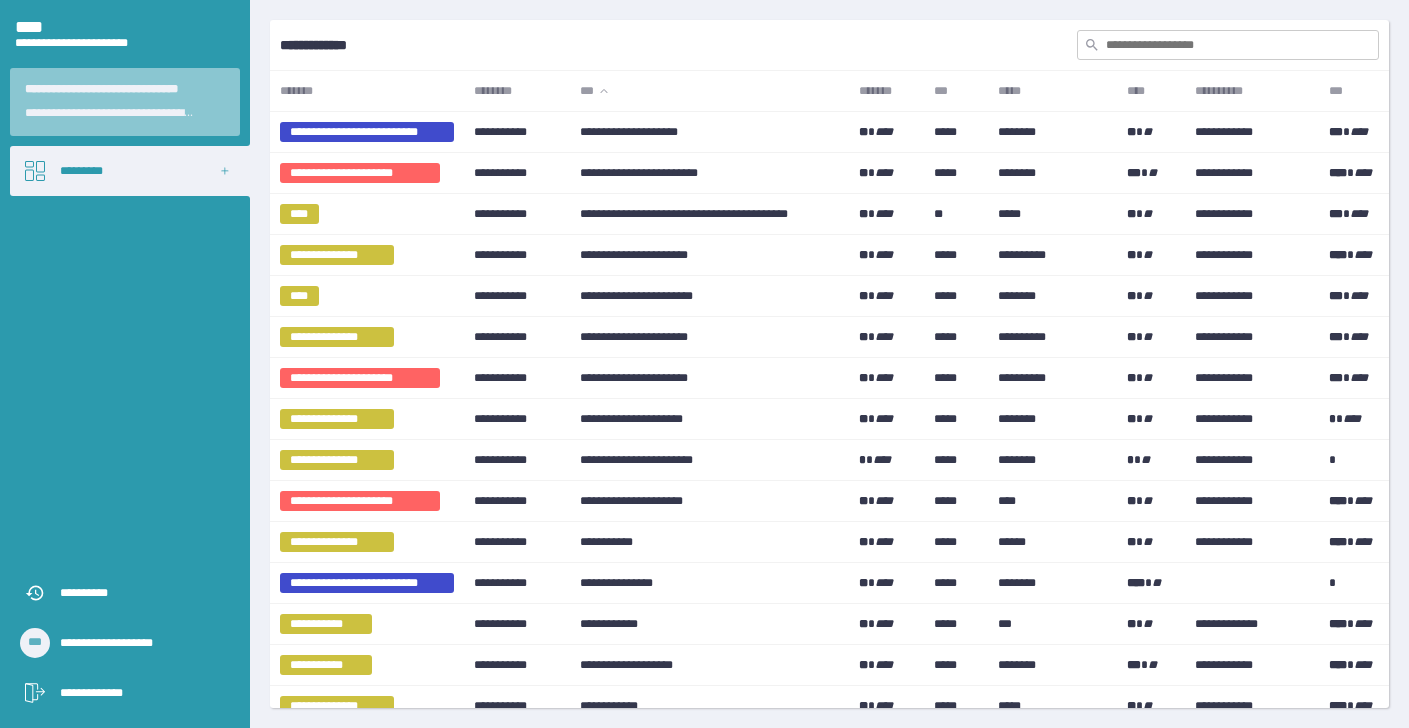 scroll, scrollTop: 0, scrollLeft: 0, axis: both 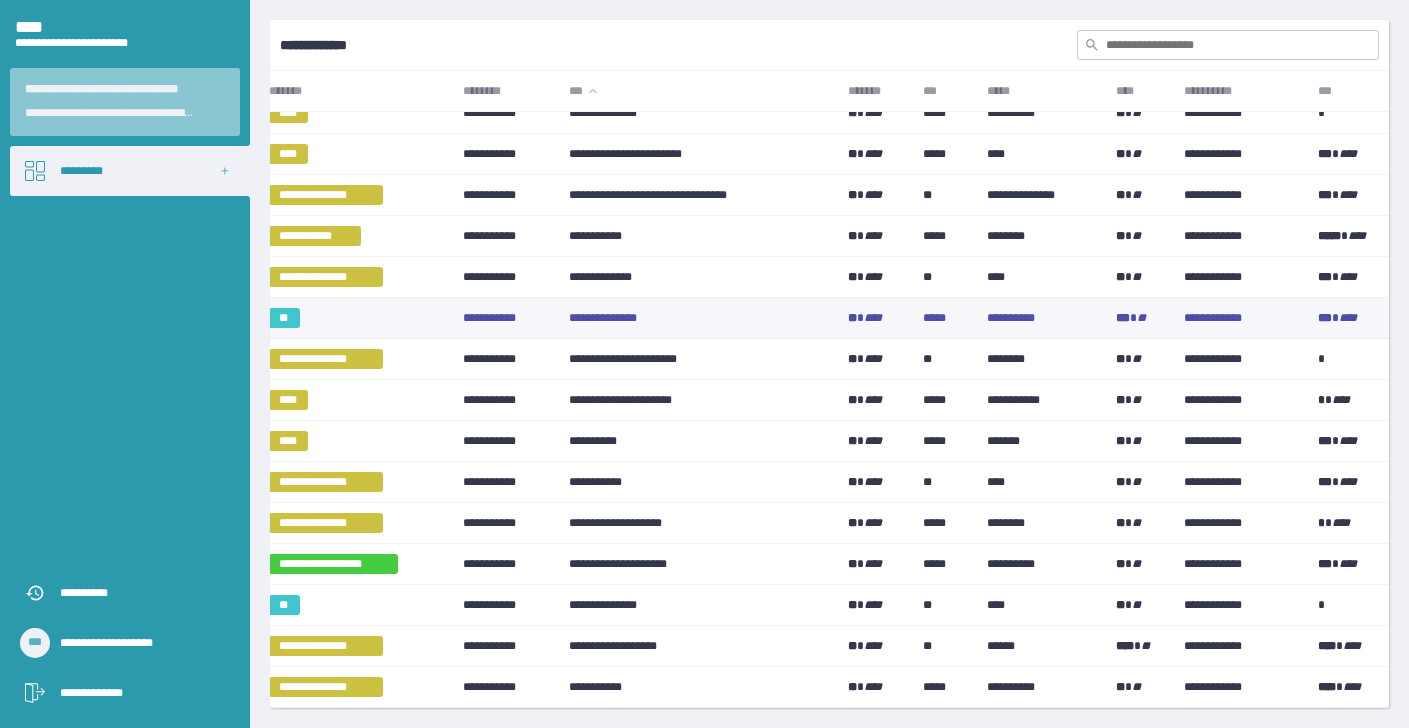 click on "**********" at bounding box center (698, 318) 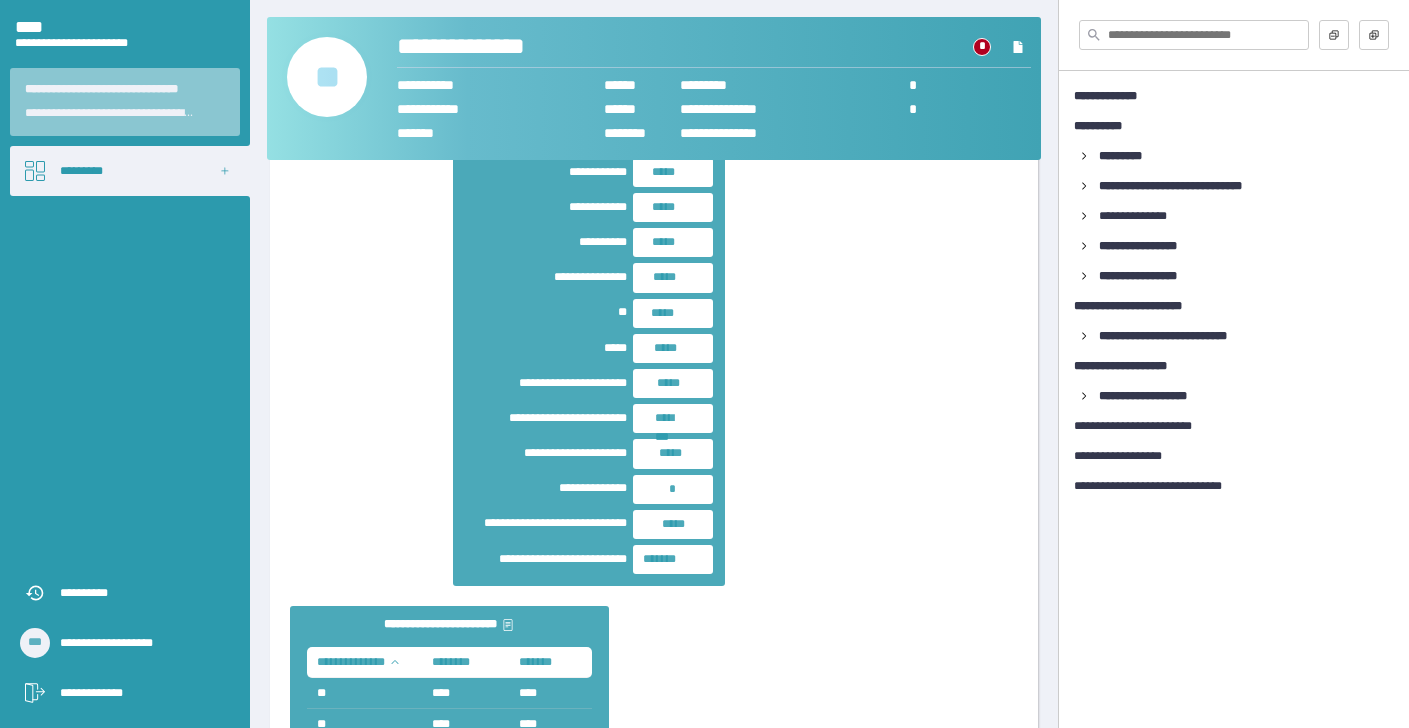 scroll, scrollTop: 1373, scrollLeft: 0, axis: vertical 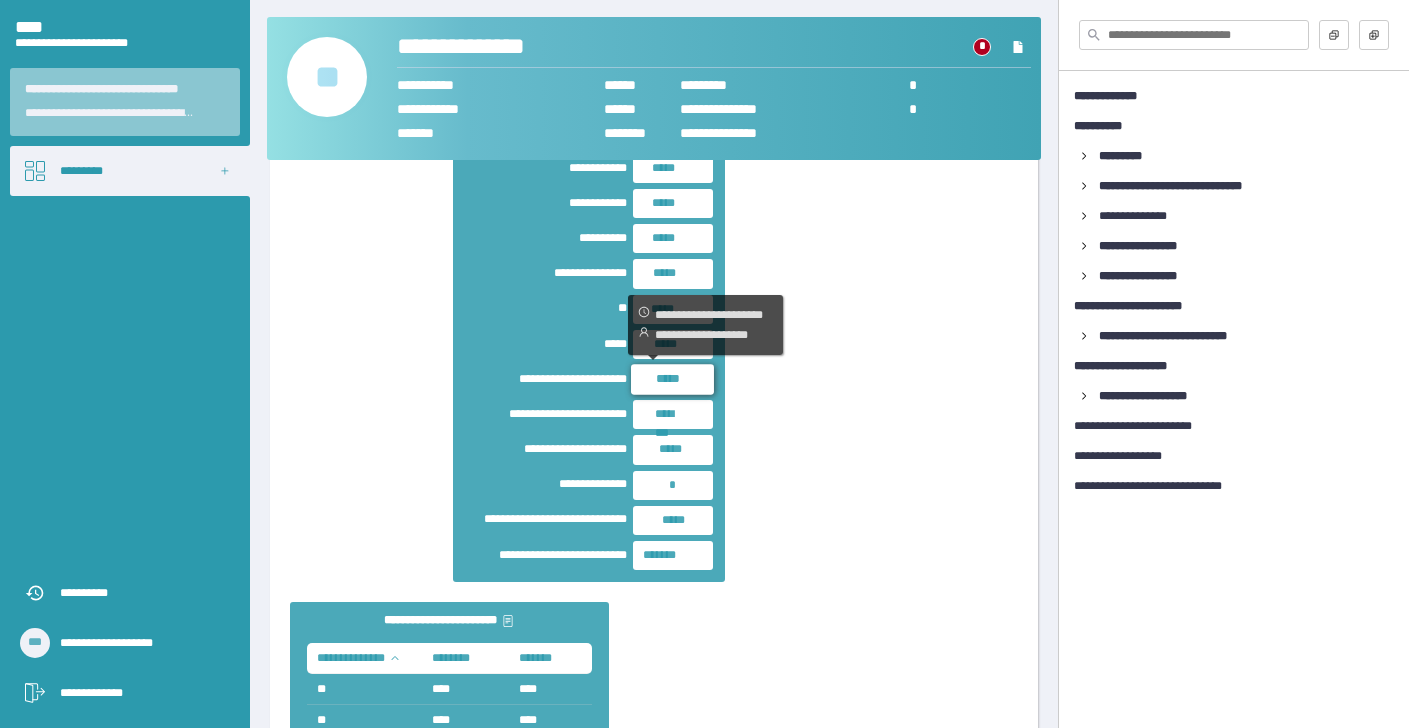 click on "*****" at bounding box center (673, 380) 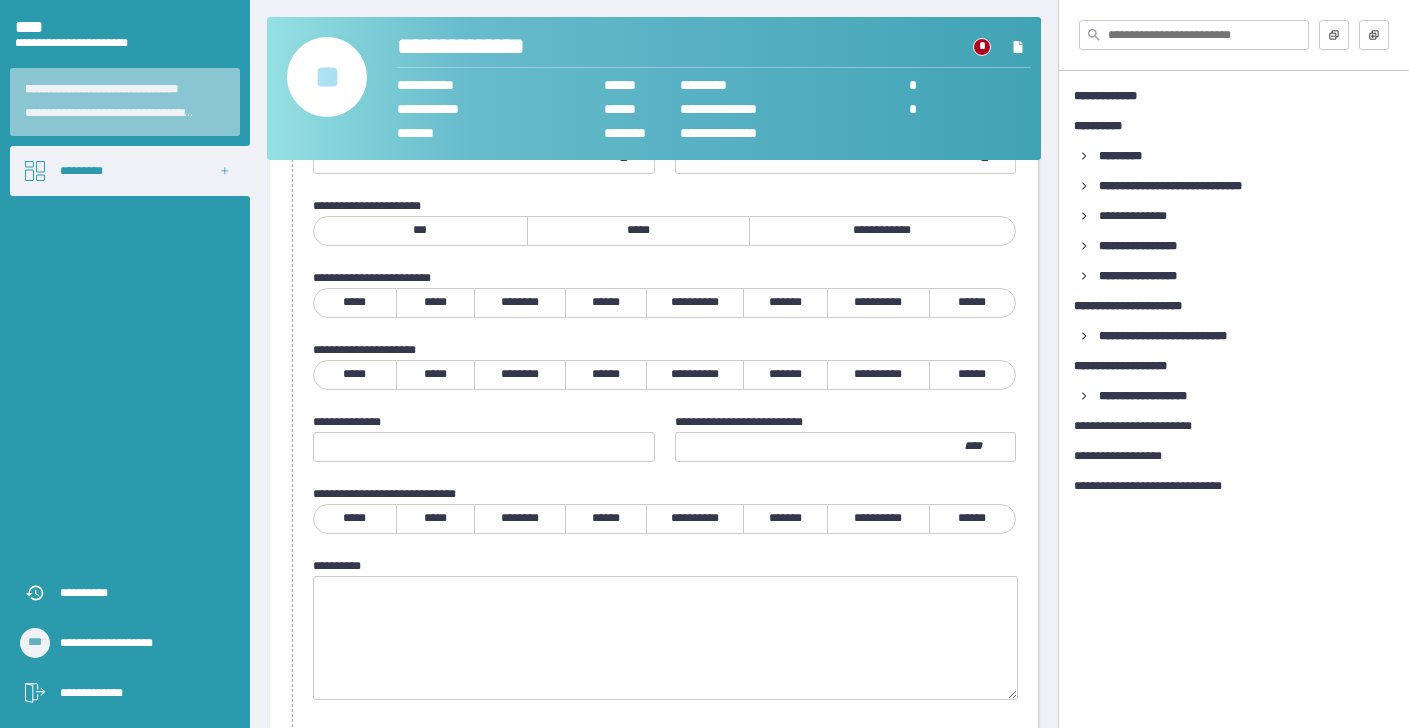 scroll, scrollTop: 591, scrollLeft: 0, axis: vertical 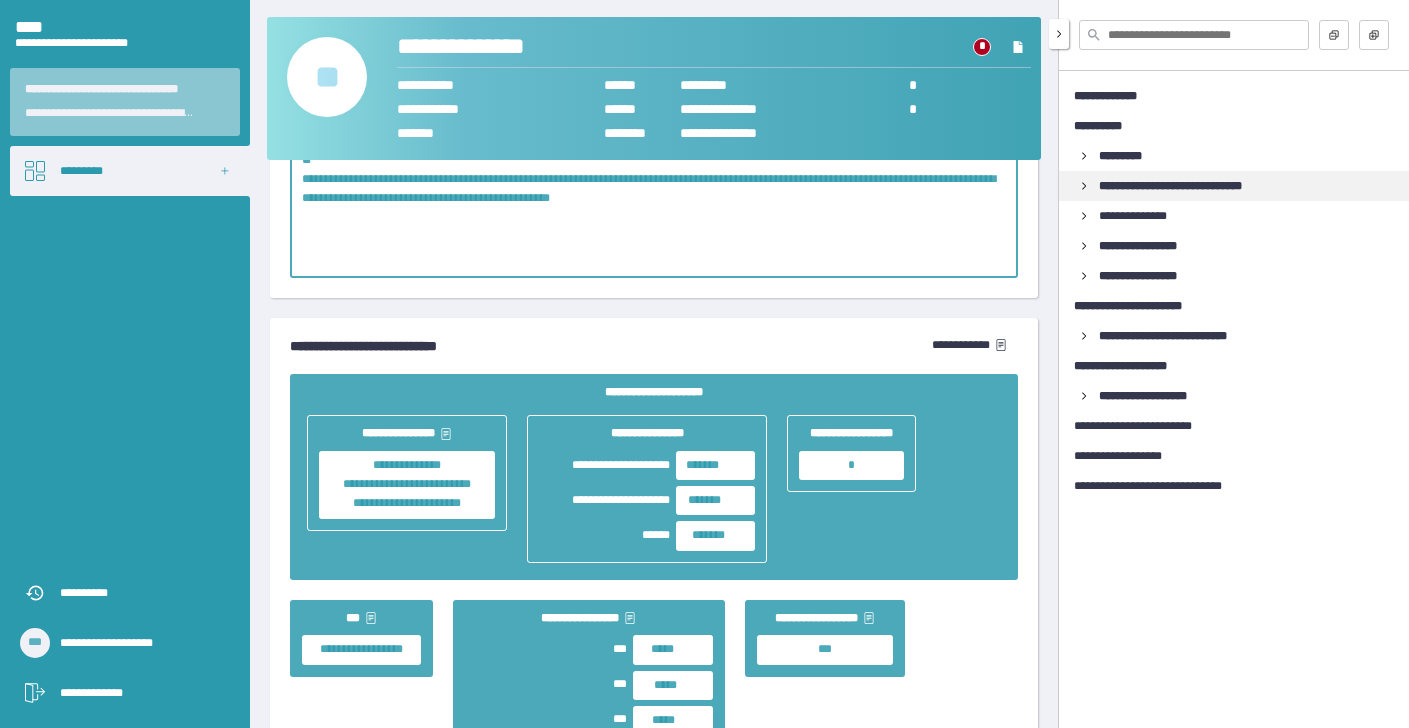 click on "**********" at bounding box center (1186, 186) 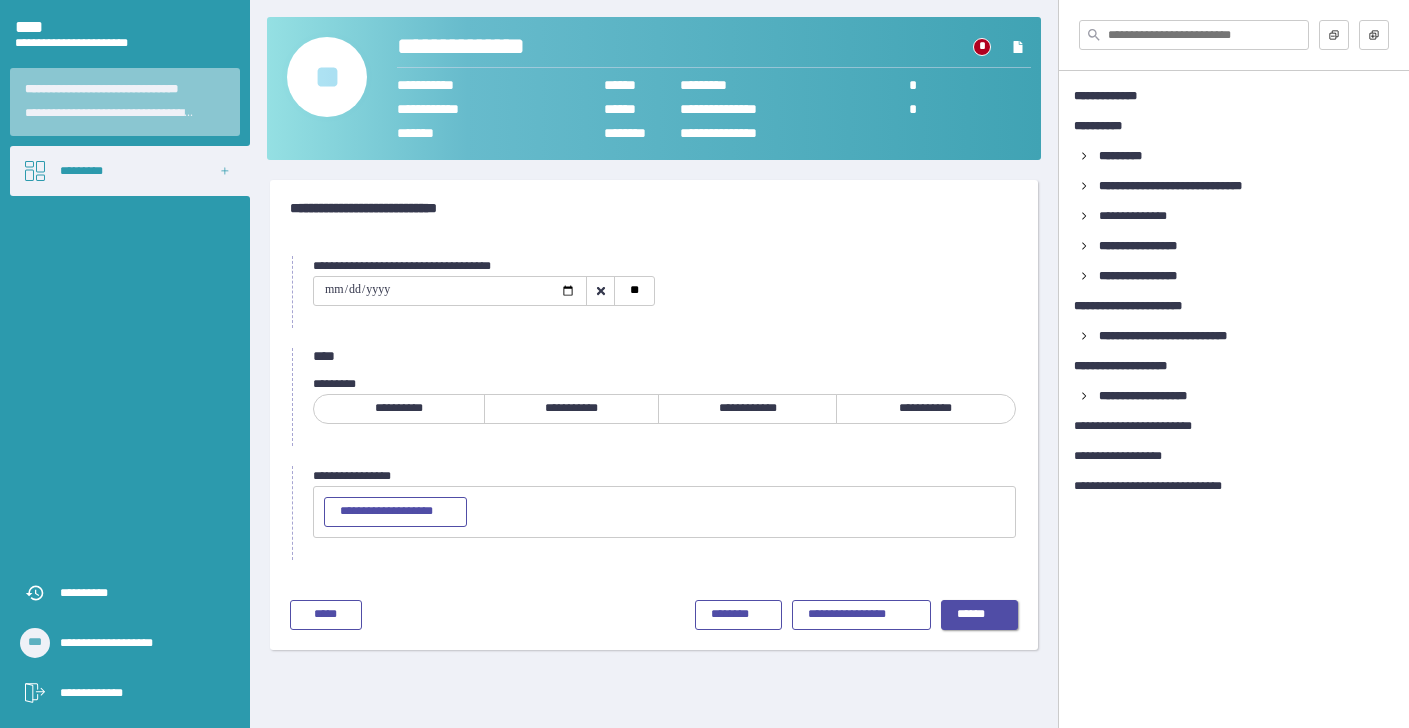 click on "******" at bounding box center [979, 615] 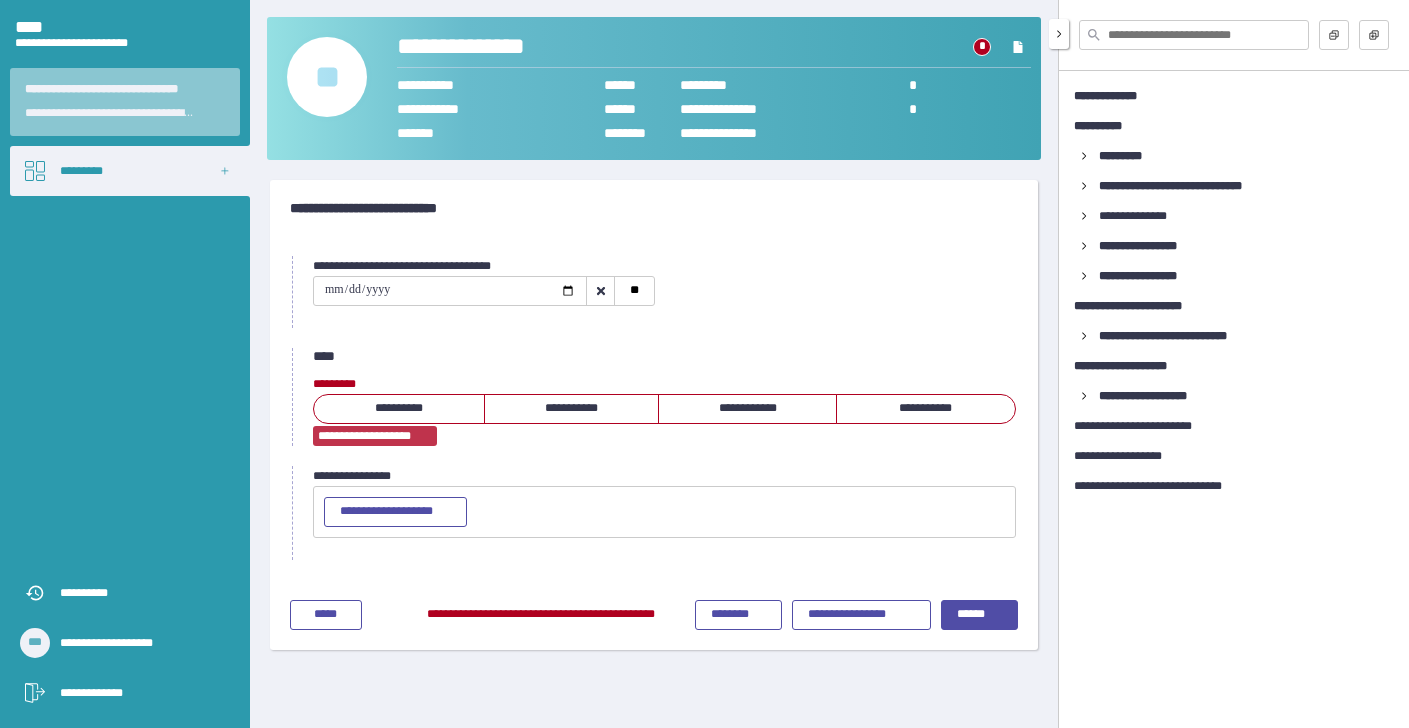 click on "**********" at bounding box center [1233, 364] 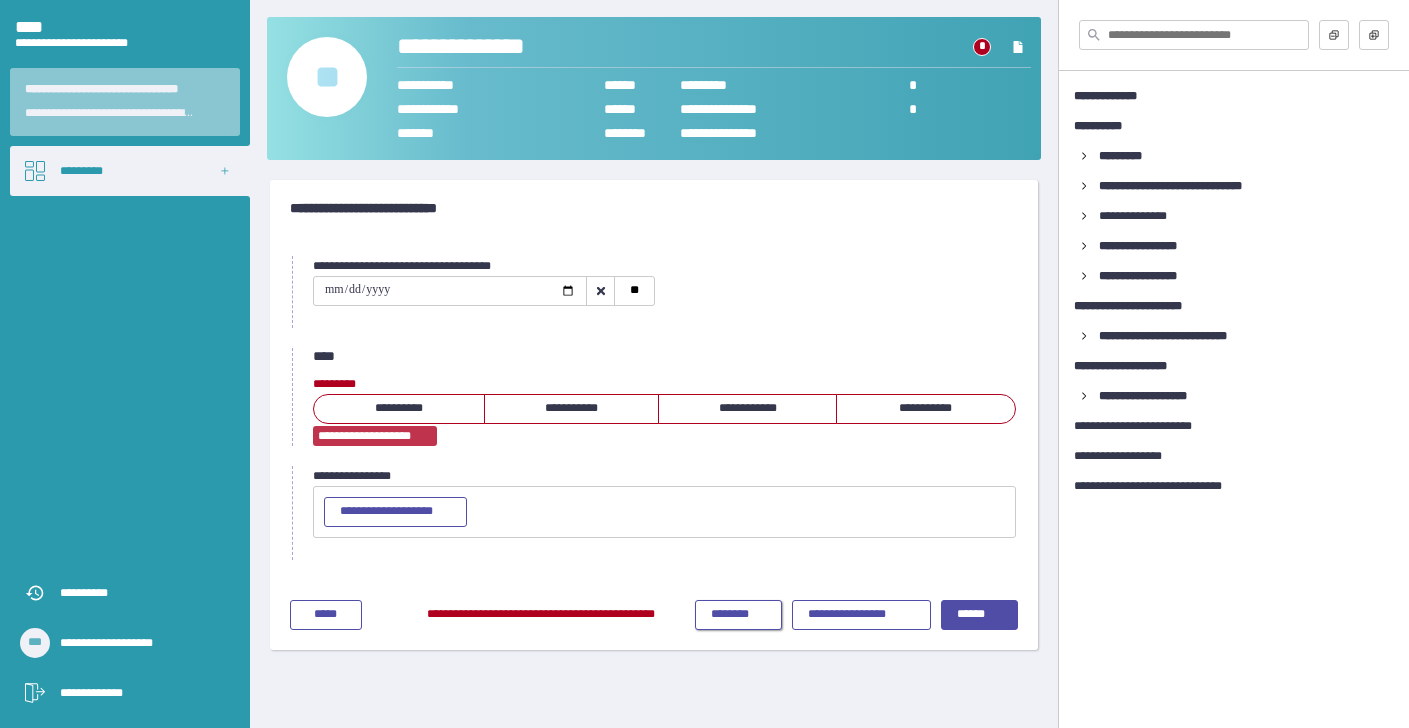 click on "********" at bounding box center (738, 615) 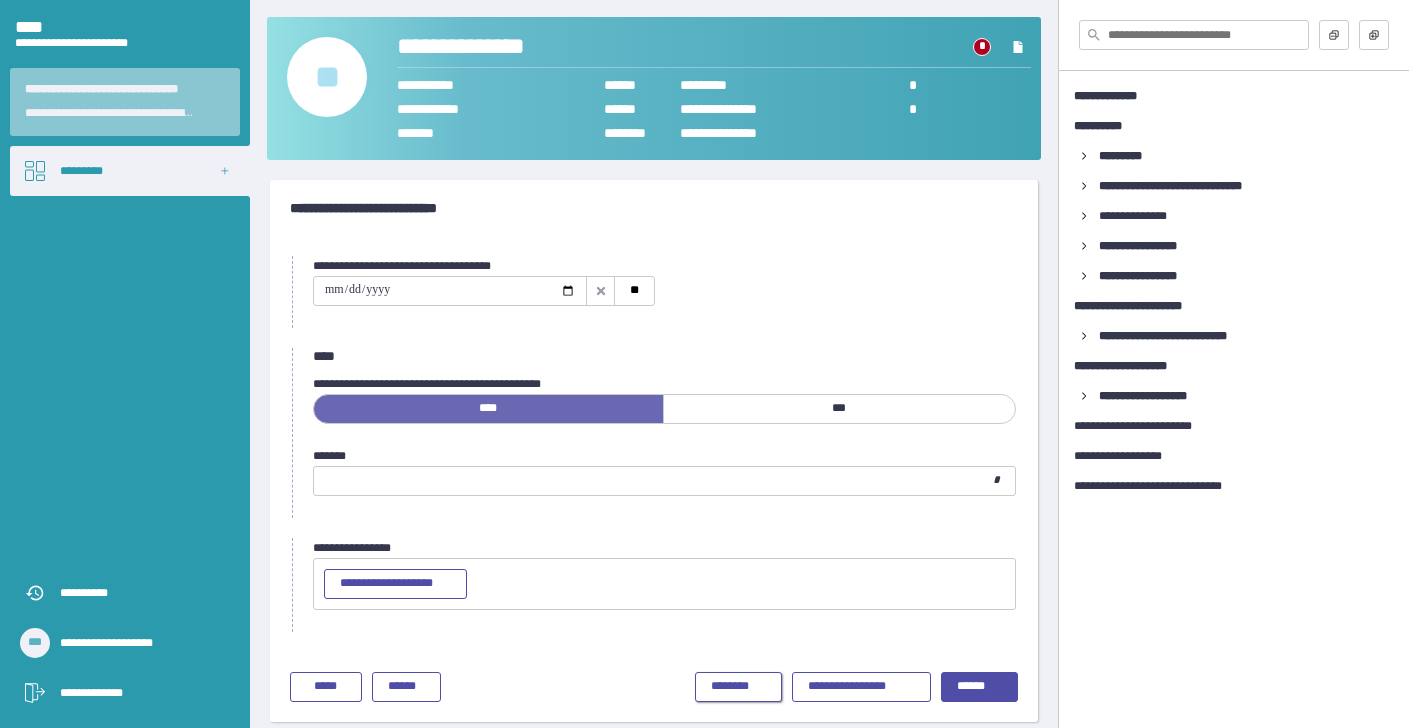 click on "********" at bounding box center (738, 687) 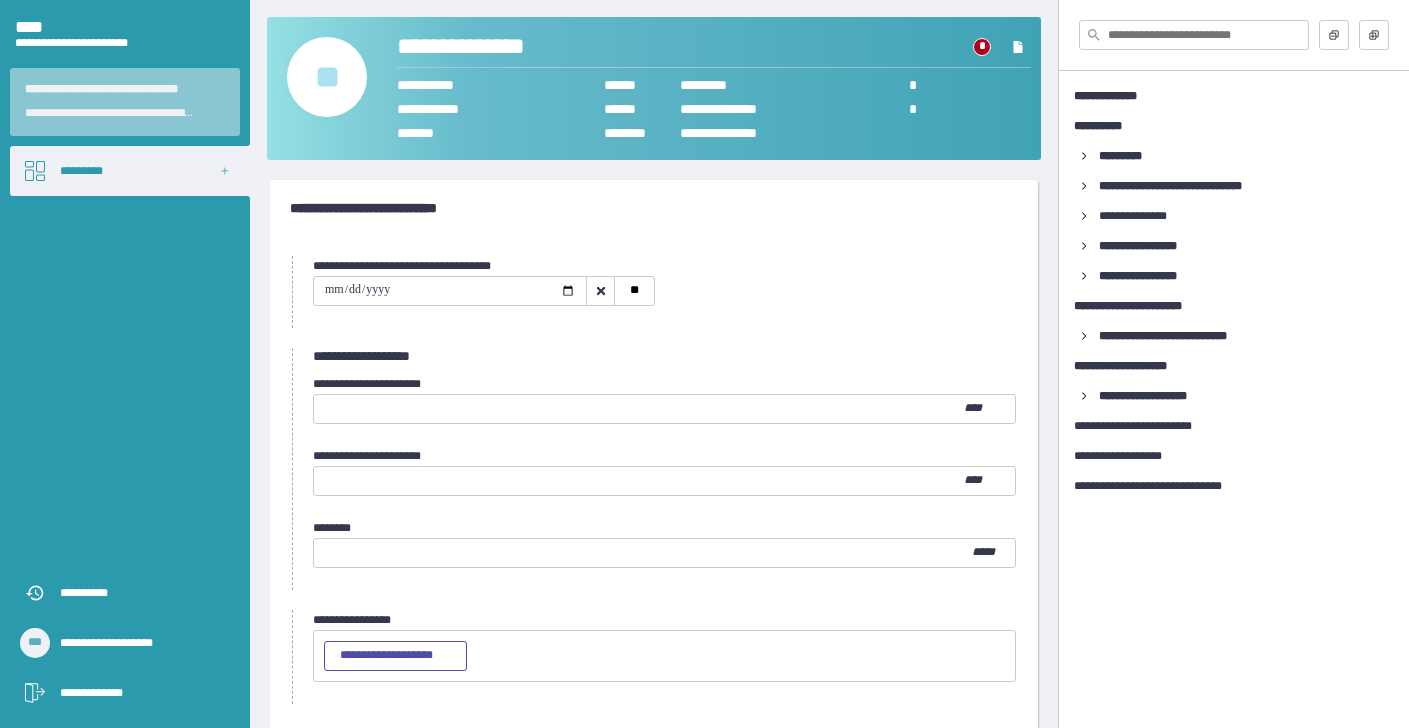 scroll, scrollTop: 86, scrollLeft: 0, axis: vertical 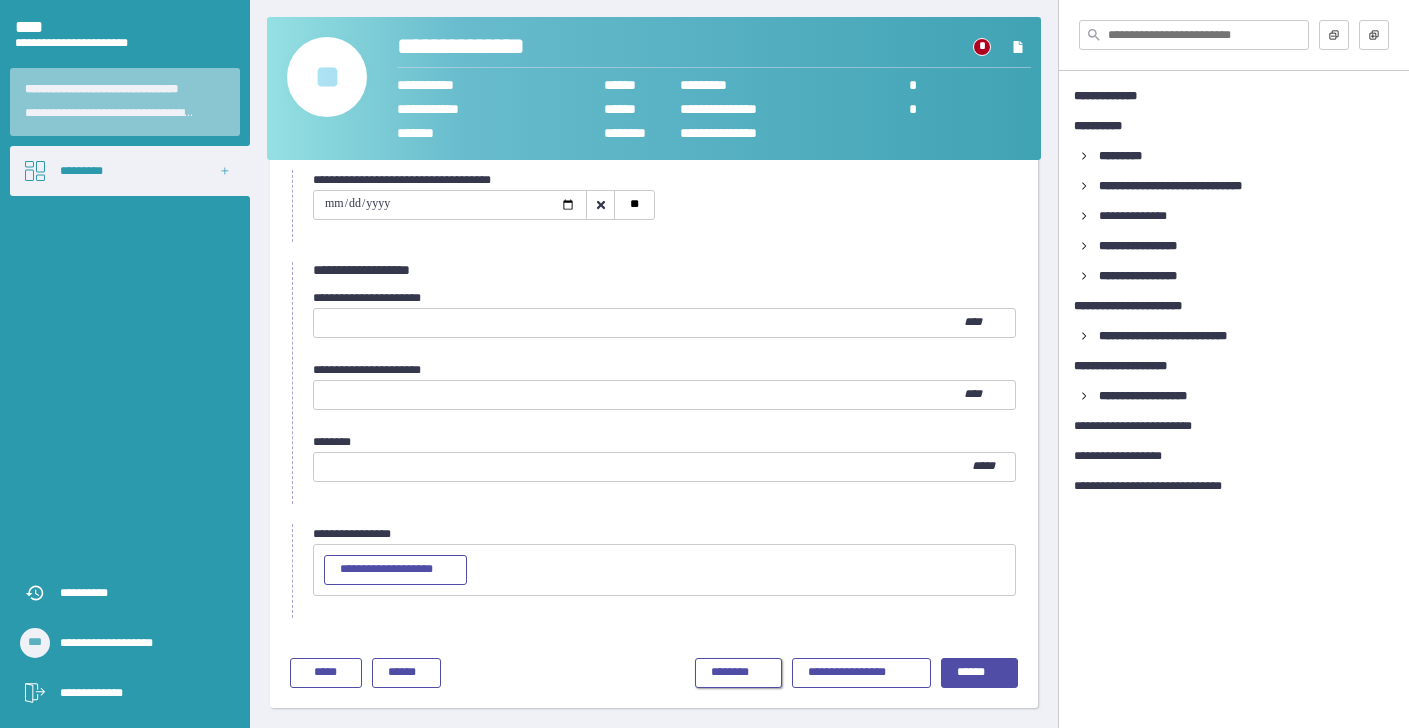 click on "********" at bounding box center [738, 673] 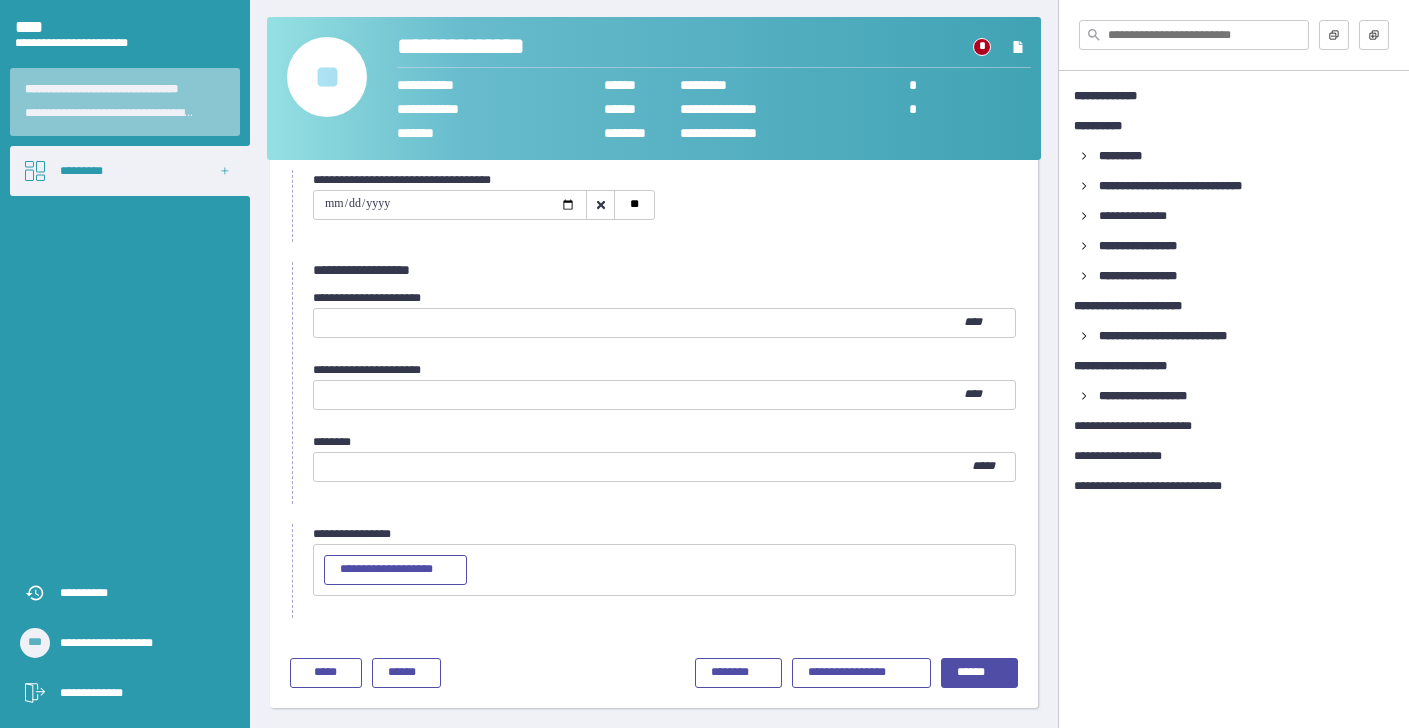 scroll, scrollTop: 0, scrollLeft: 0, axis: both 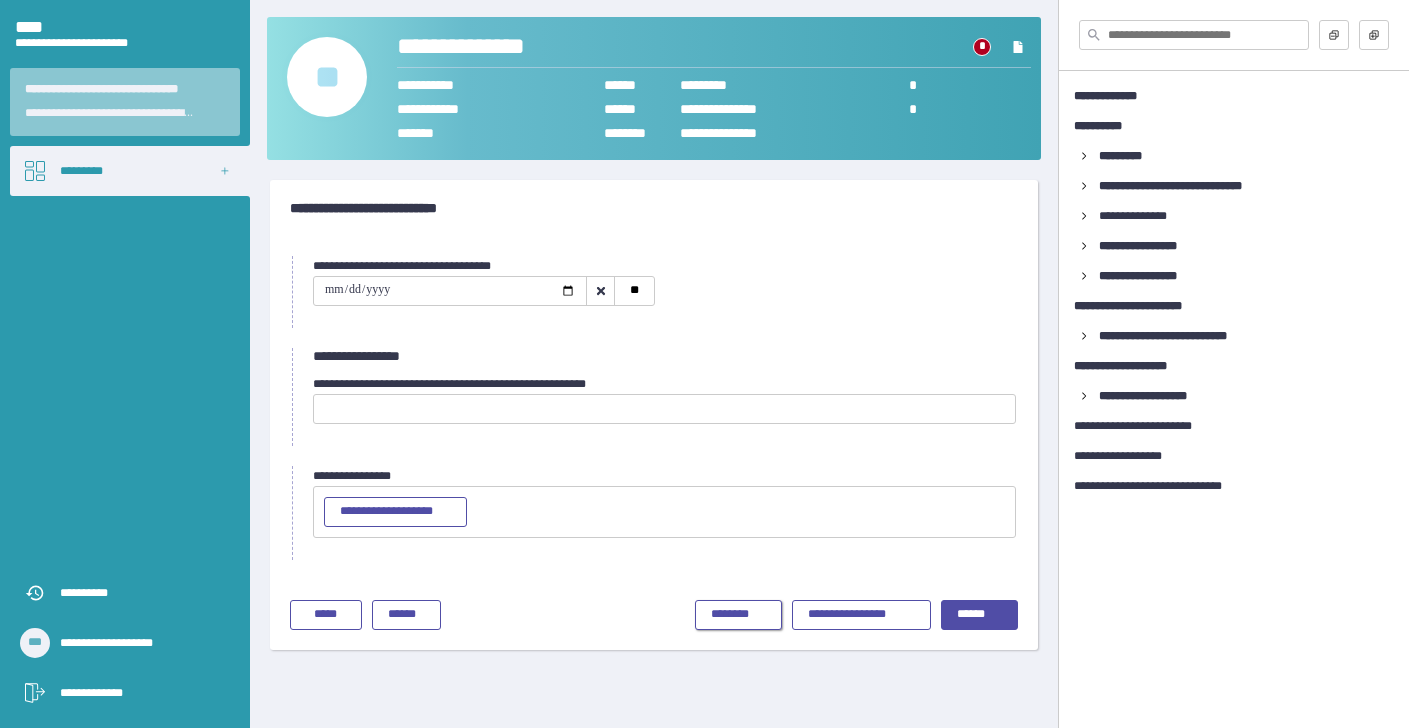 click on "********" at bounding box center [738, 615] 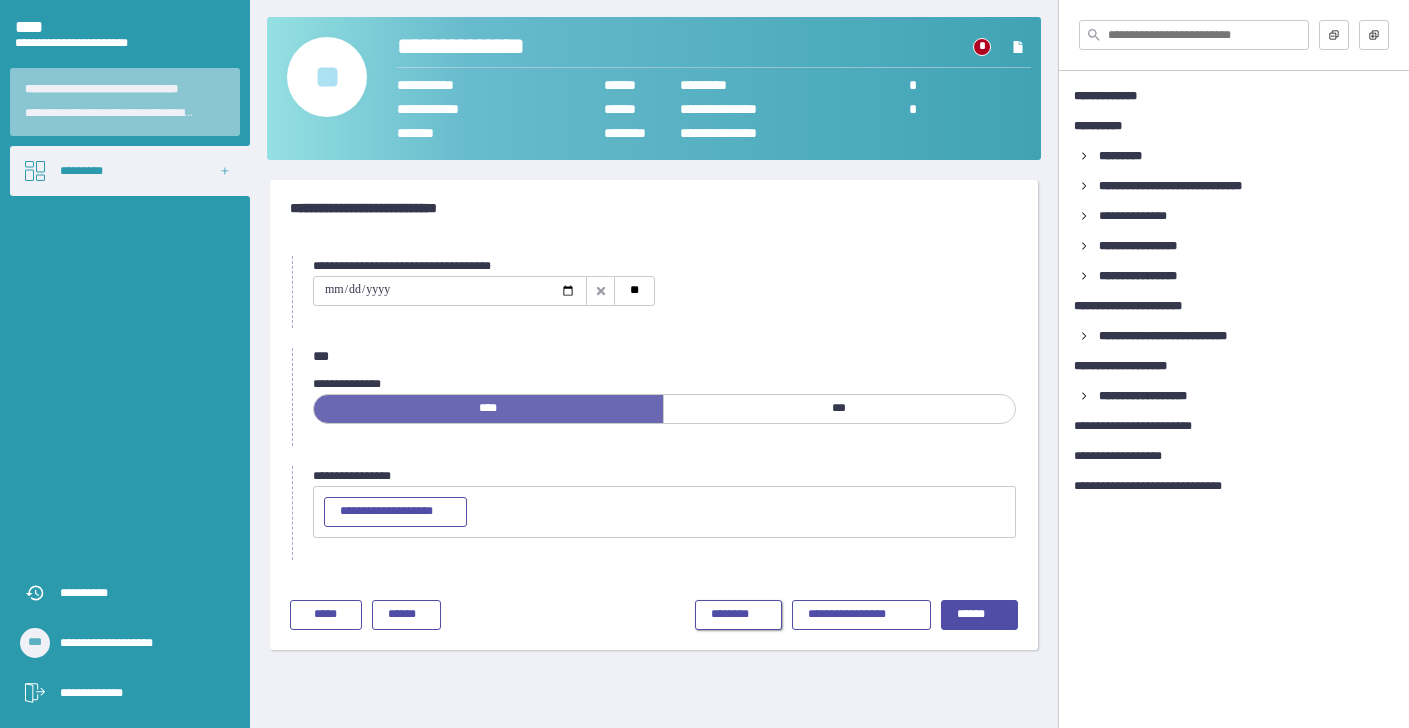 click on "********" at bounding box center (738, 615) 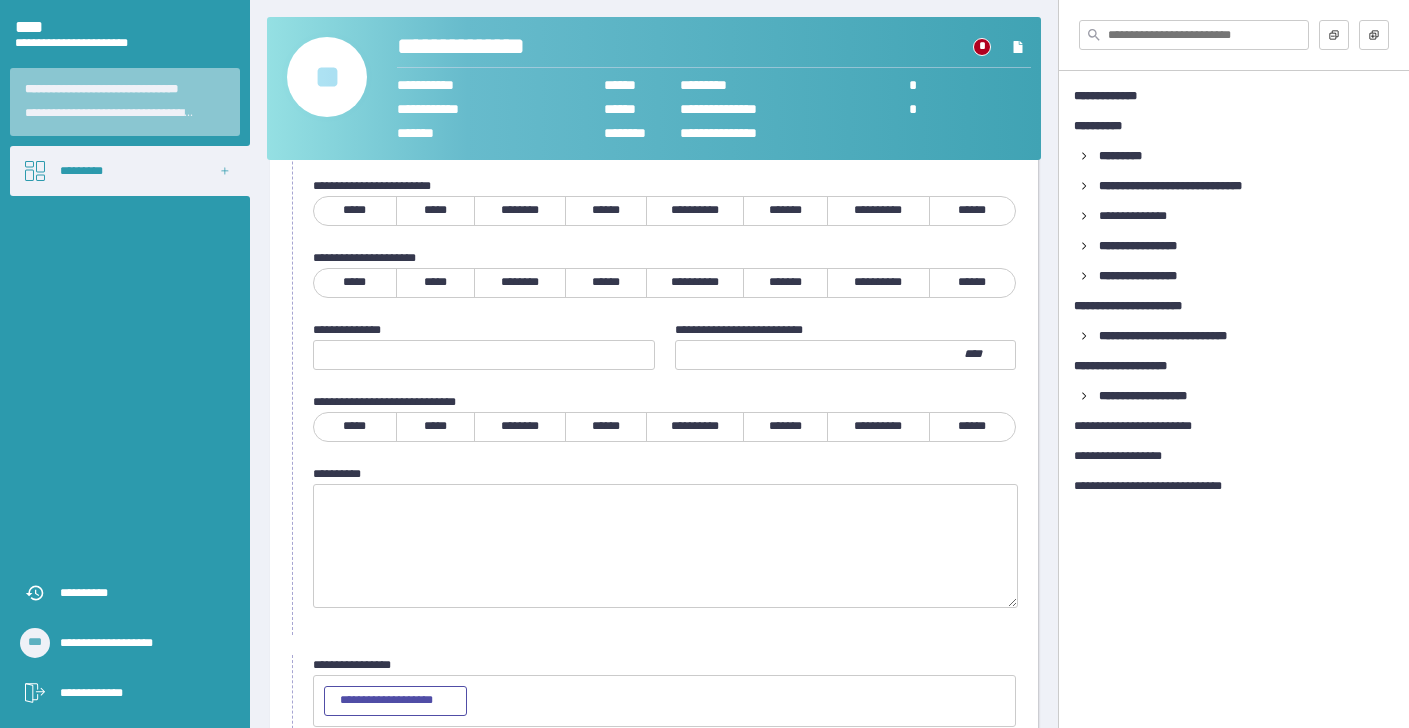 scroll, scrollTop: 831, scrollLeft: 0, axis: vertical 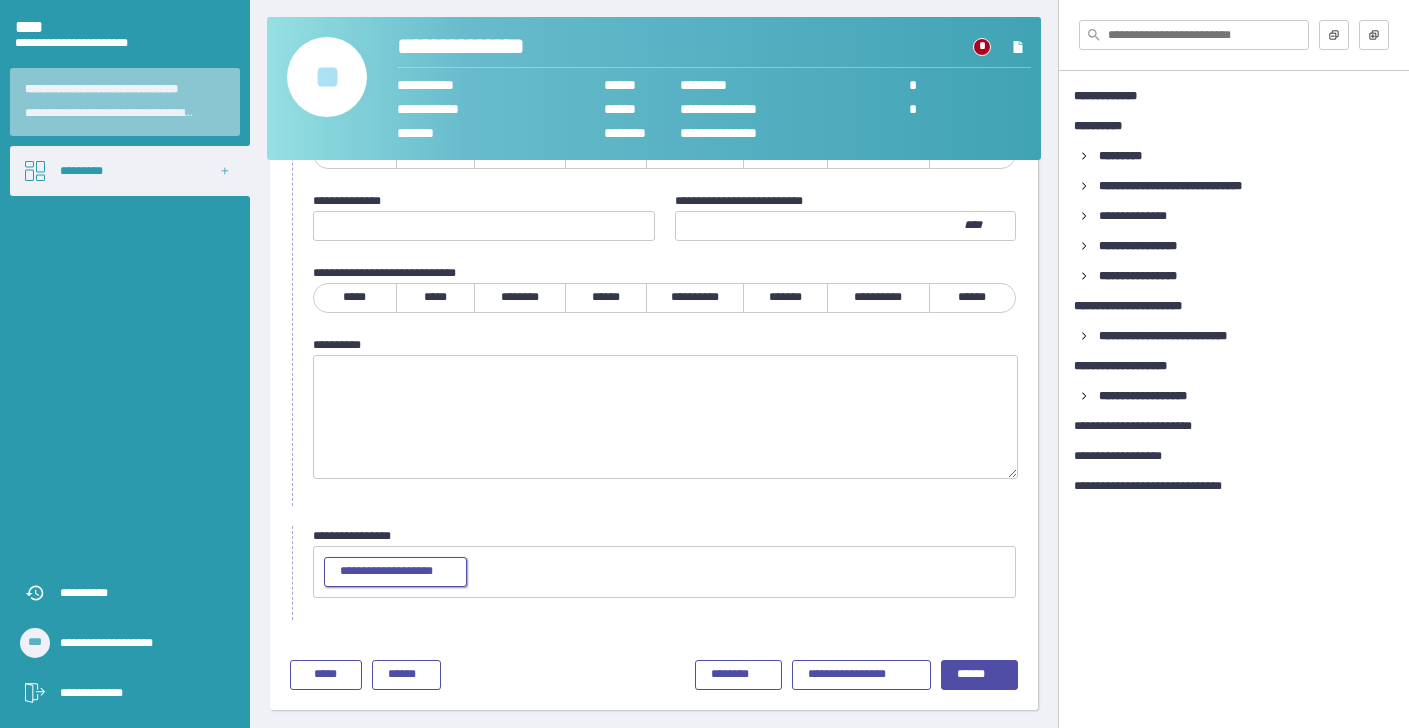 click on "**********" at bounding box center (395, 572) 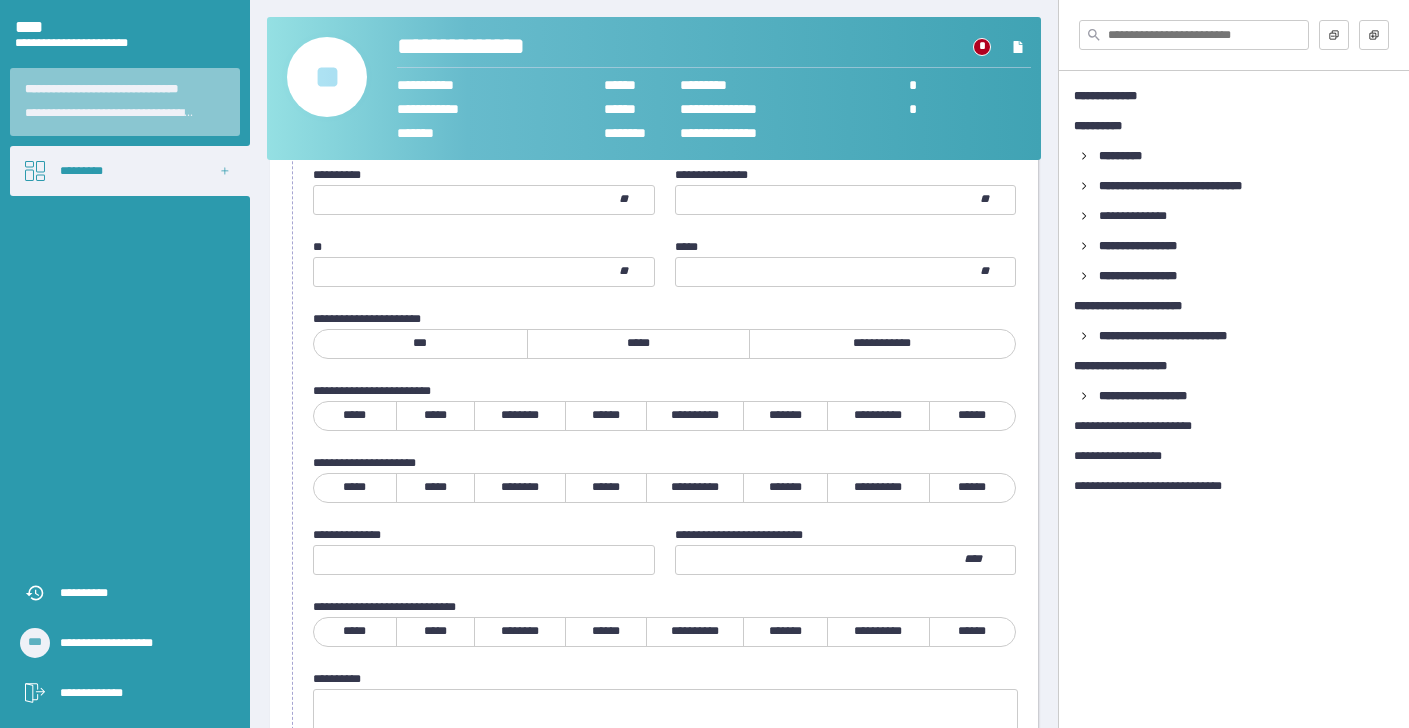 scroll, scrollTop: 0, scrollLeft: 0, axis: both 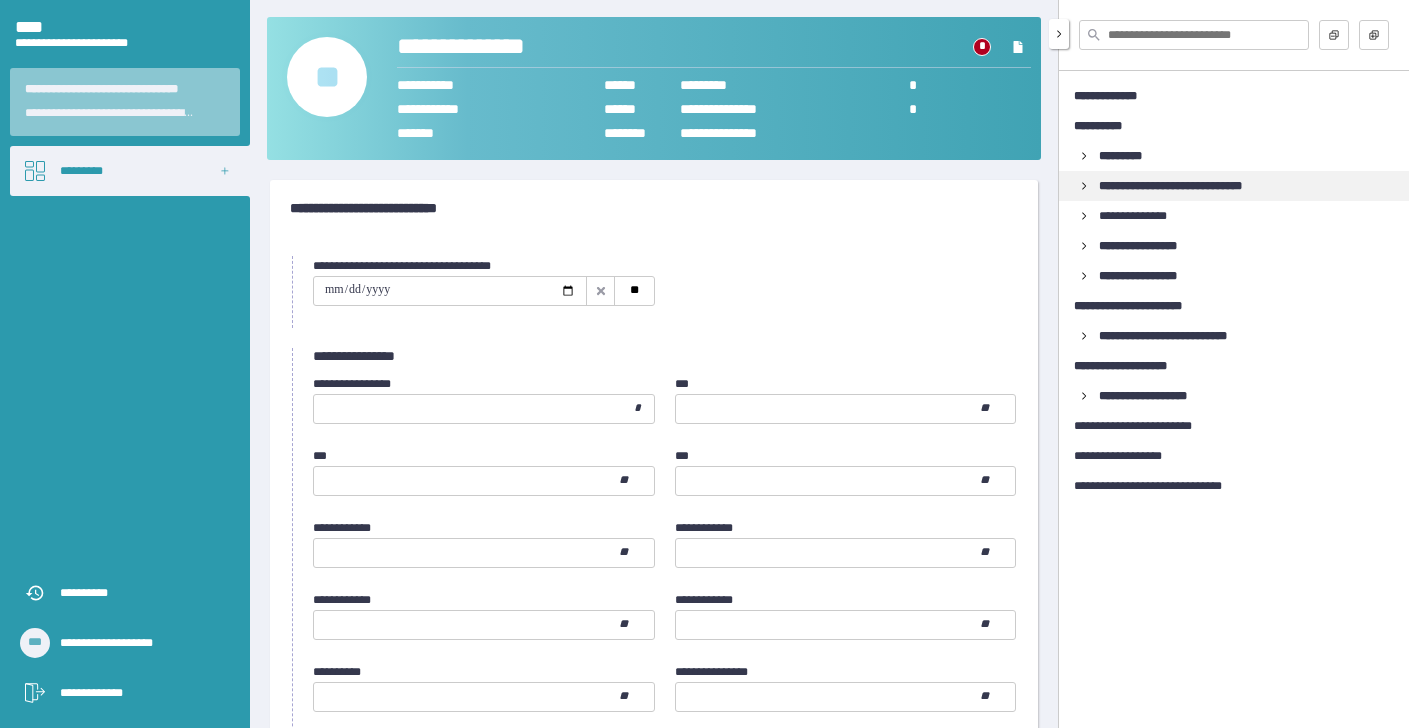 click on "**********" at bounding box center [1186, 186] 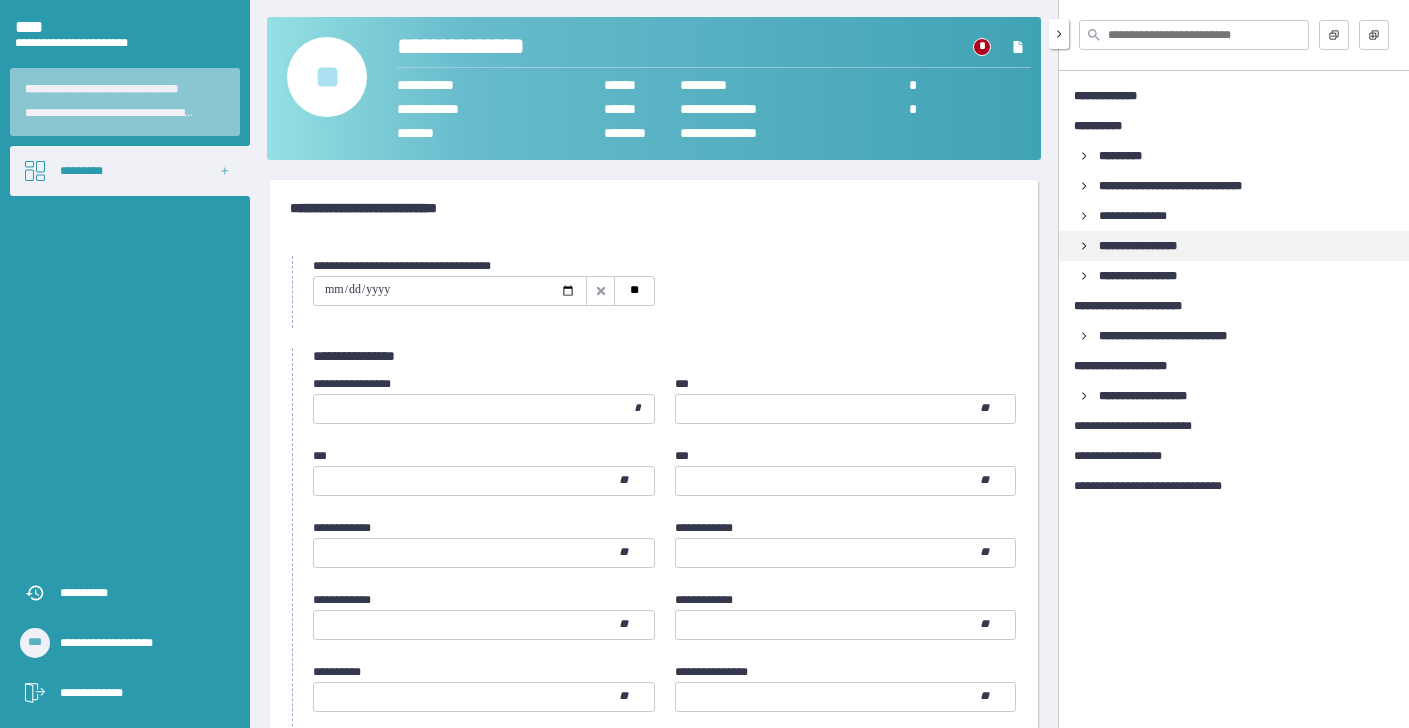 click on "**********" at bounding box center [1152, 246] 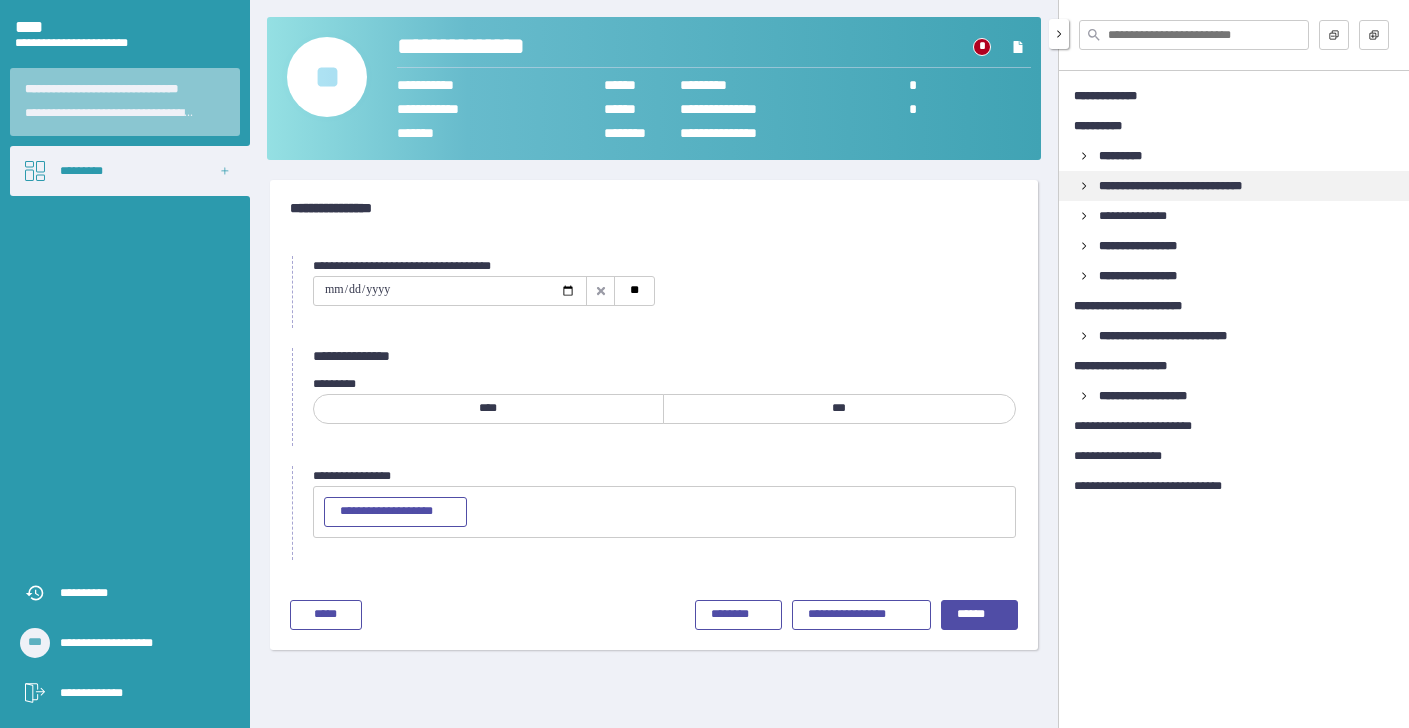click on "**********" at bounding box center [1186, 186] 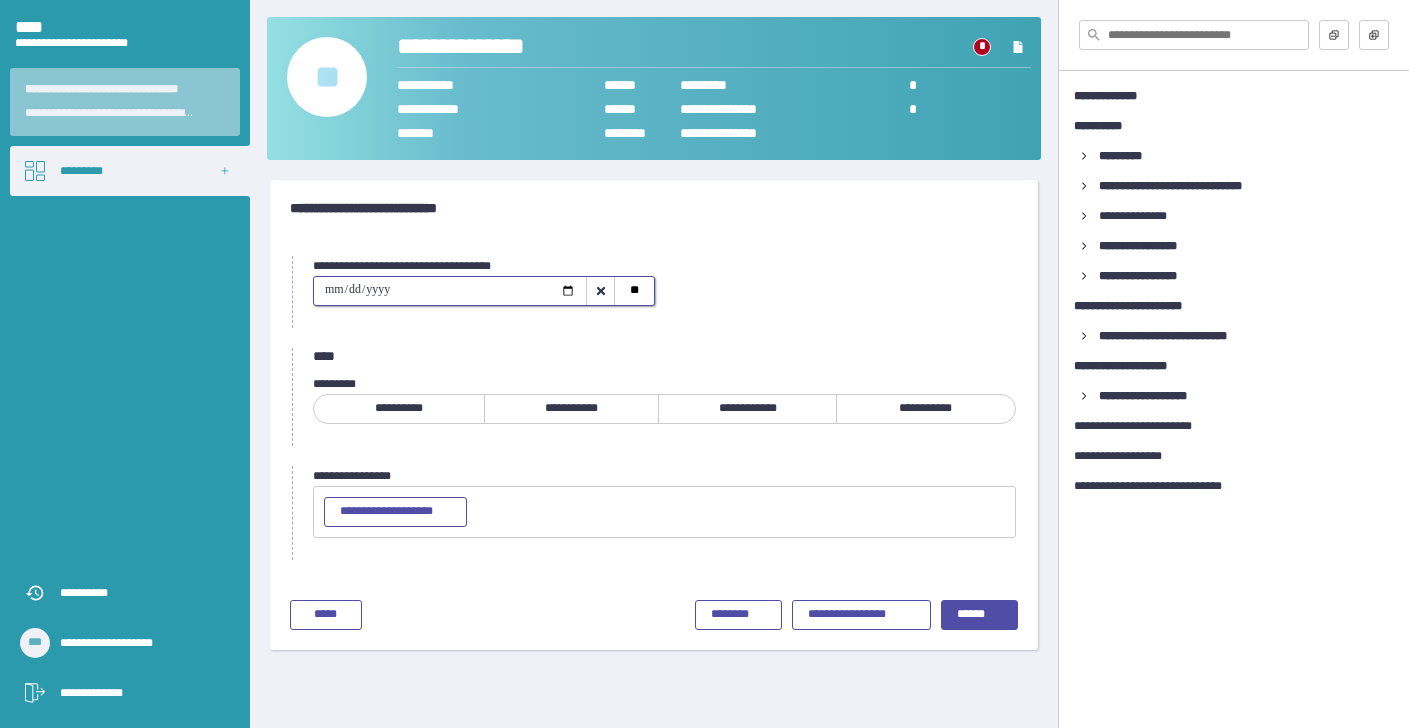 click on "**********" at bounding box center [450, 291] 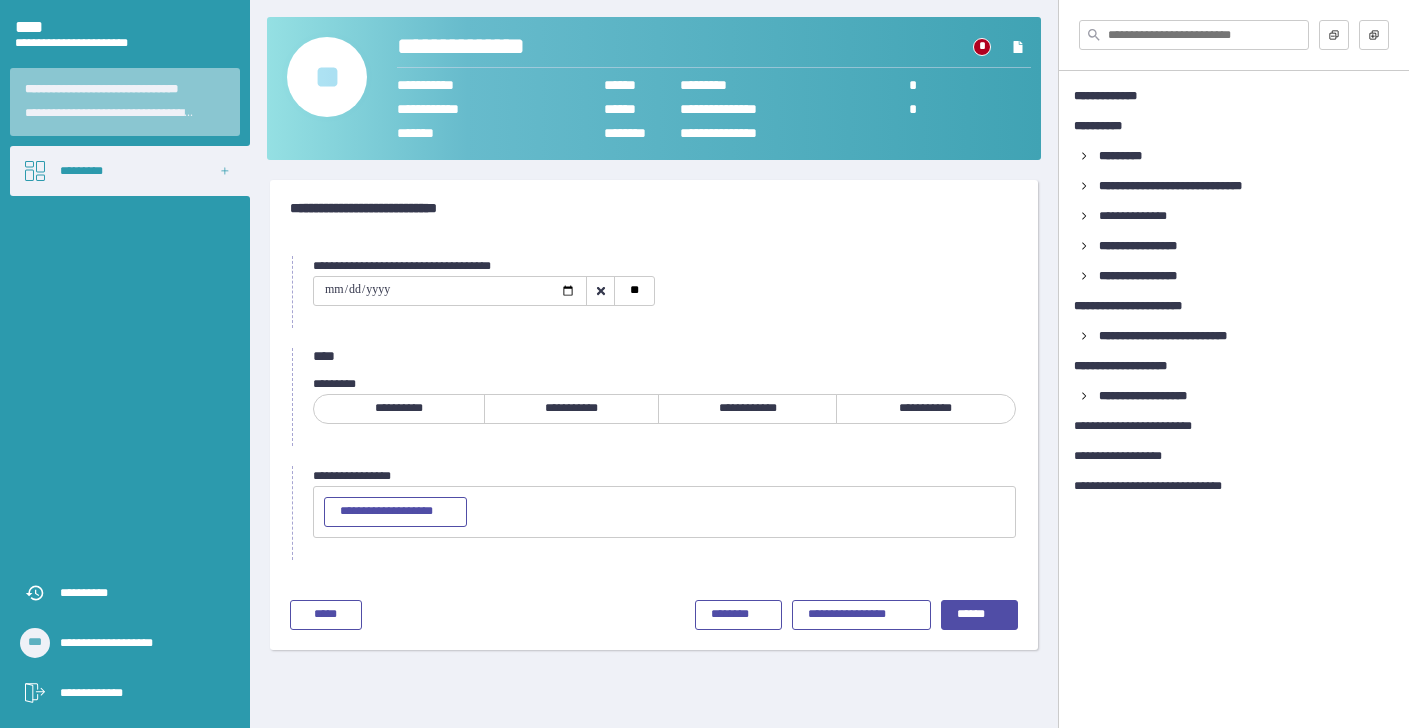 click on "**********" at bounding box center (654, 208) 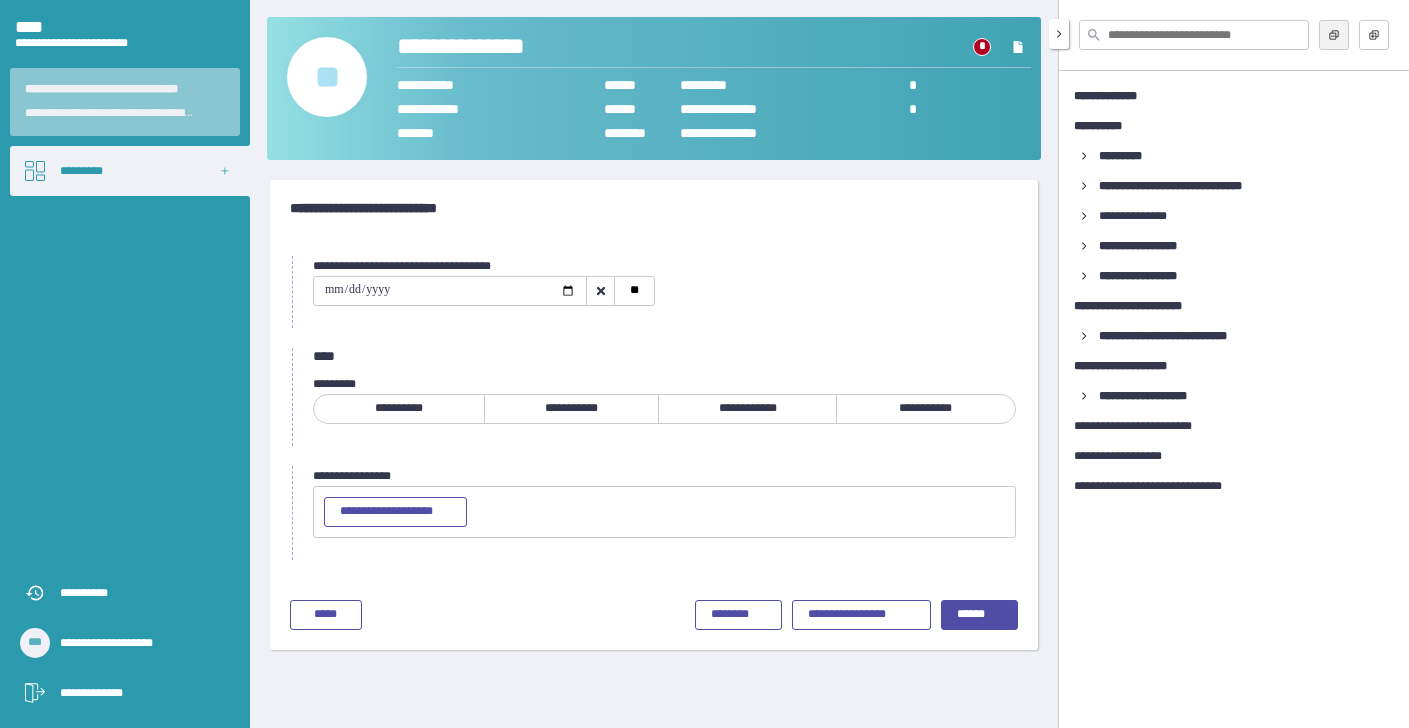 click 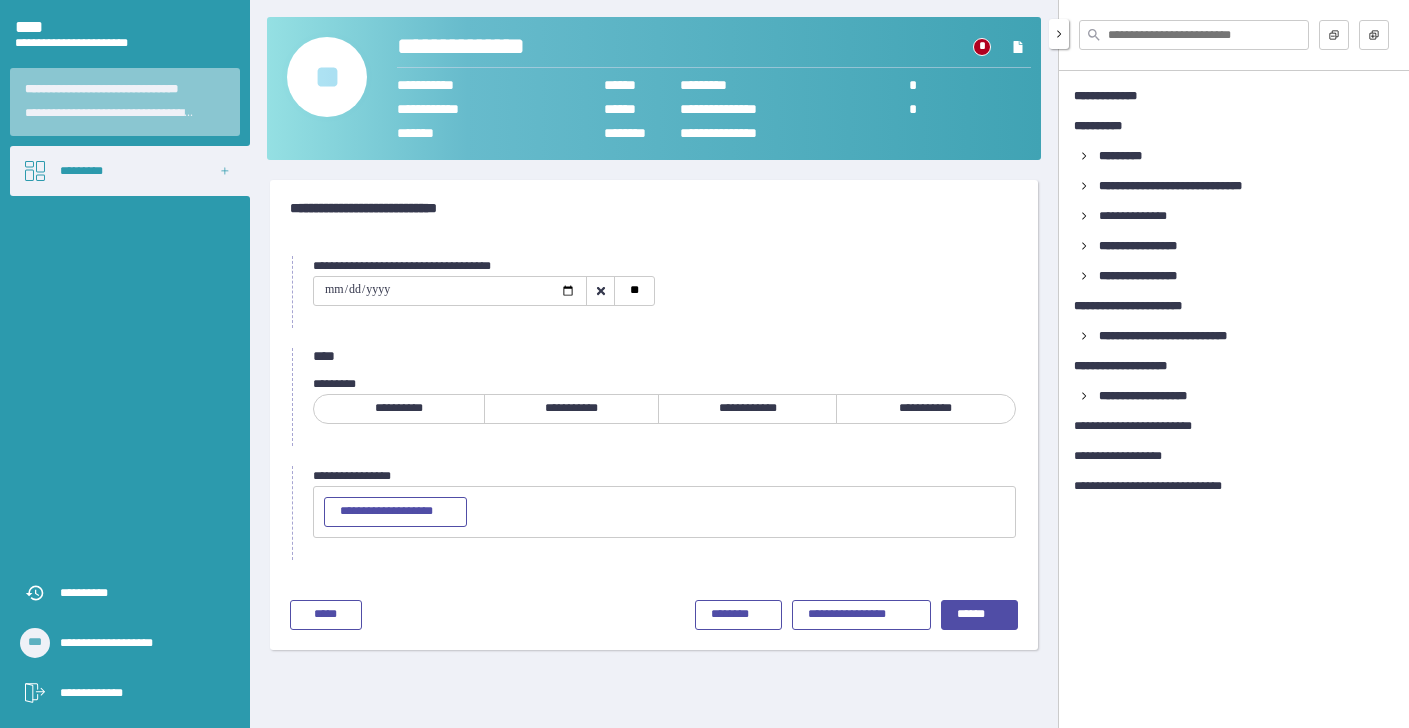 click 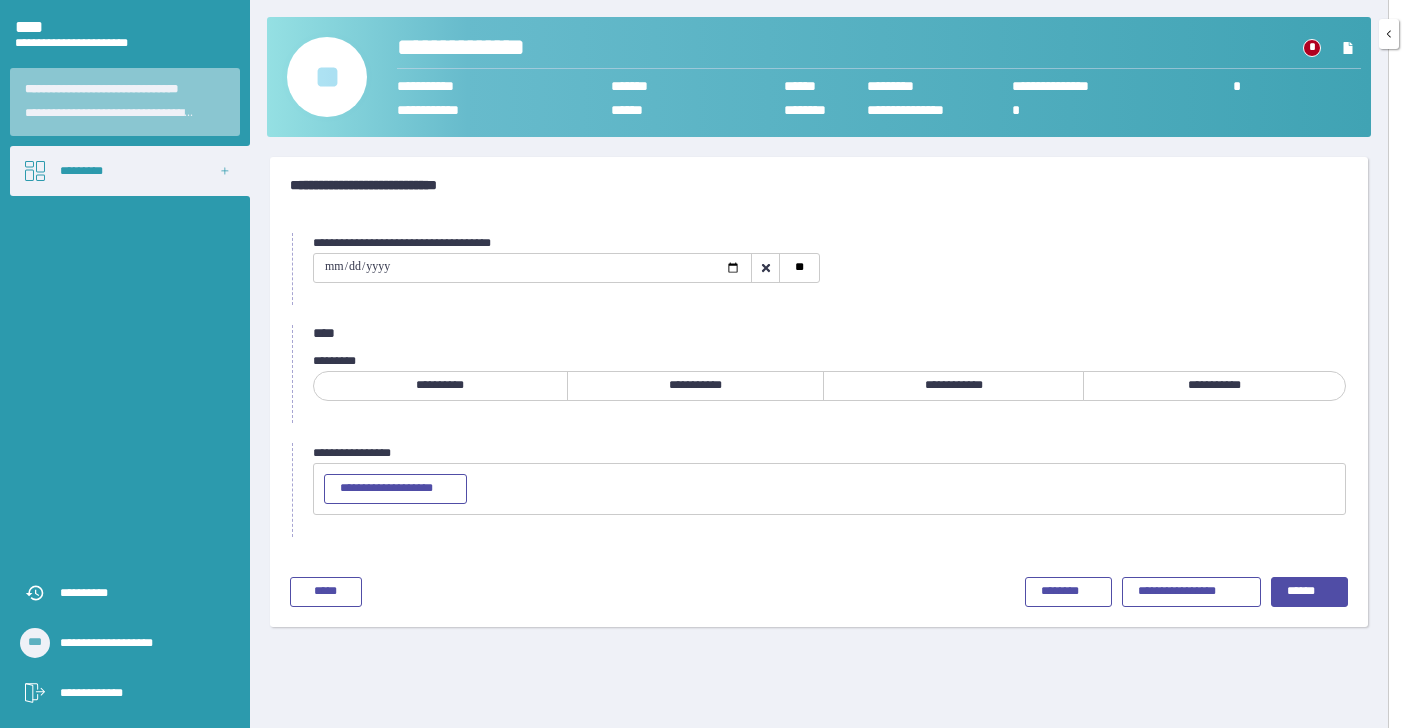 click 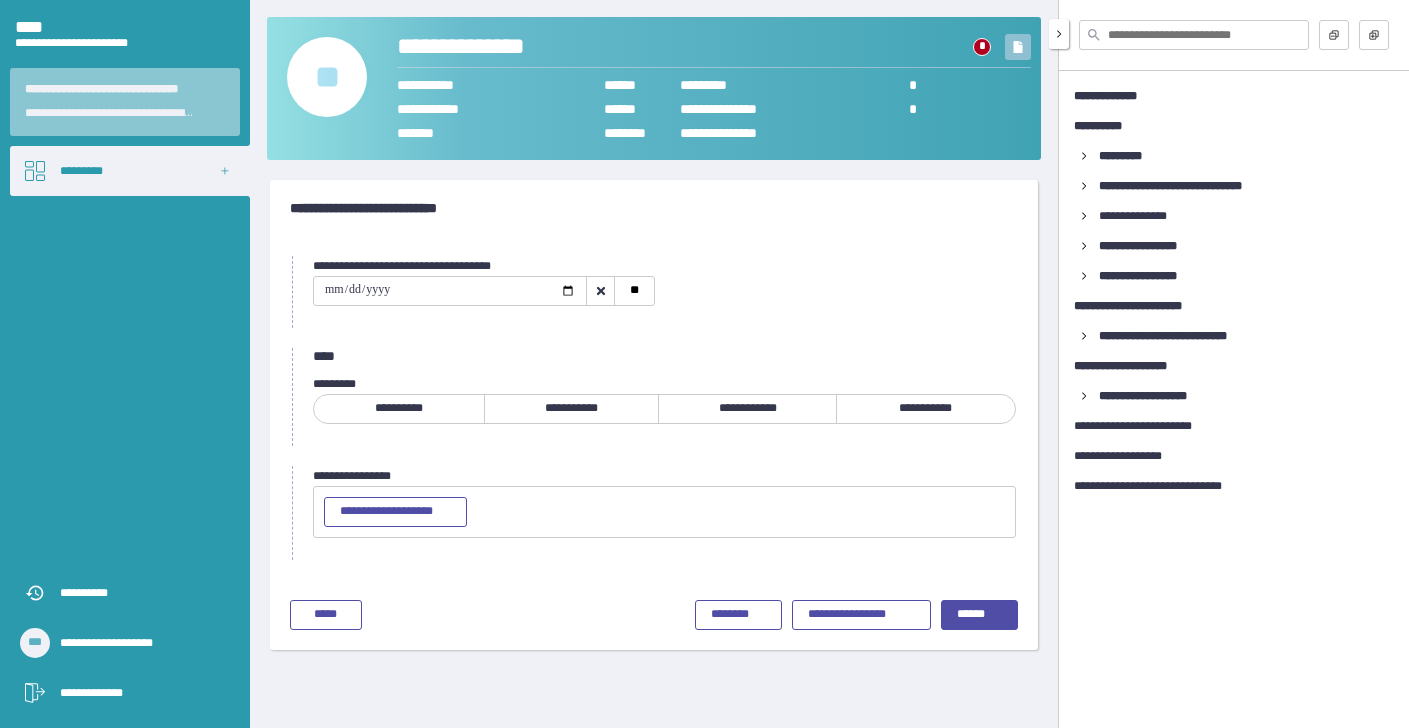 click 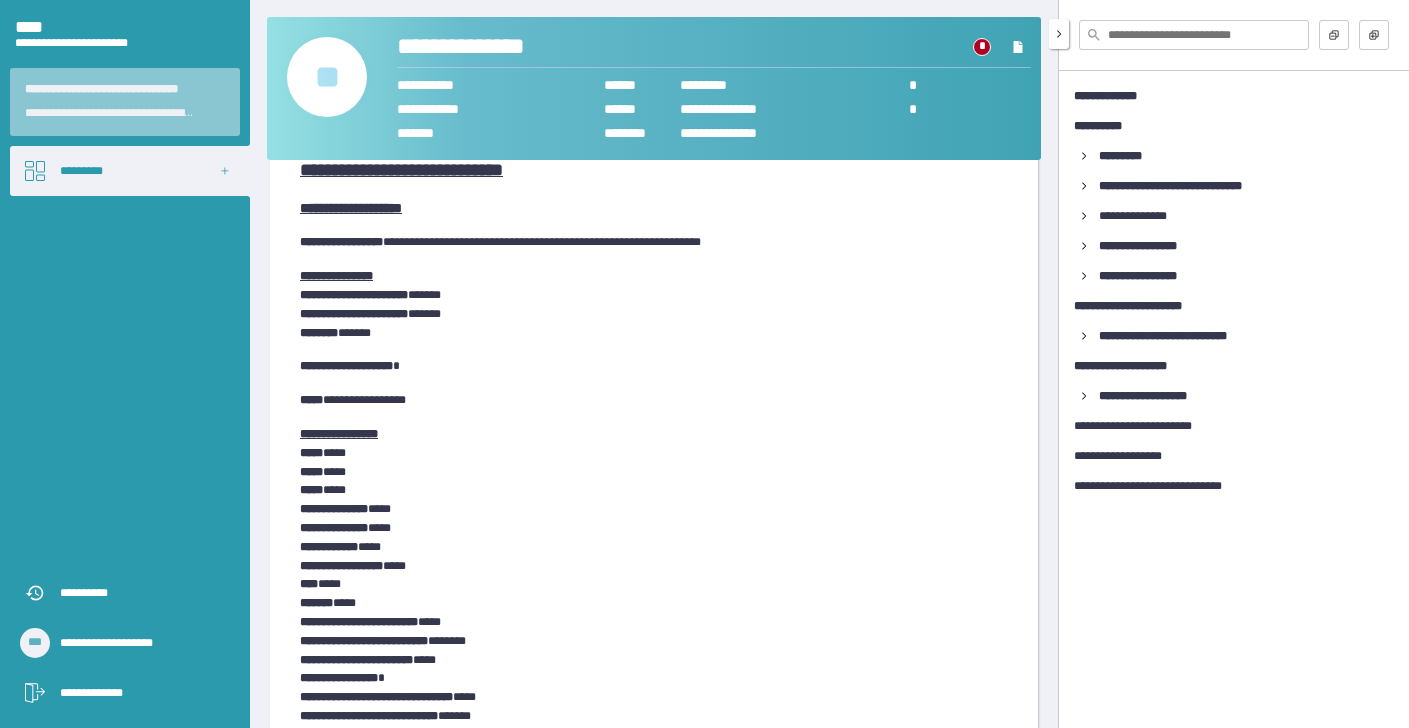 scroll, scrollTop: 1042, scrollLeft: 0, axis: vertical 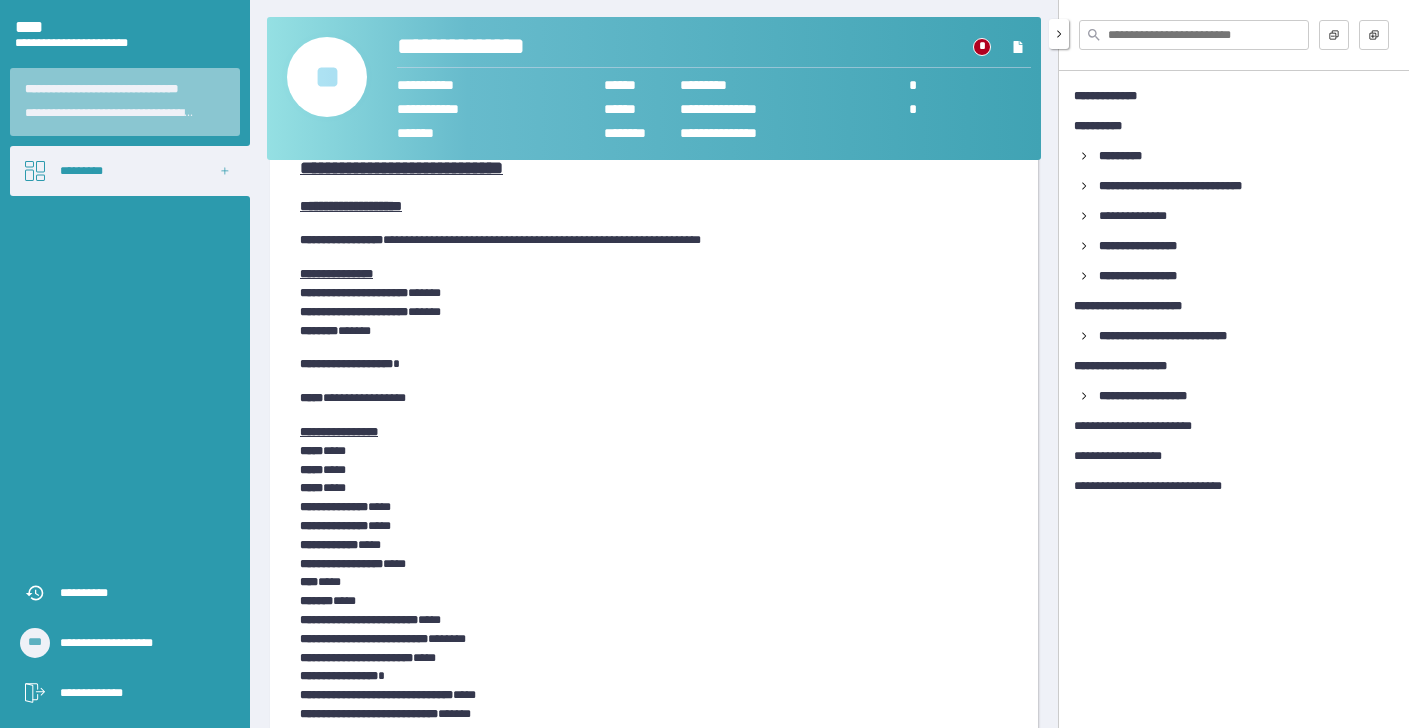 click on "**********" at bounding box center [654, 433] 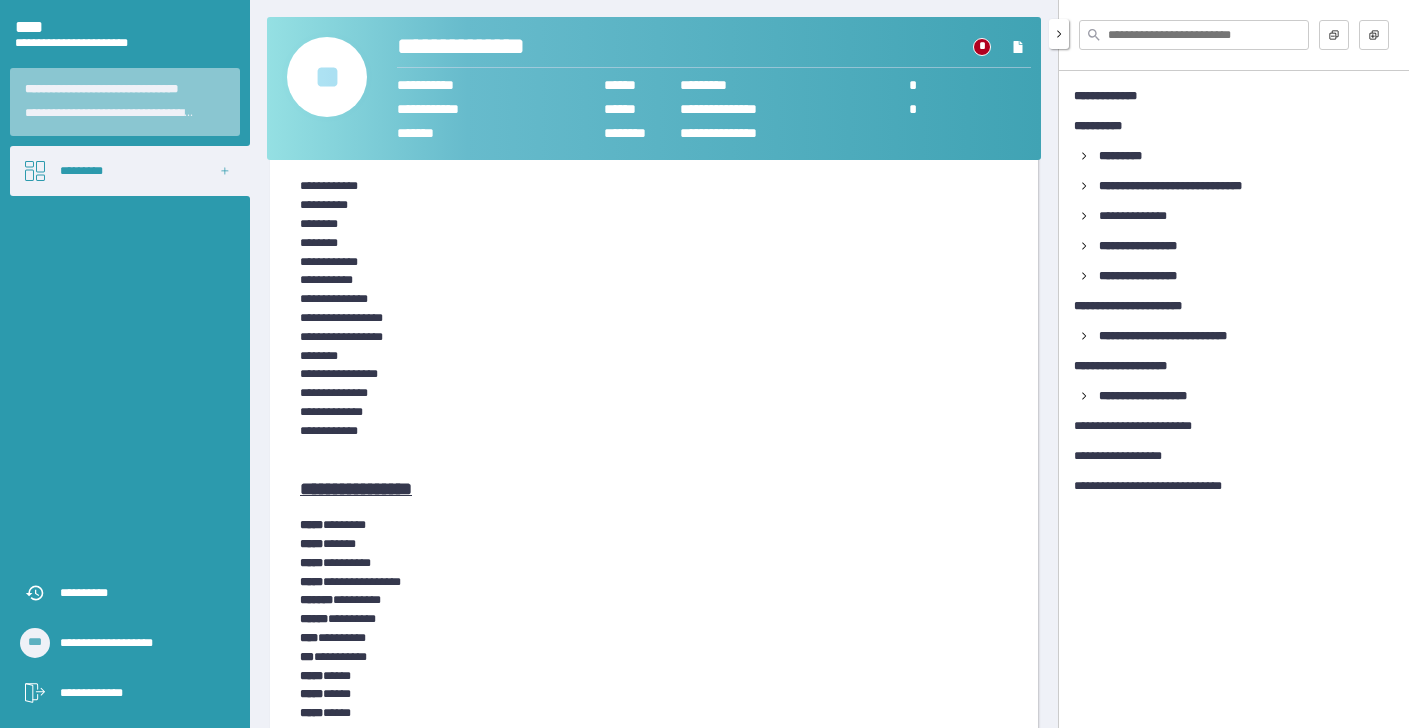 scroll, scrollTop: 2291, scrollLeft: 0, axis: vertical 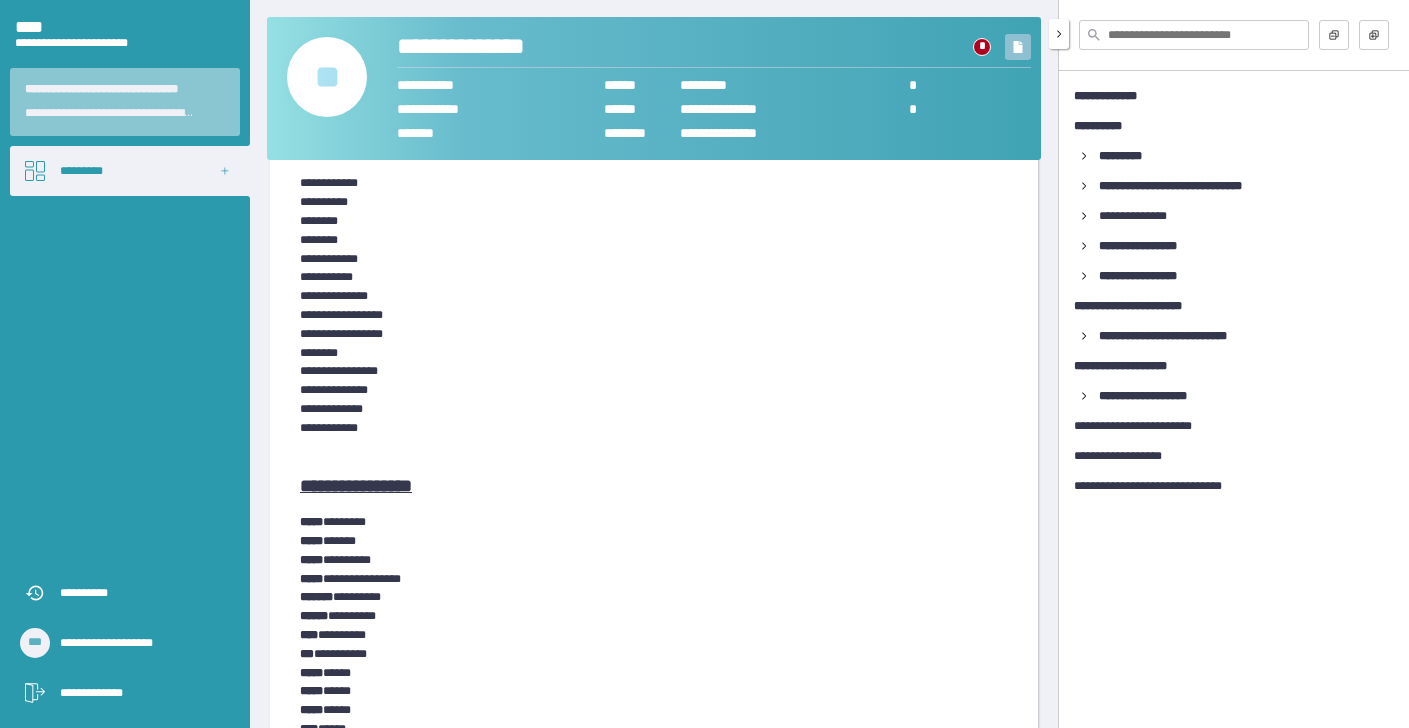 click 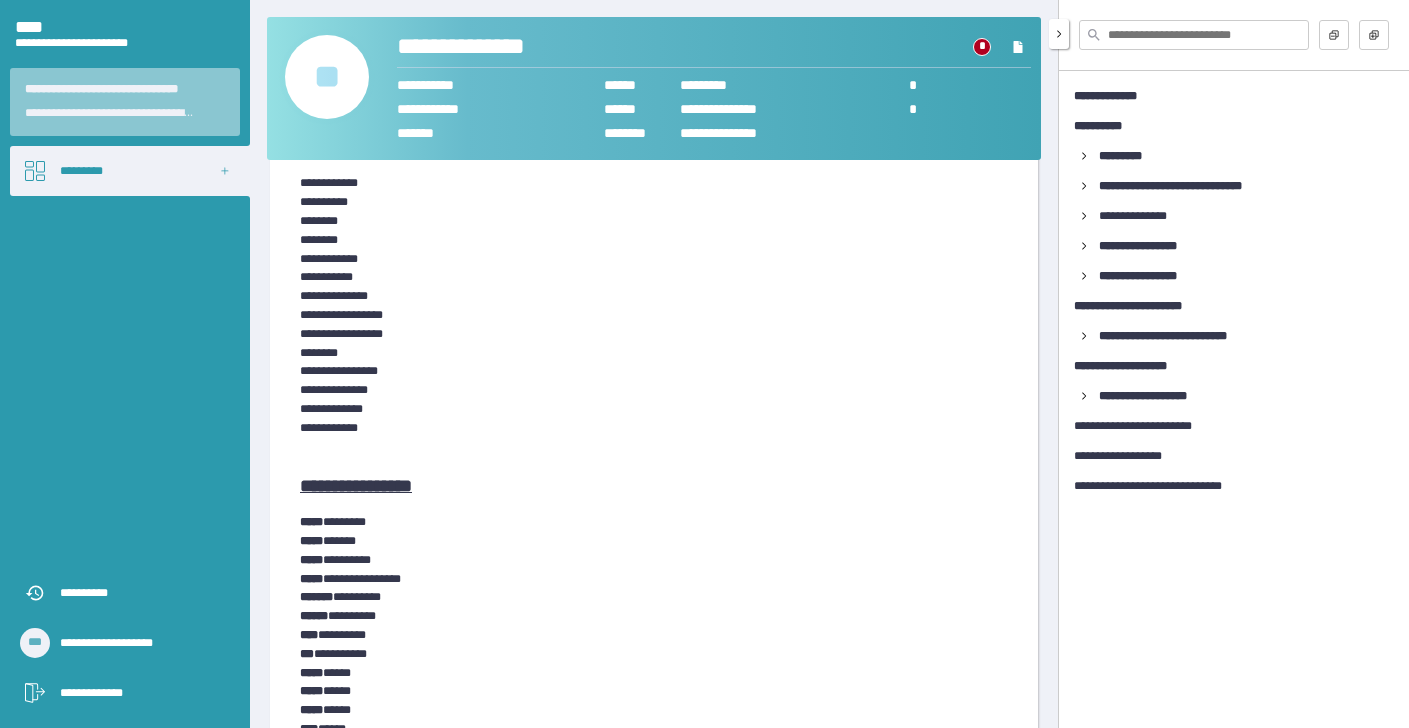 click on "**" at bounding box center (327, 77) 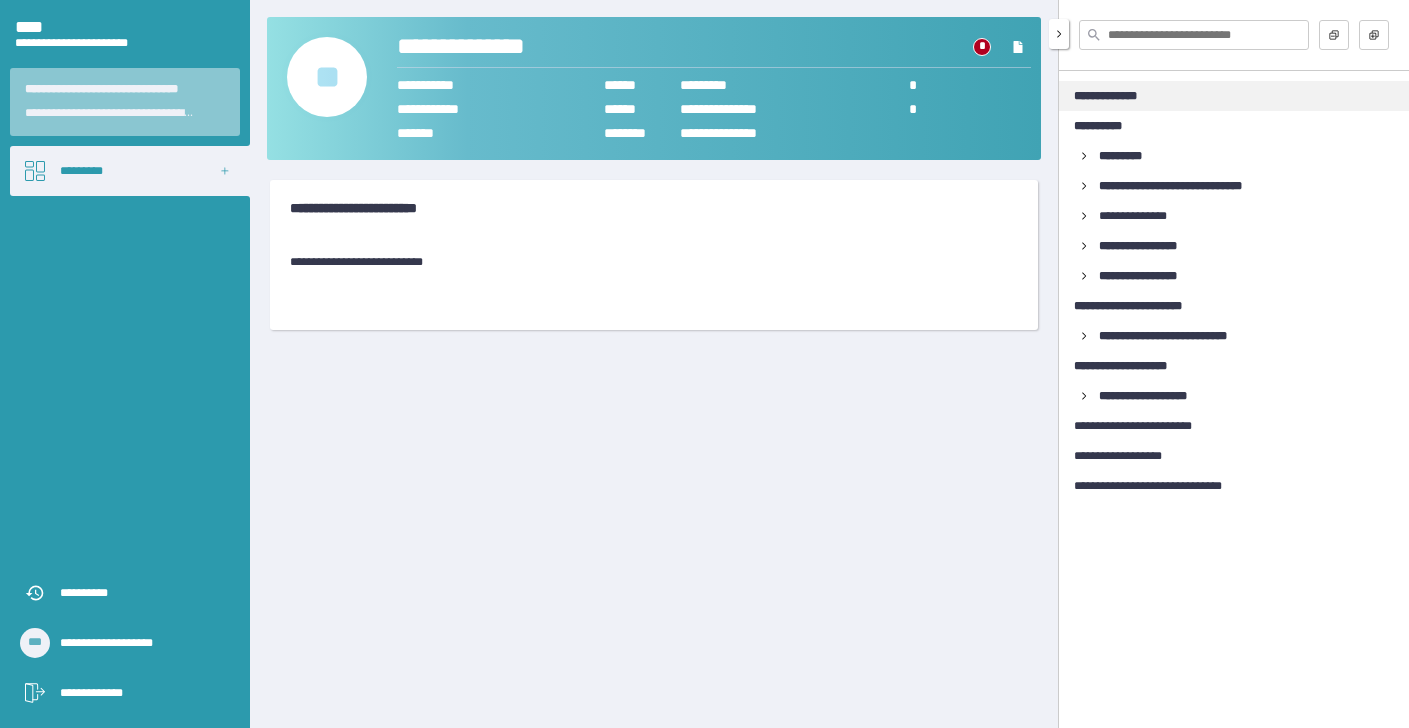 click on "**********" at bounding box center [1120, 96] 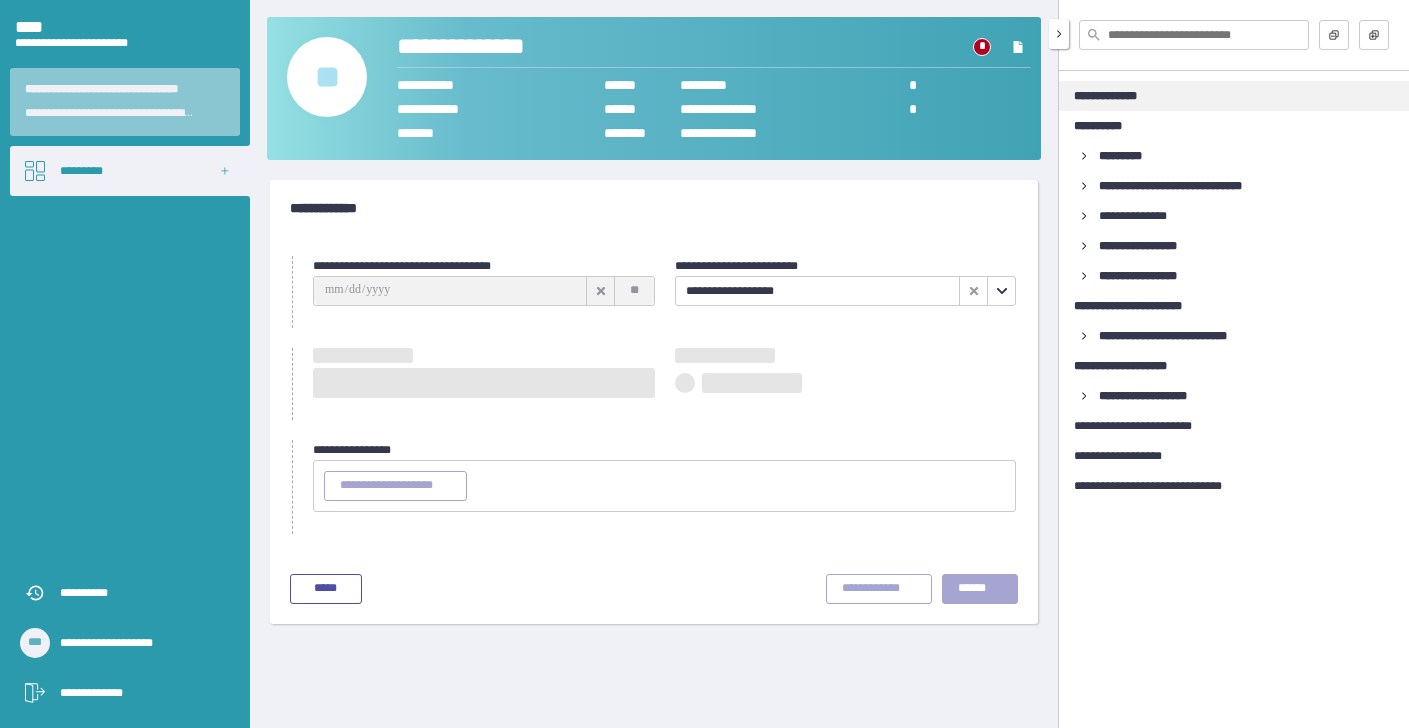 type on "**********" 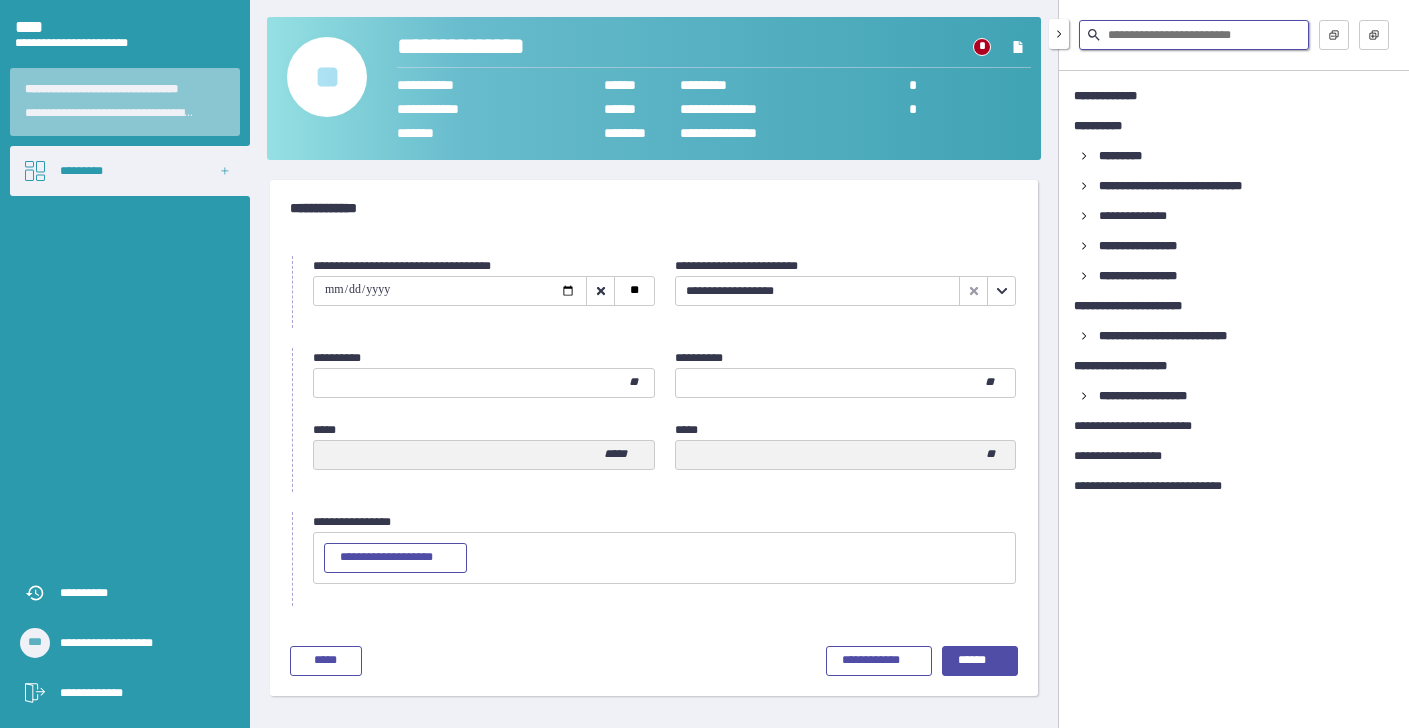 click at bounding box center [1194, 35] 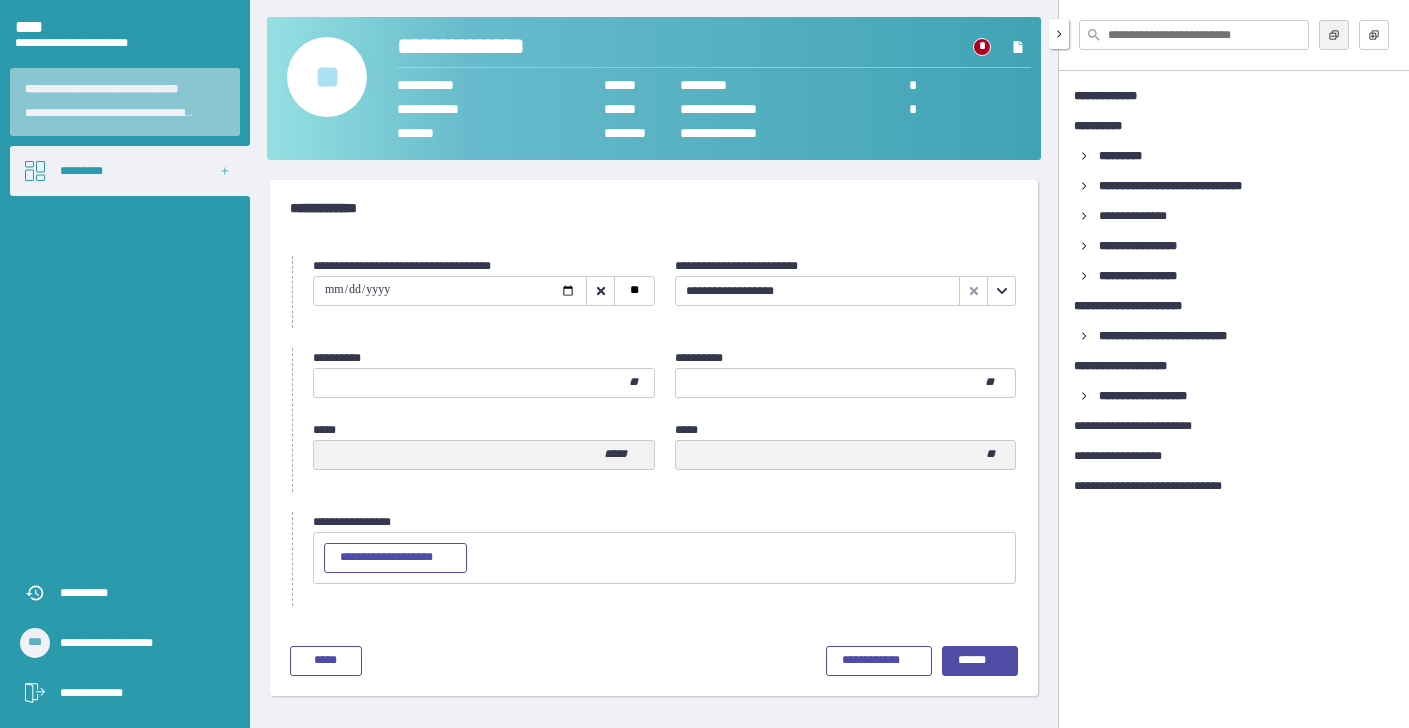 click 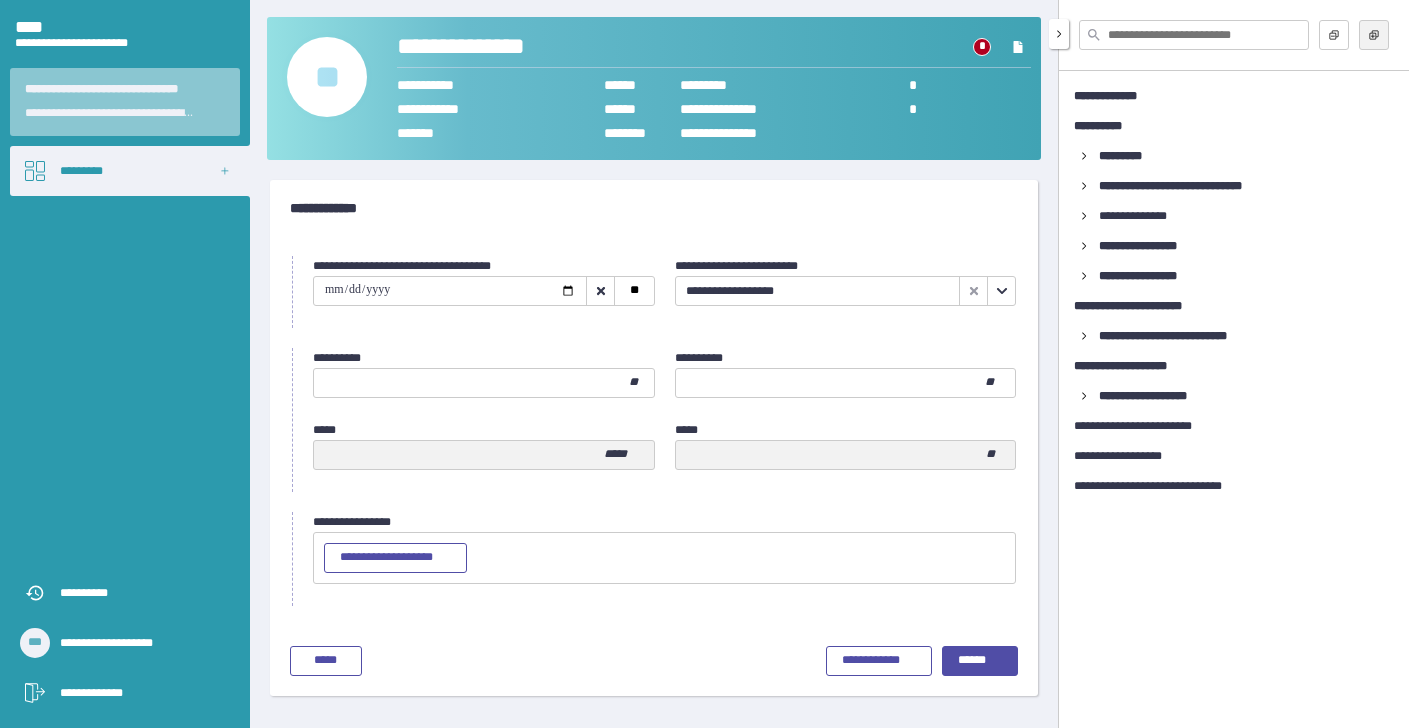 click at bounding box center (1374, 35) 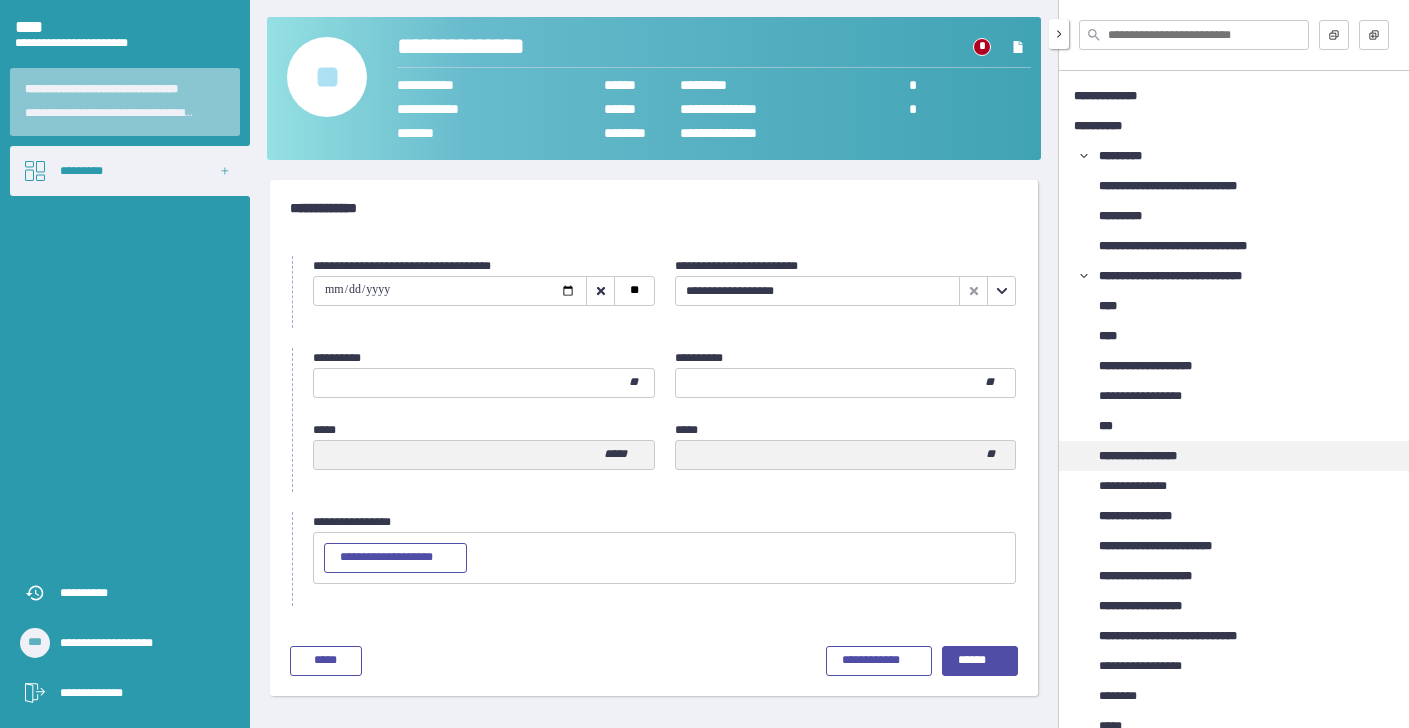 click on "**********" at bounding box center (1152, 456) 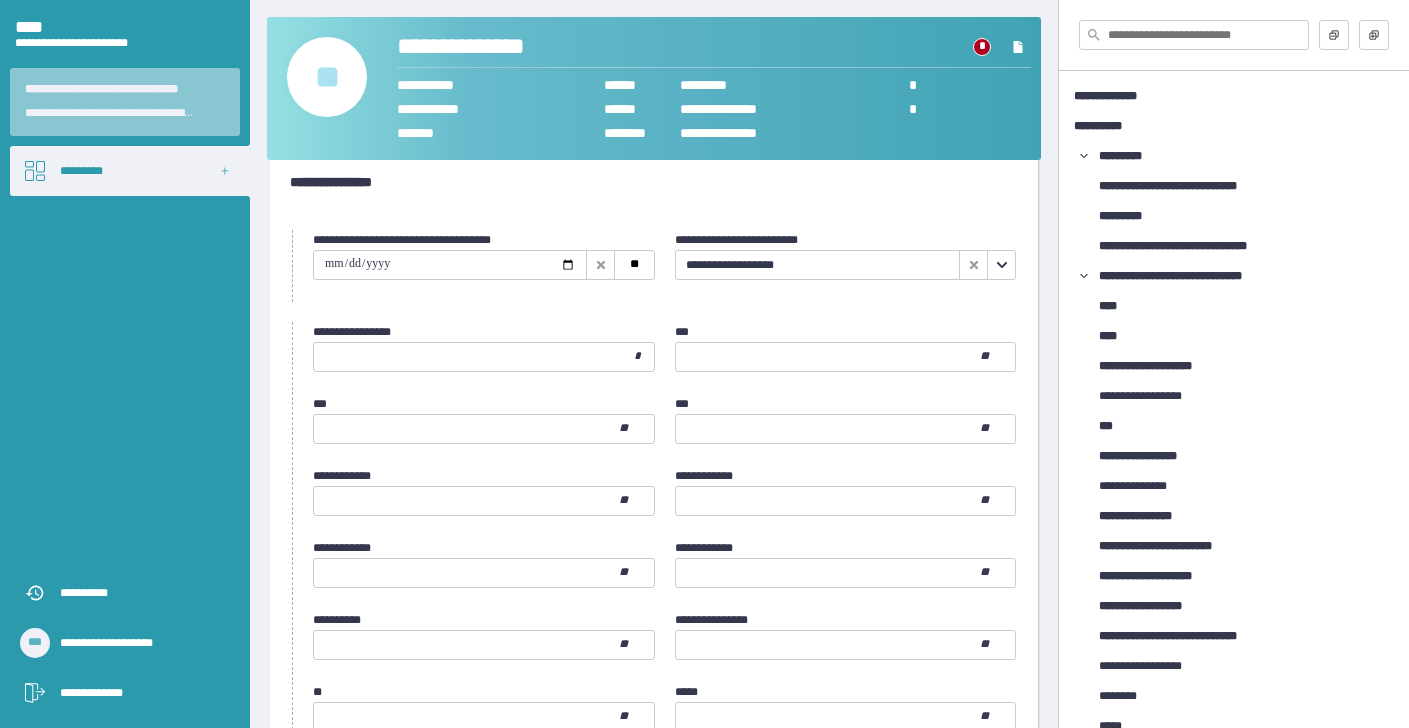 scroll, scrollTop: 24, scrollLeft: 0, axis: vertical 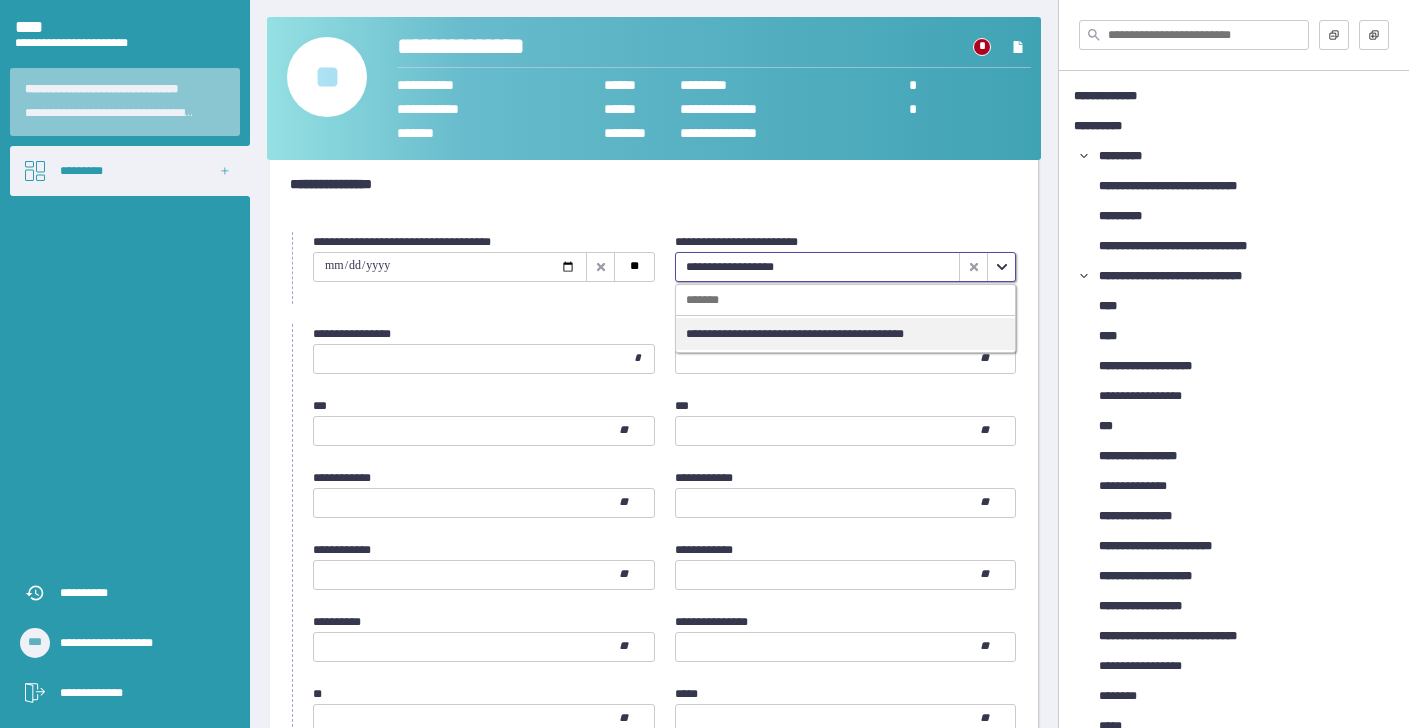 click 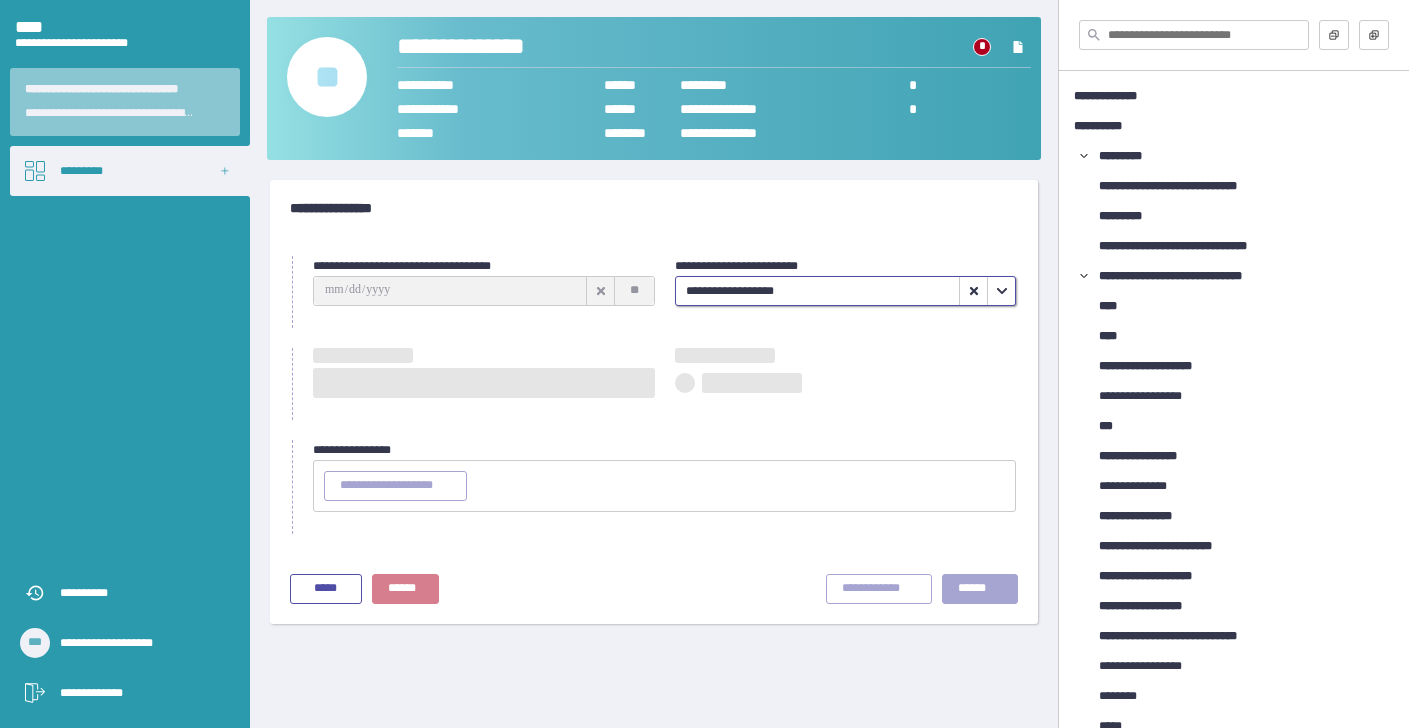 scroll, scrollTop: 0, scrollLeft: 0, axis: both 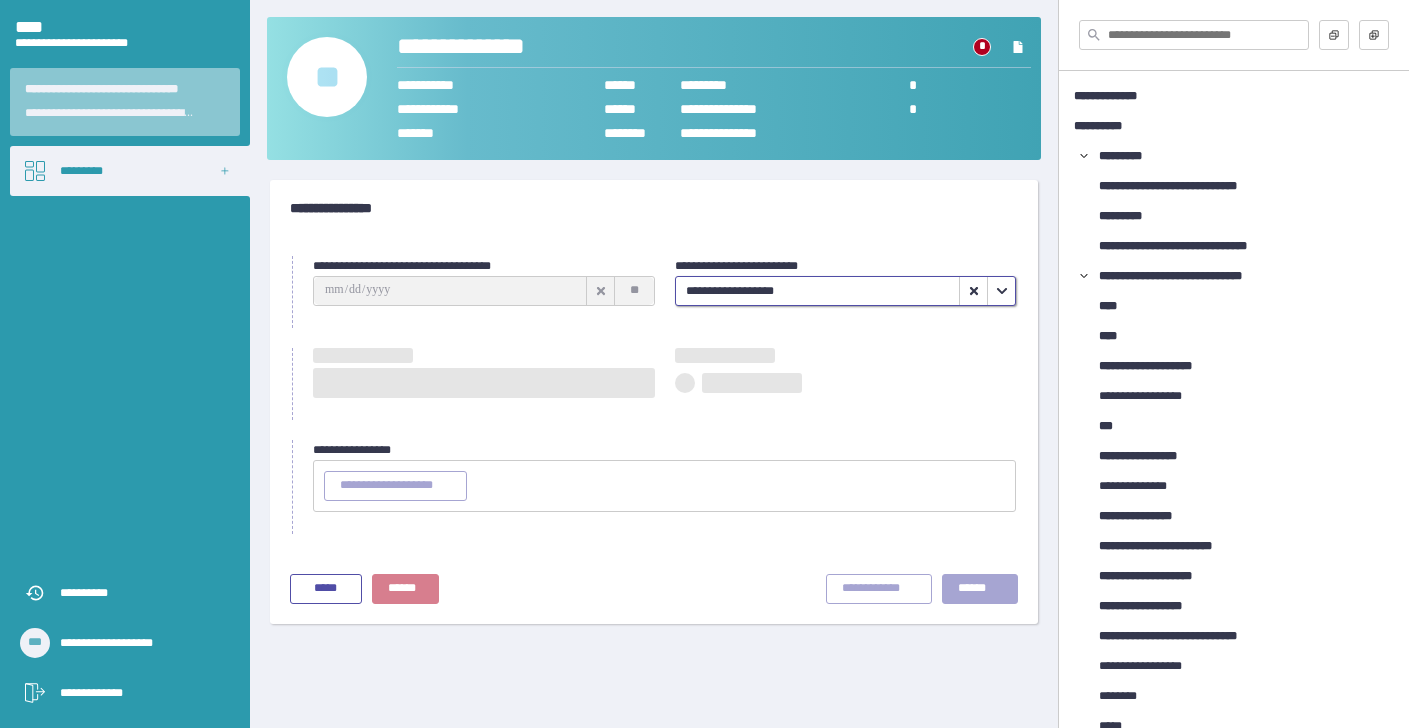 type on "**********" 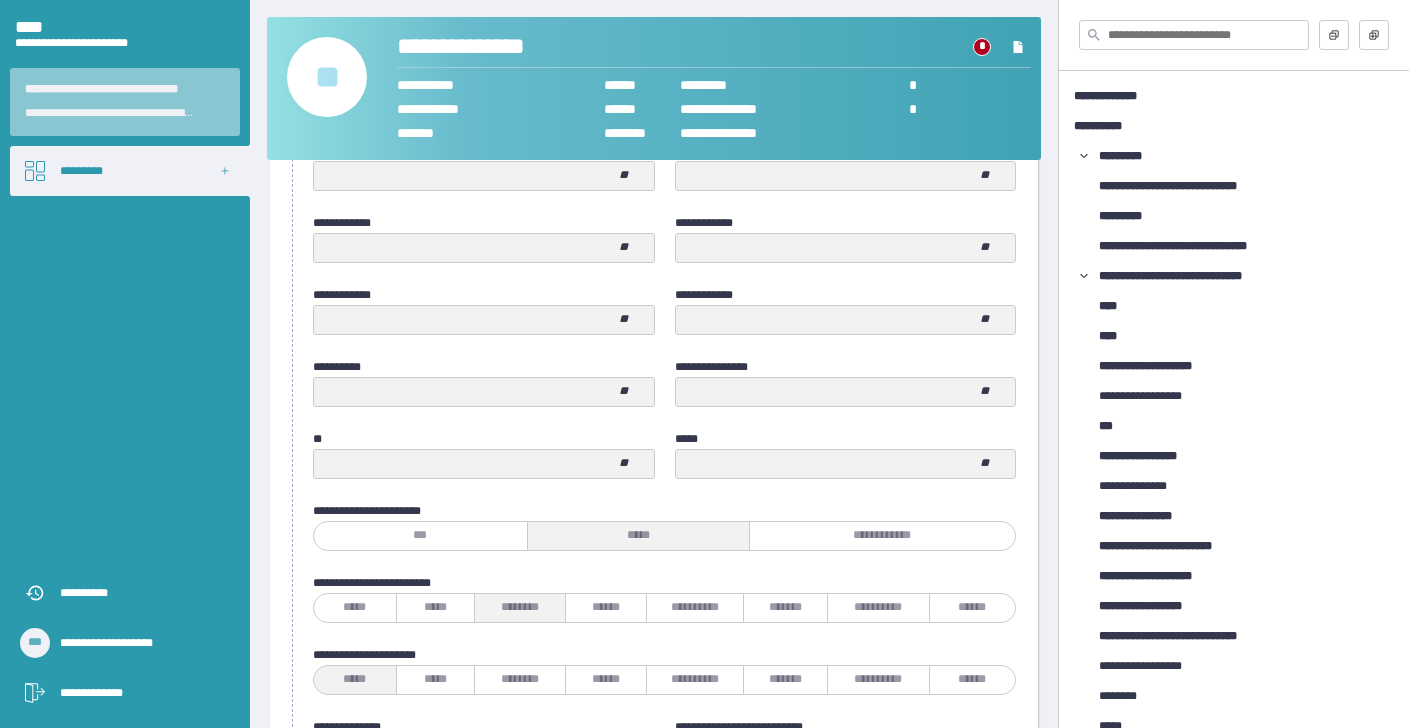 scroll, scrollTop: 284, scrollLeft: 0, axis: vertical 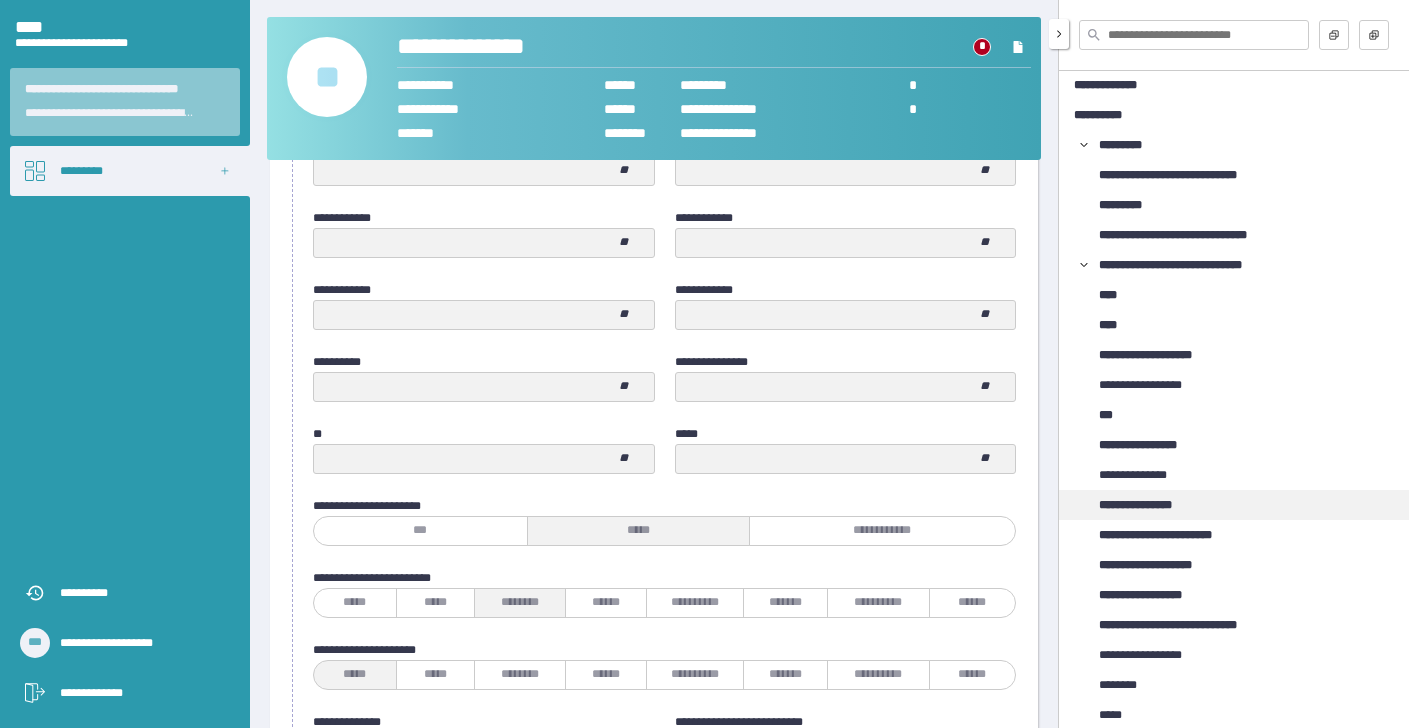 click on "**********" at bounding box center (1254, 505) 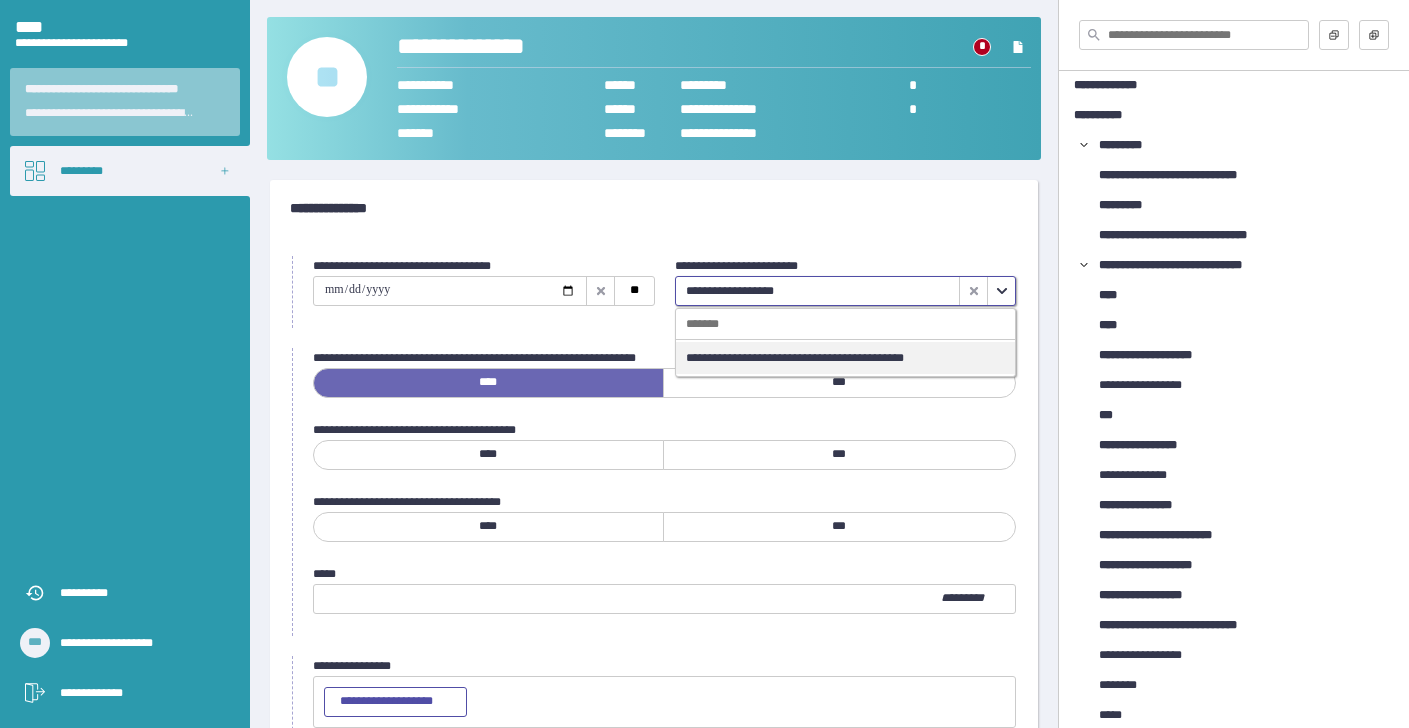 click 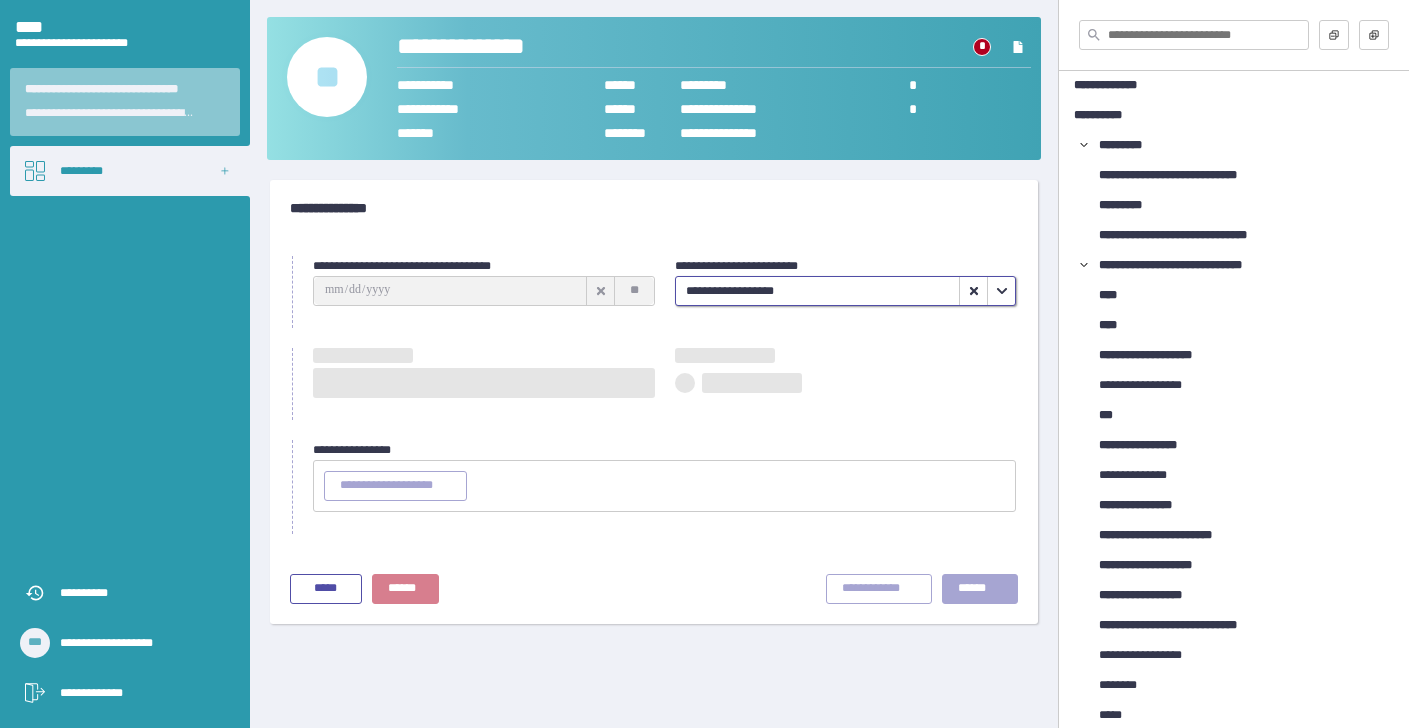 type on "**********" 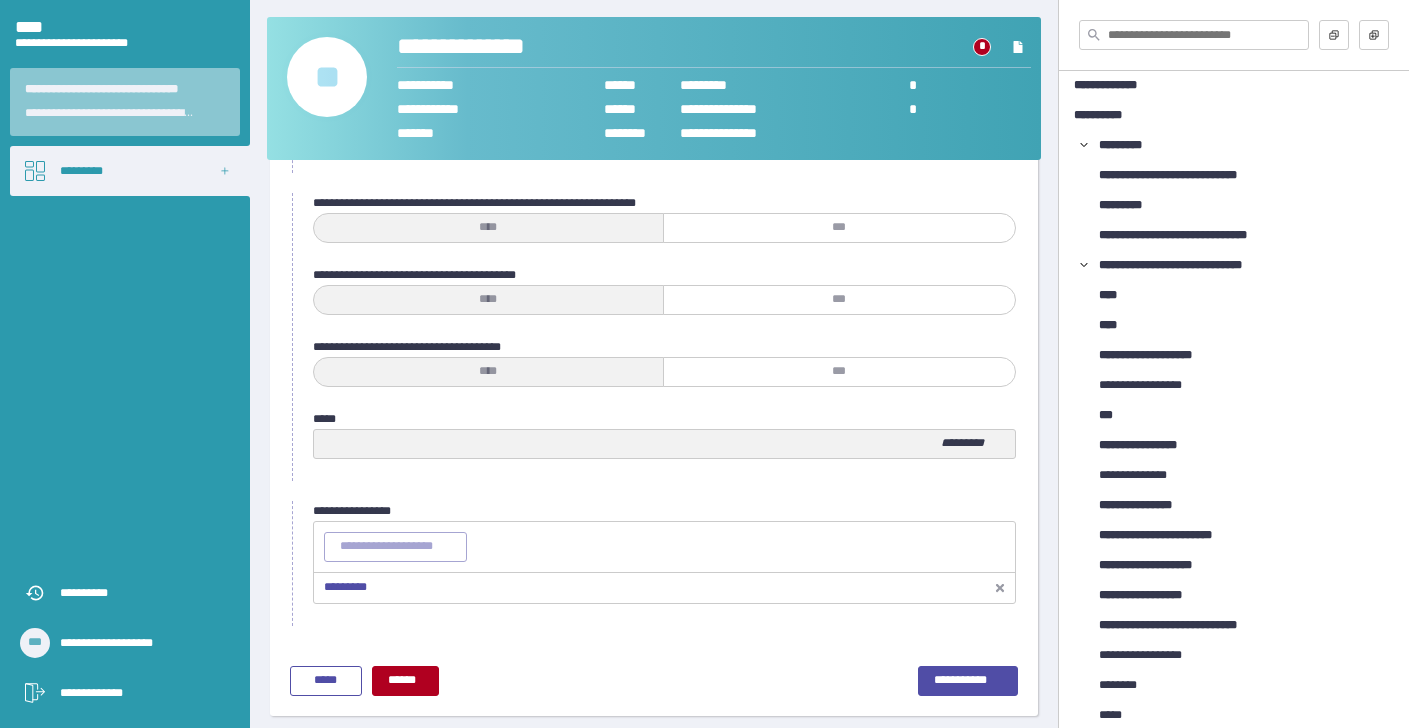 scroll, scrollTop: 162, scrollLeft: 0, axis: vertical 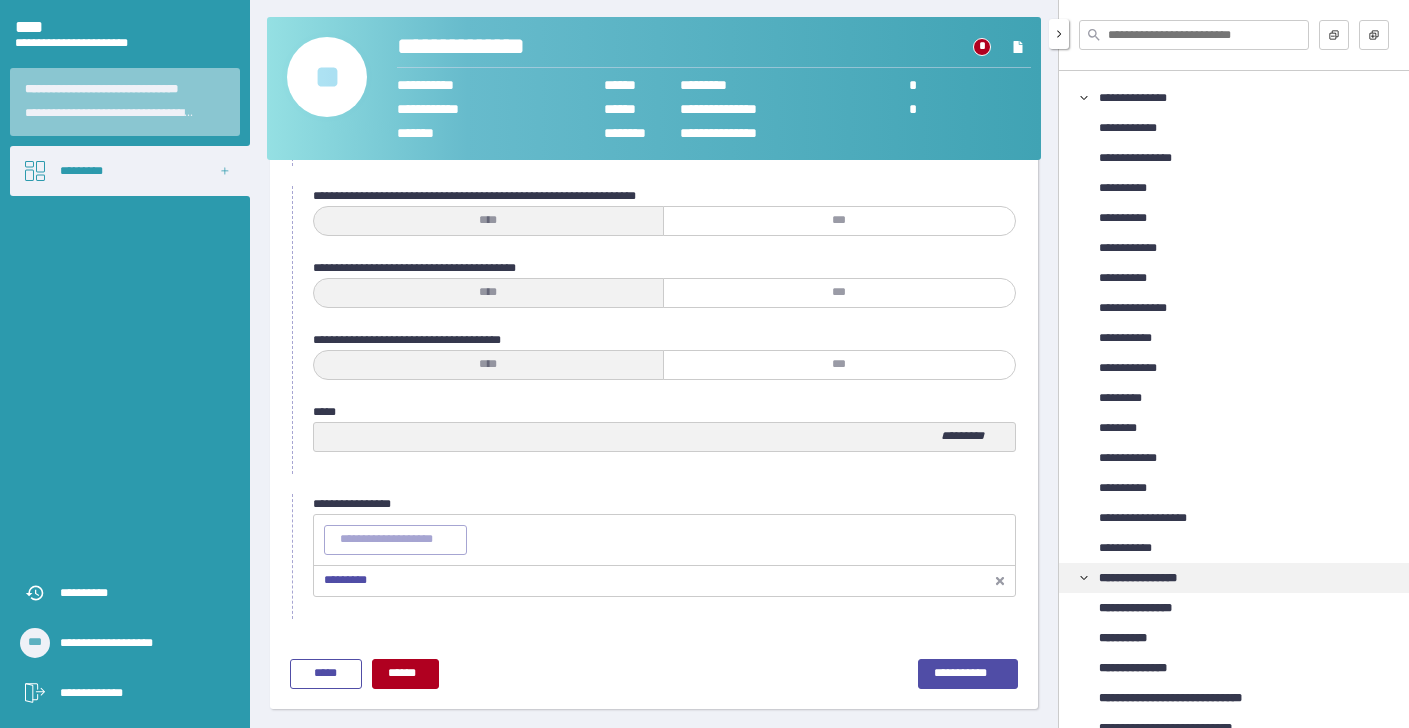 click on "**********" at bounding box center (1152, 578) 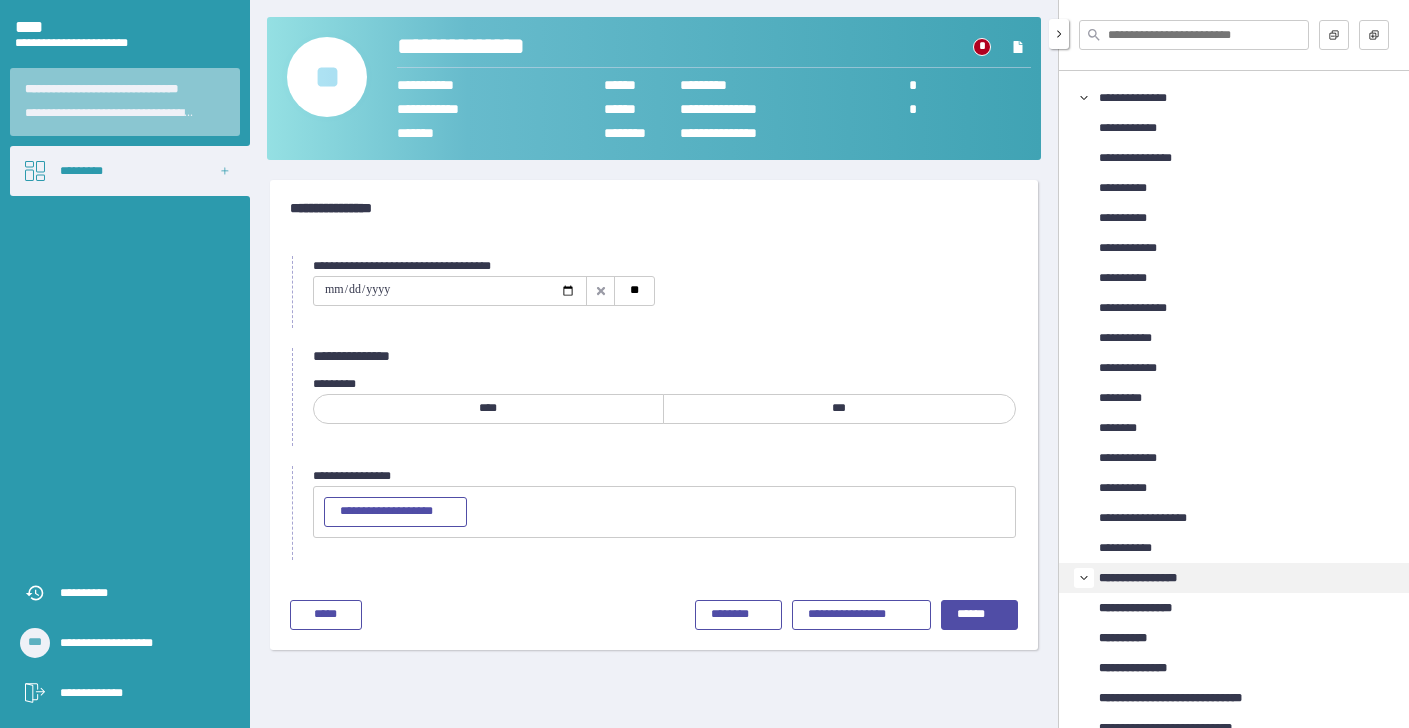click 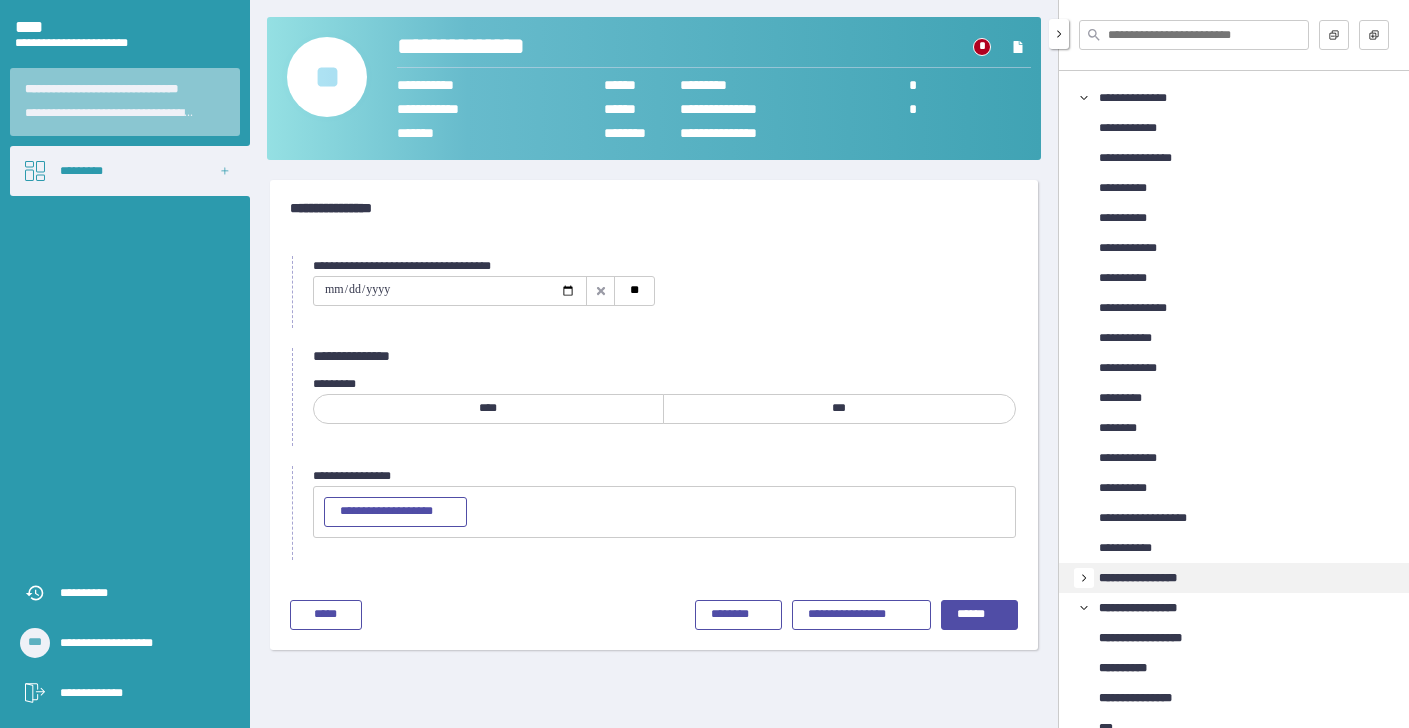 click on "**********" at bounding box center [1152, 578] 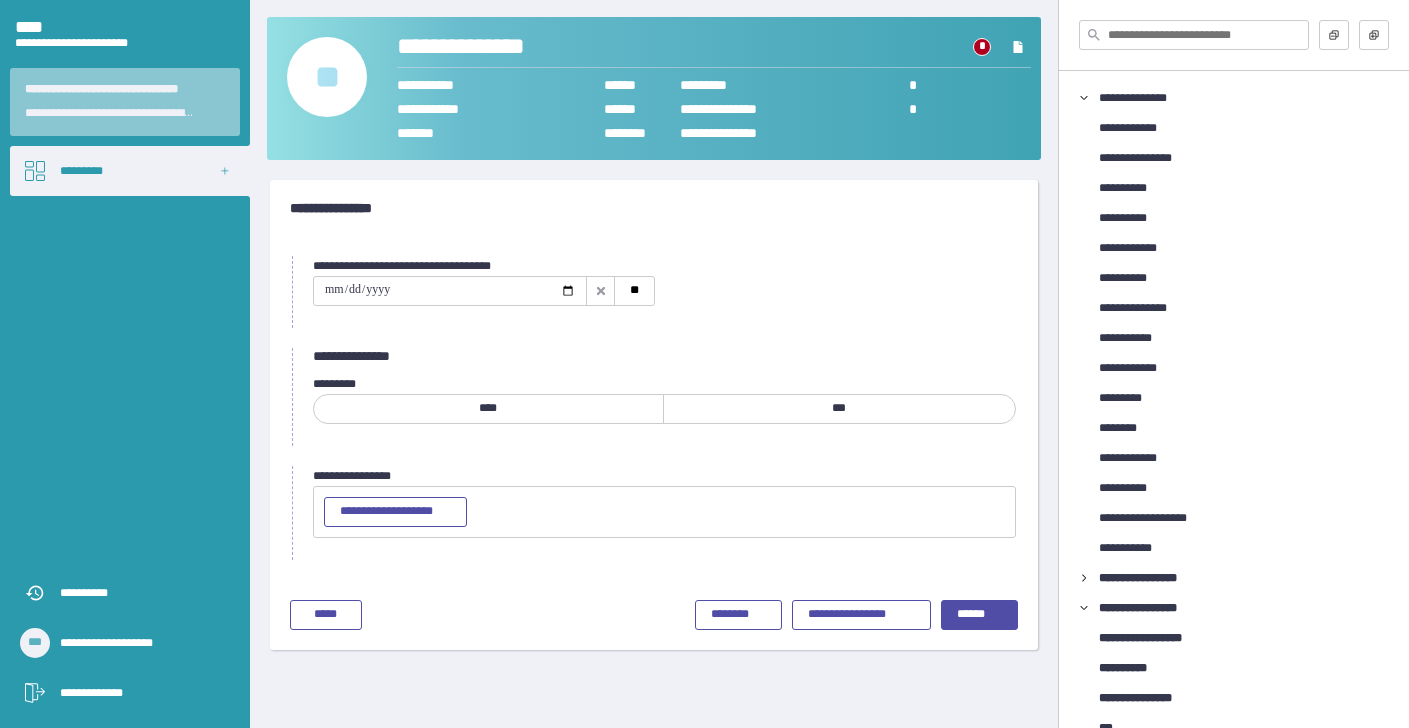 click 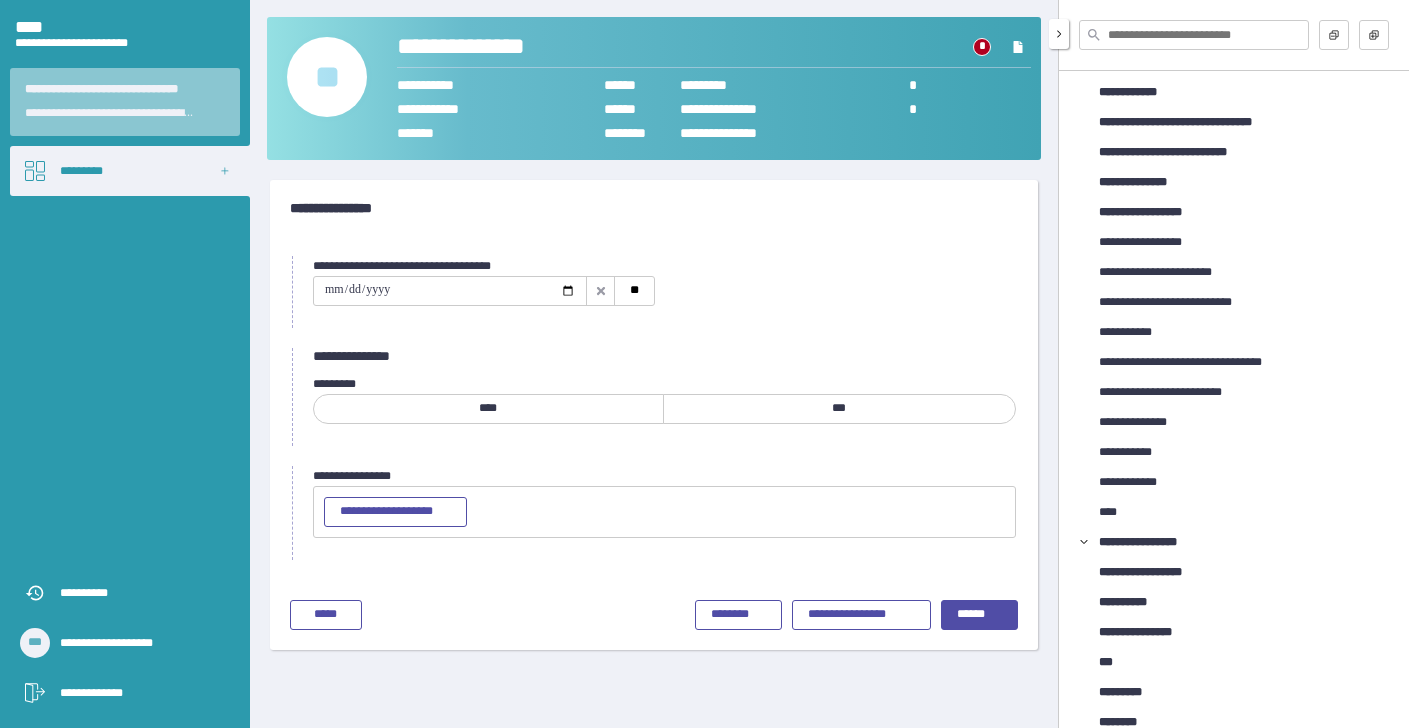 scroll, scrollTop: 1392, scrollLeft: 0, axis: vertical 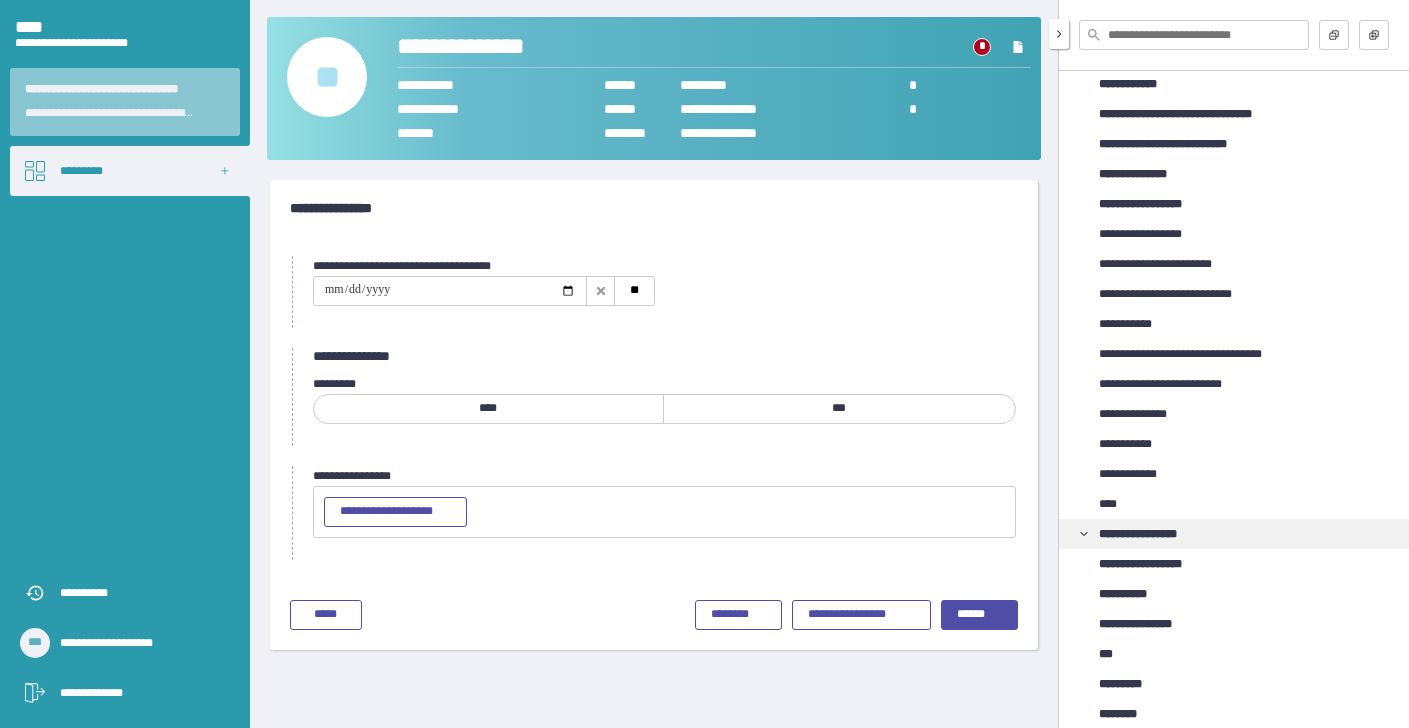click on "**********" at bounding box center (1152, 534) 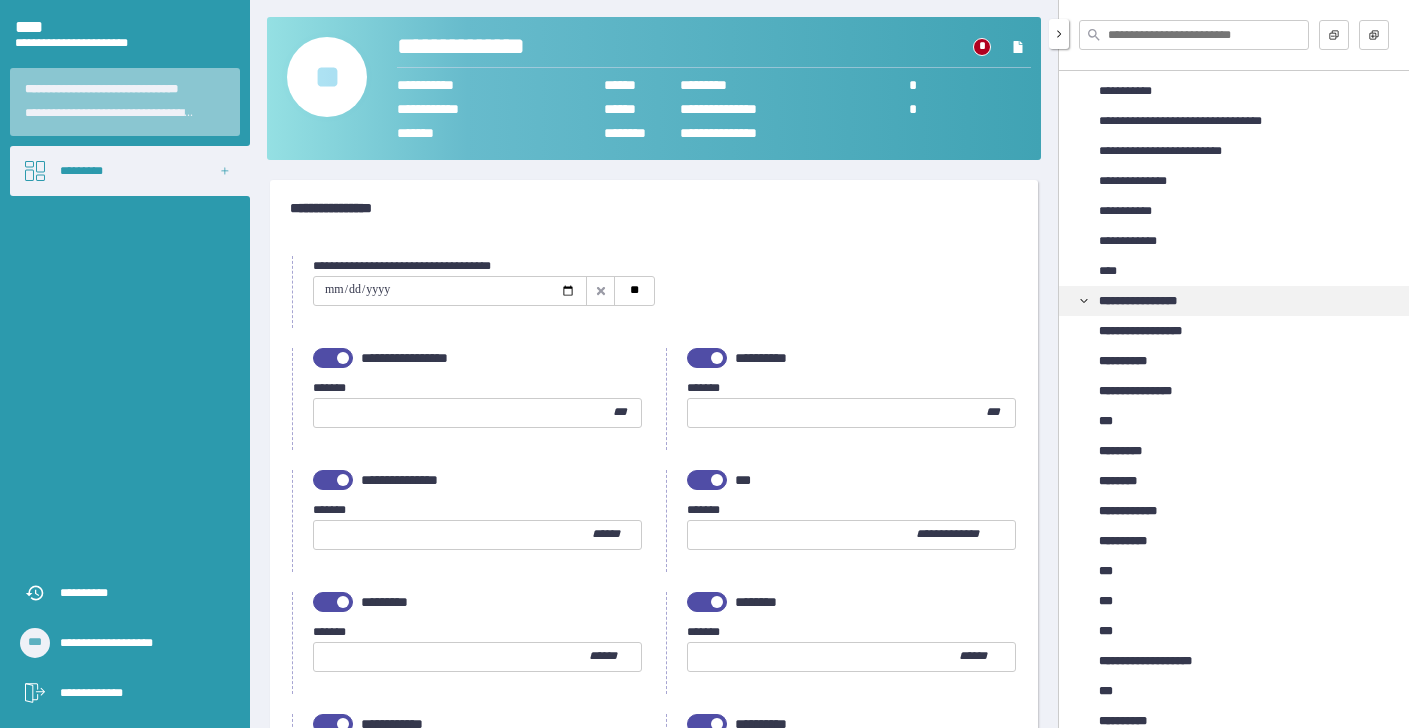 scroll, scrollTop: 1589, scrollLeft: 0, axis: vertical 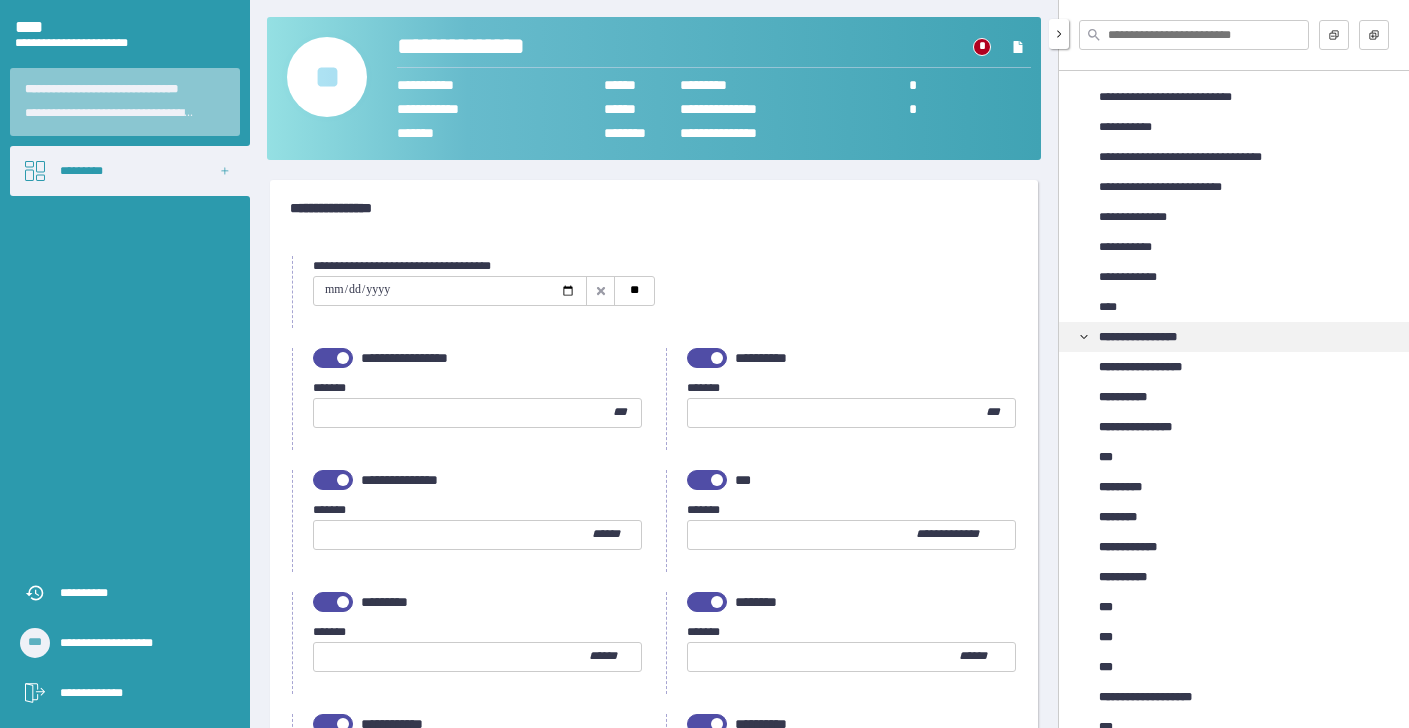 click on "**********" at bounding box center [1152, 337] 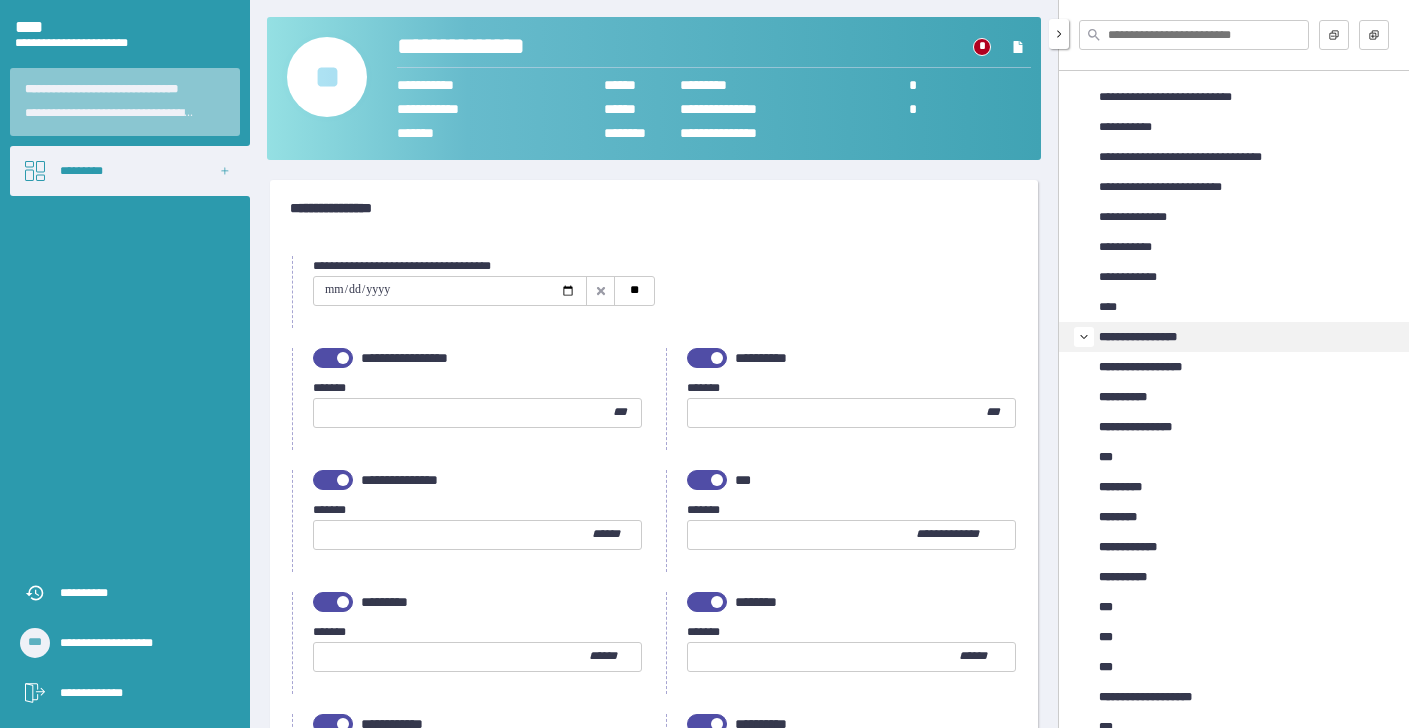 click 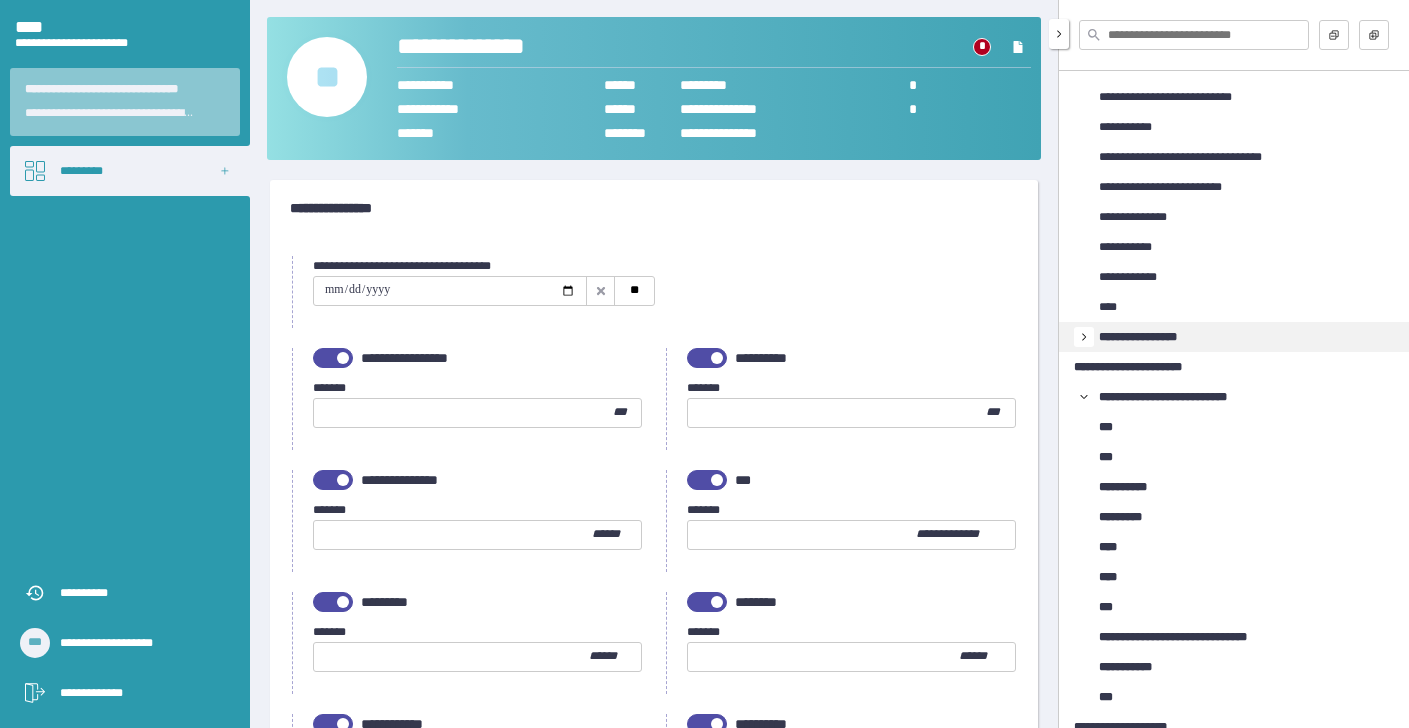click 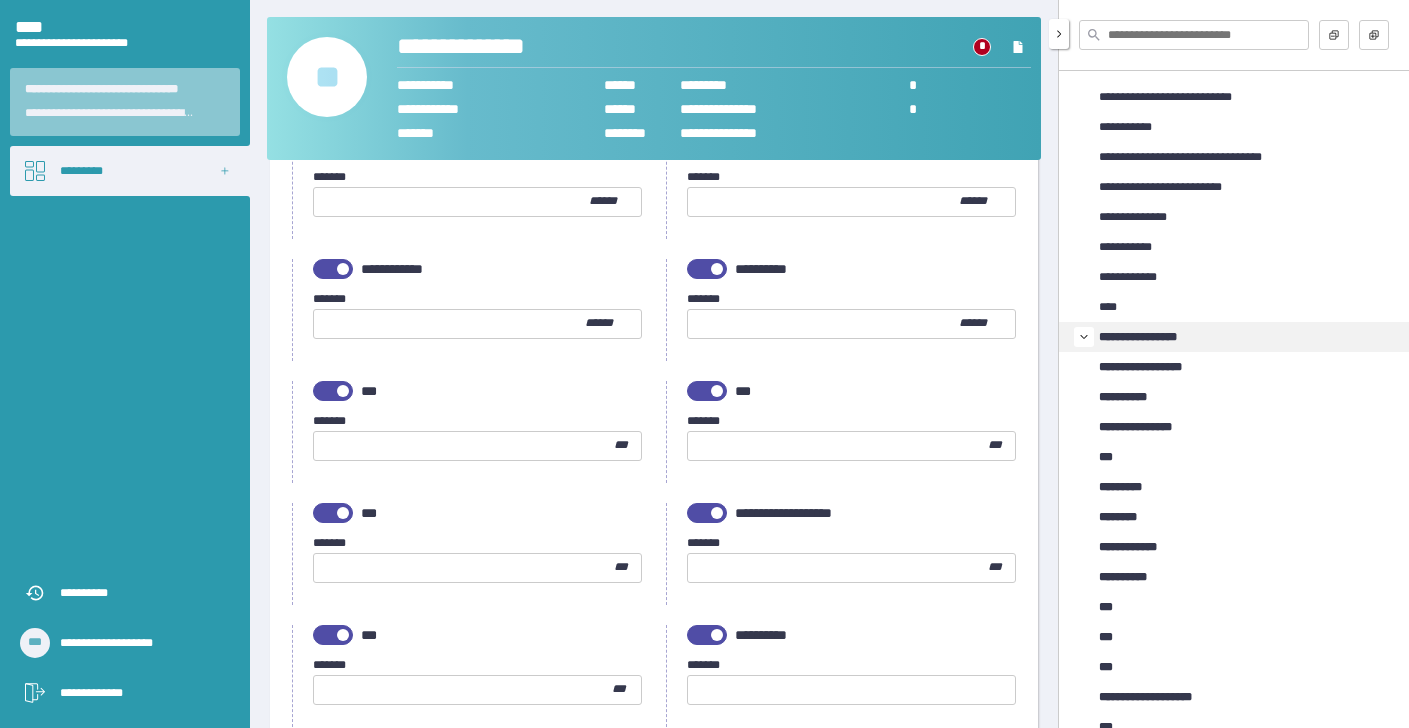 scroll, scrollTop: 0, scrollLeft: 0, axis: both 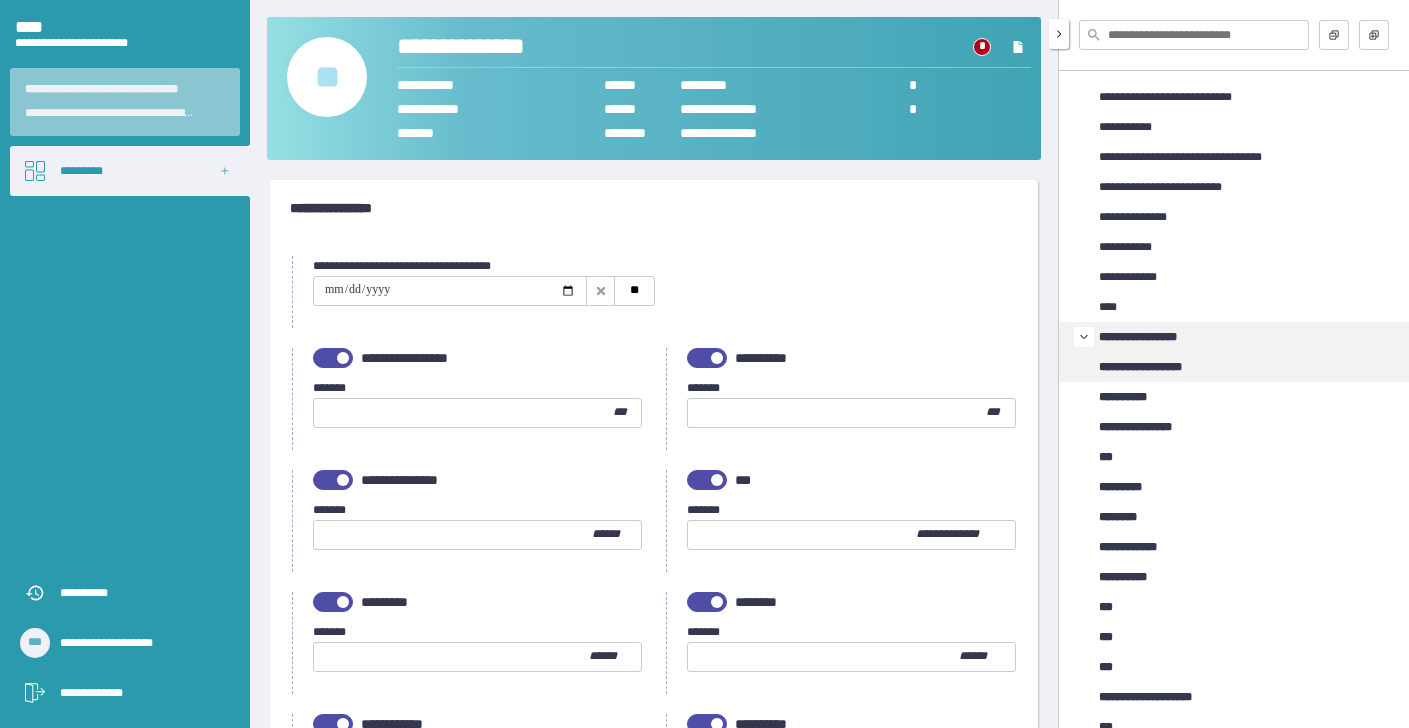 click on "**********" at bounding box center (1155, 367) 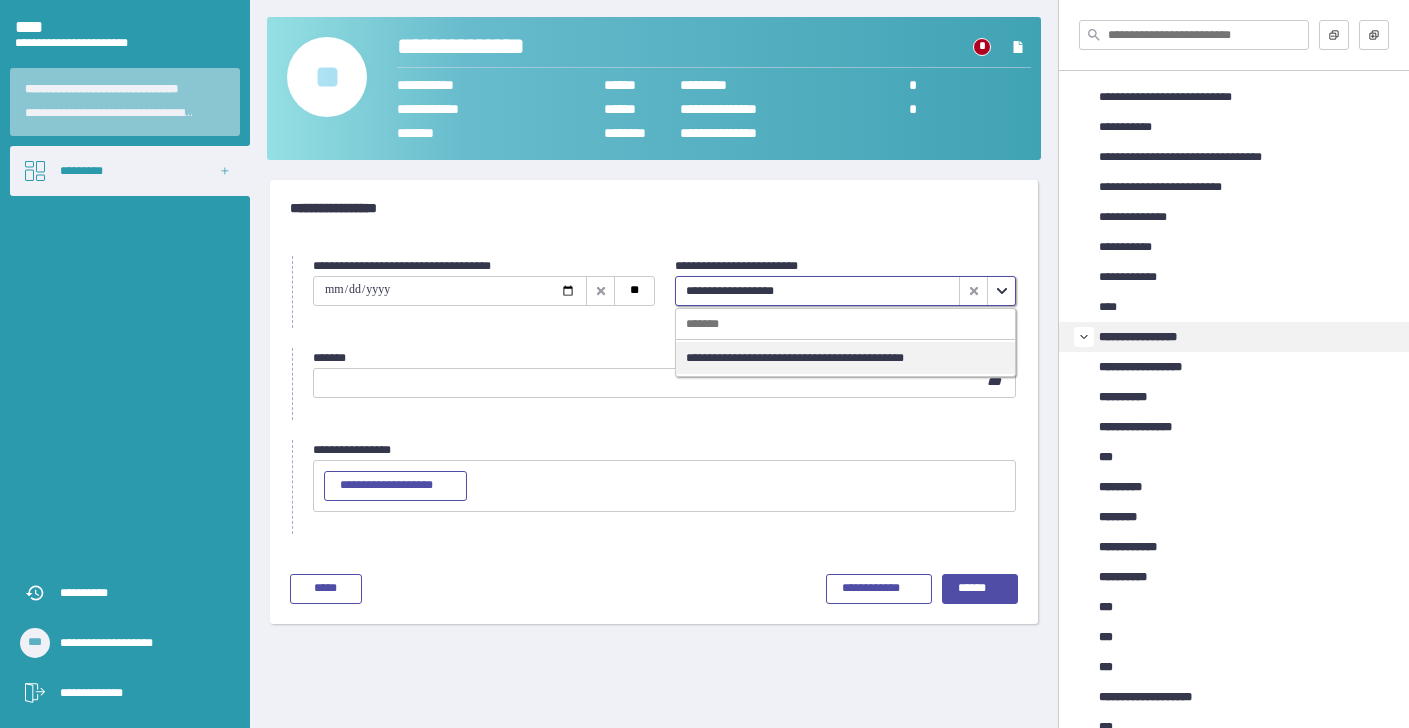 click 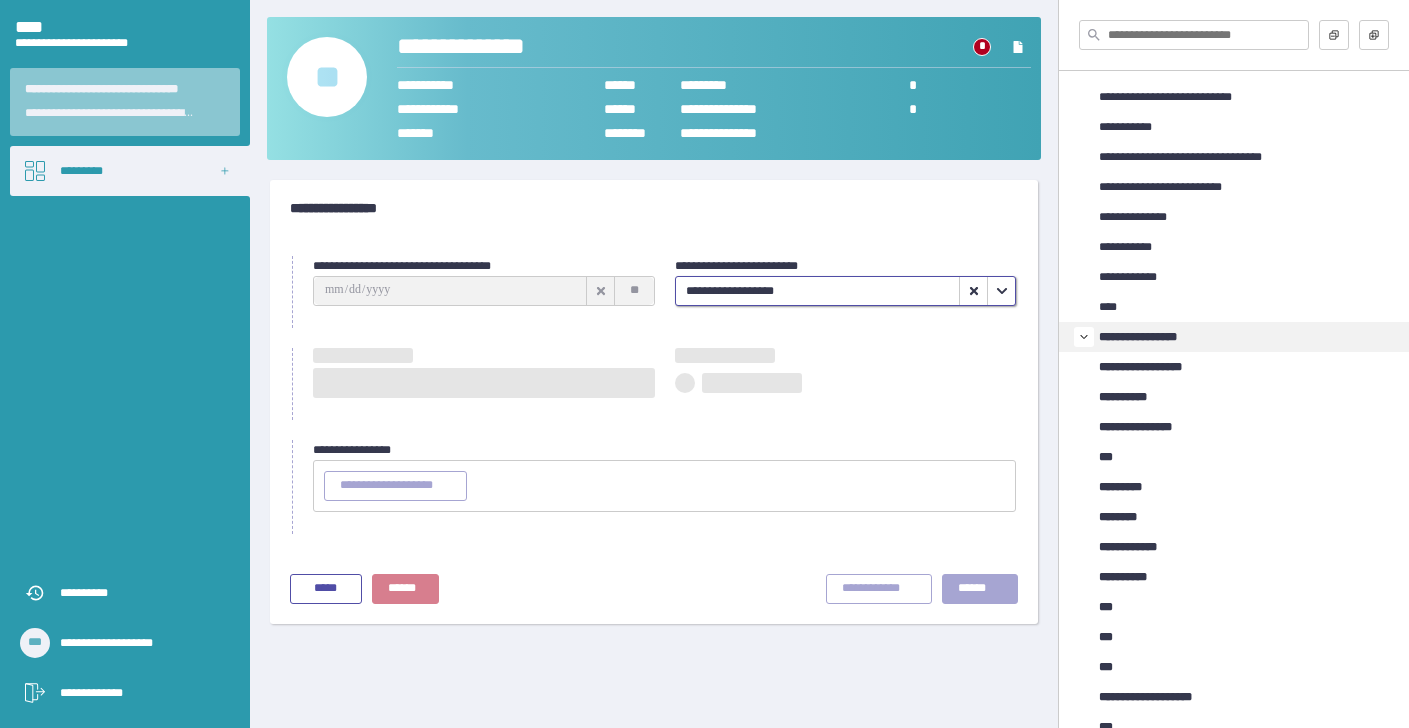 type on "**********" 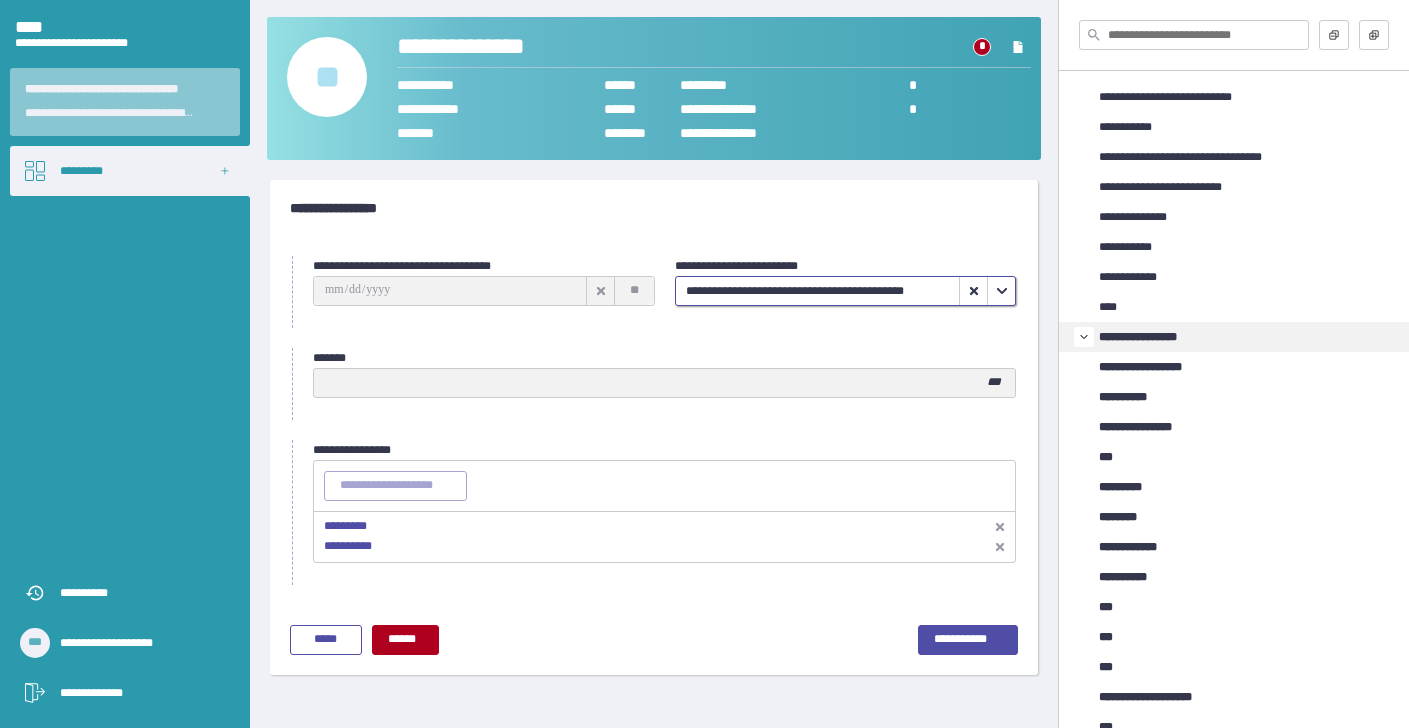 type 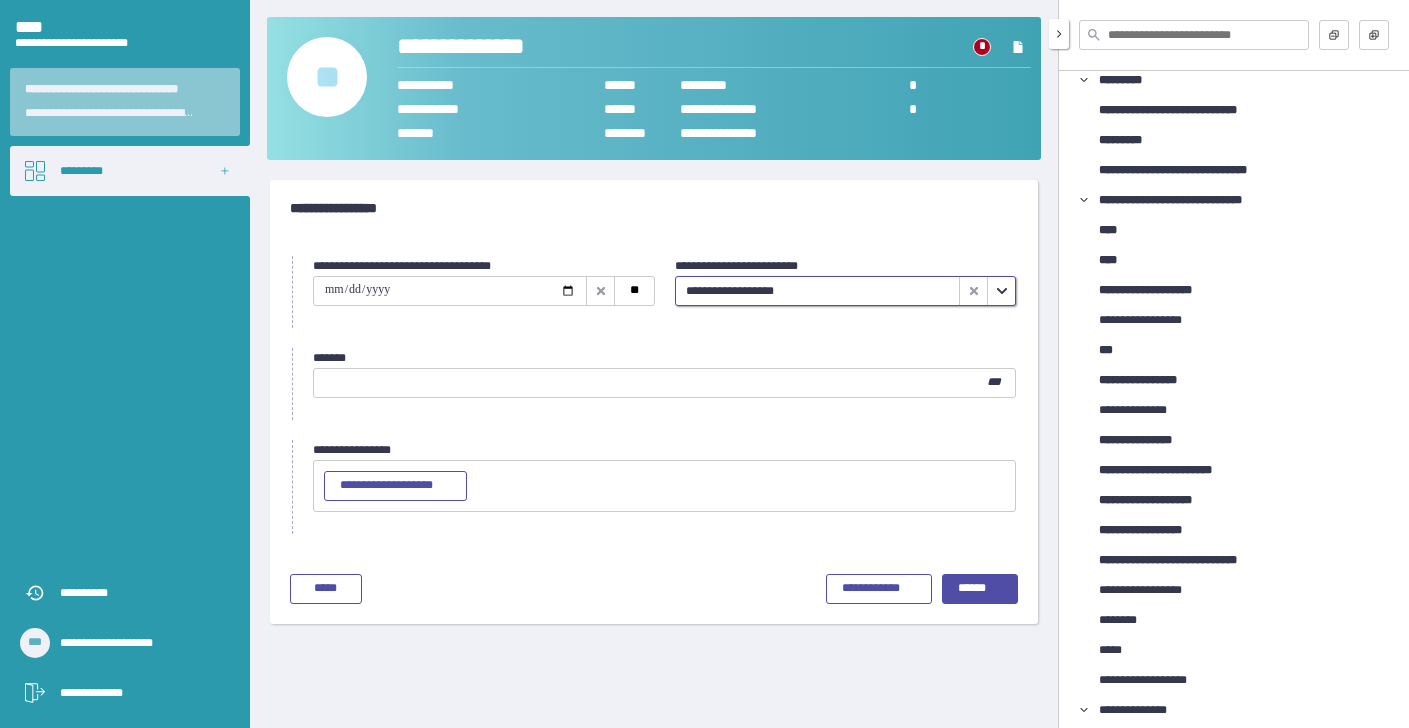 scroll, scrollTop: 0, scrollLeft: 0, axis: both 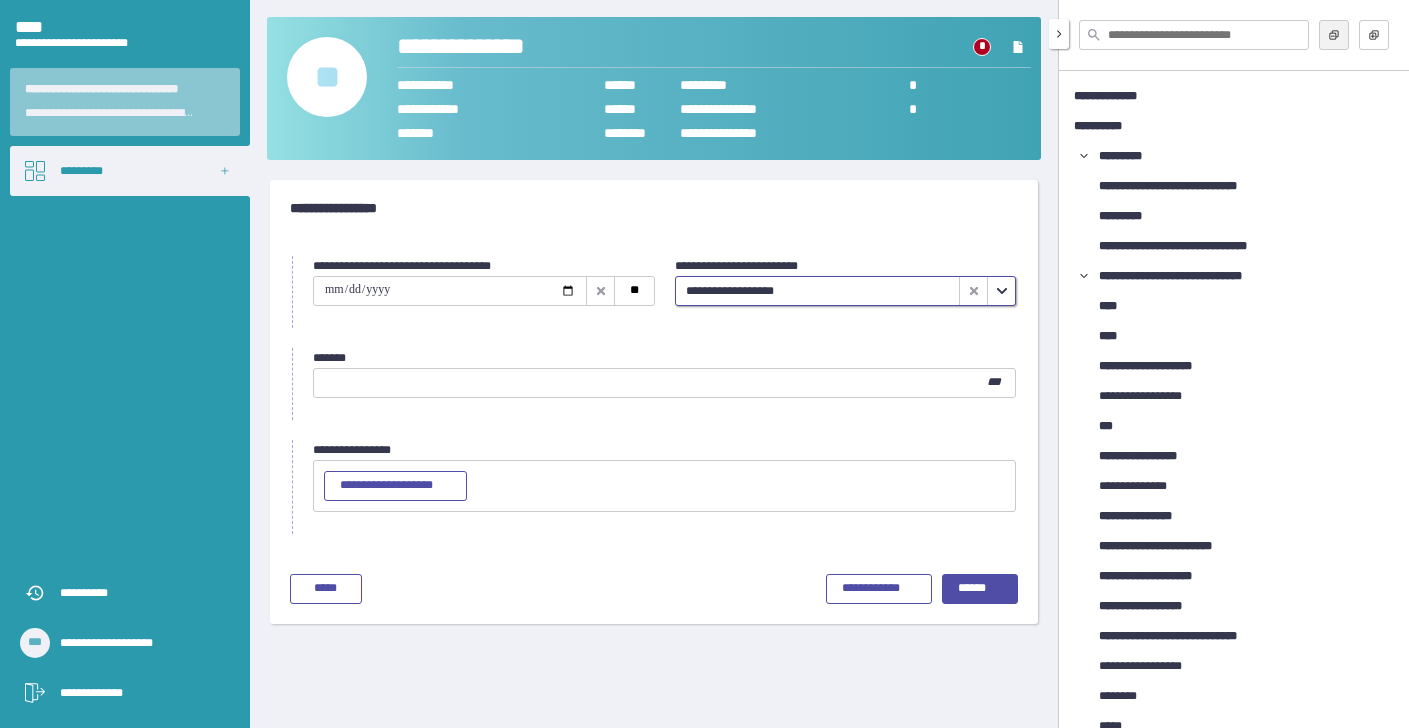 click 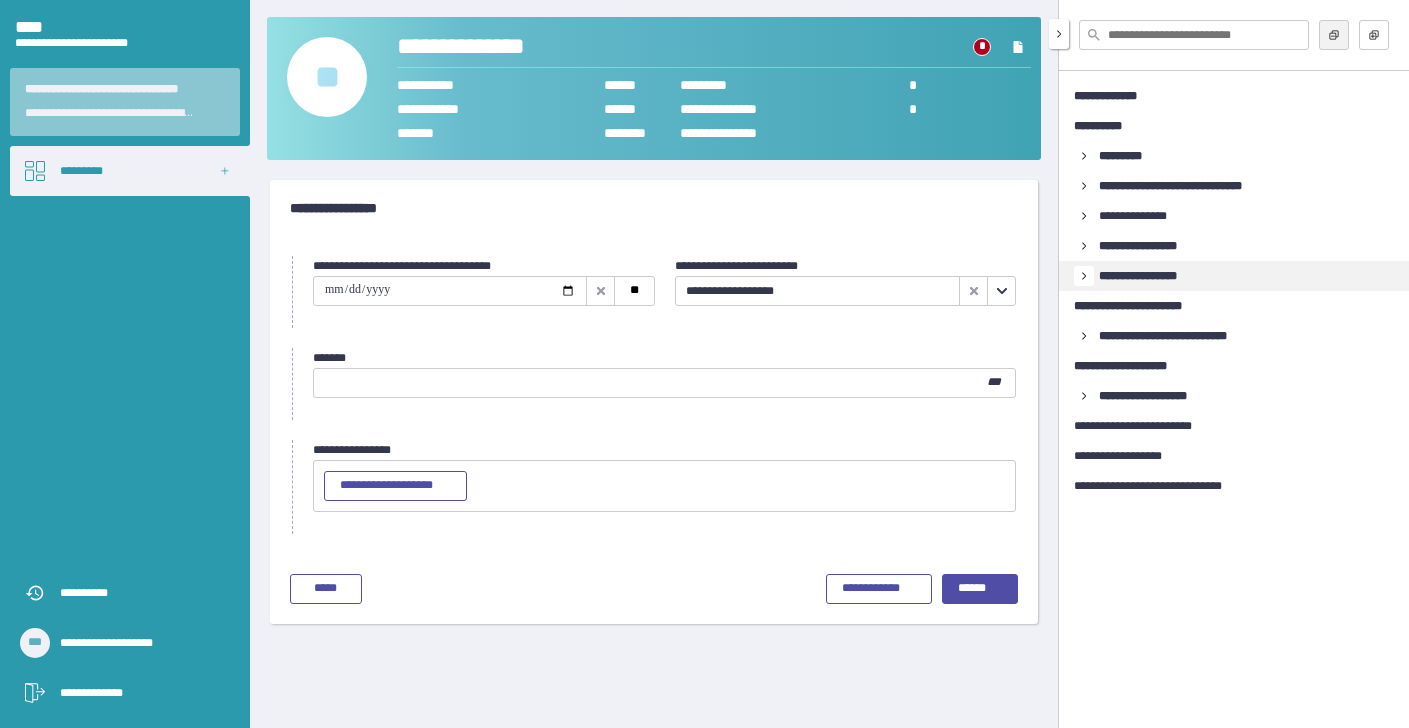 click 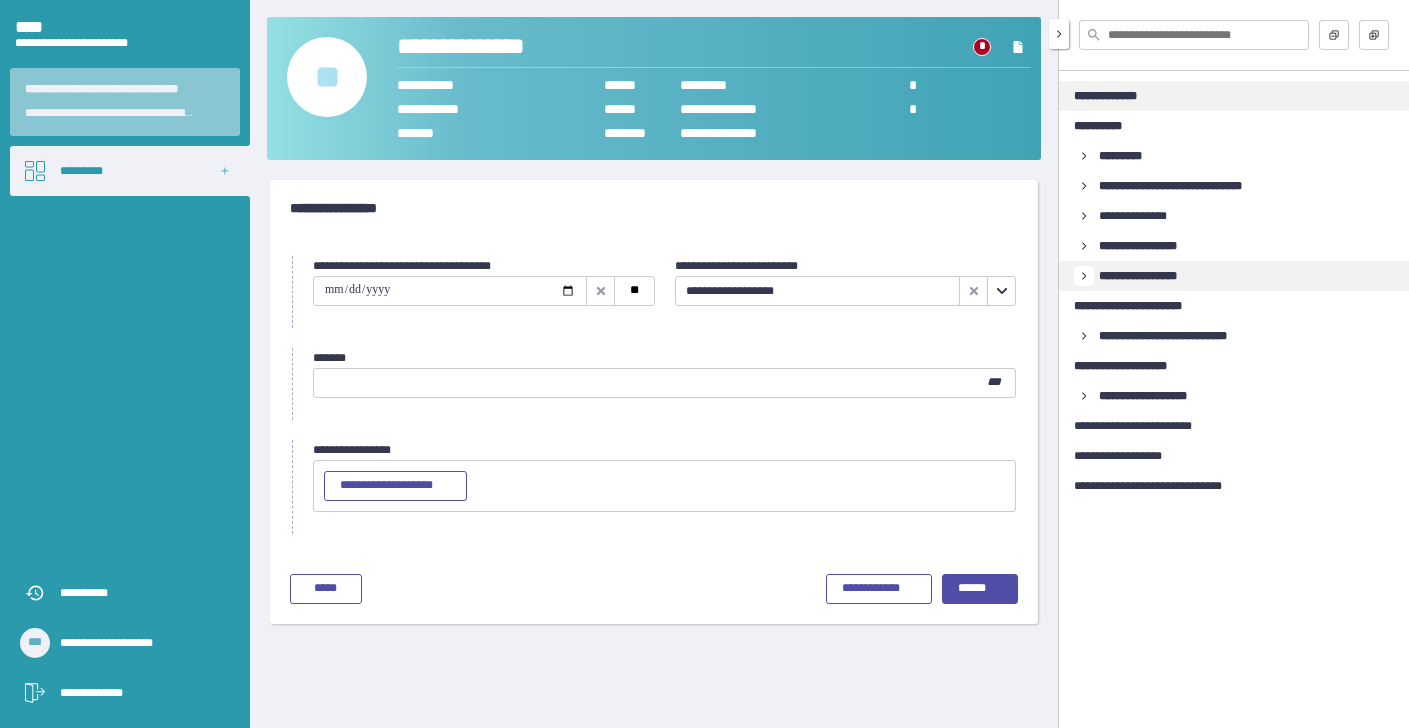 click on "**********" at bounding box center [1120, 96] 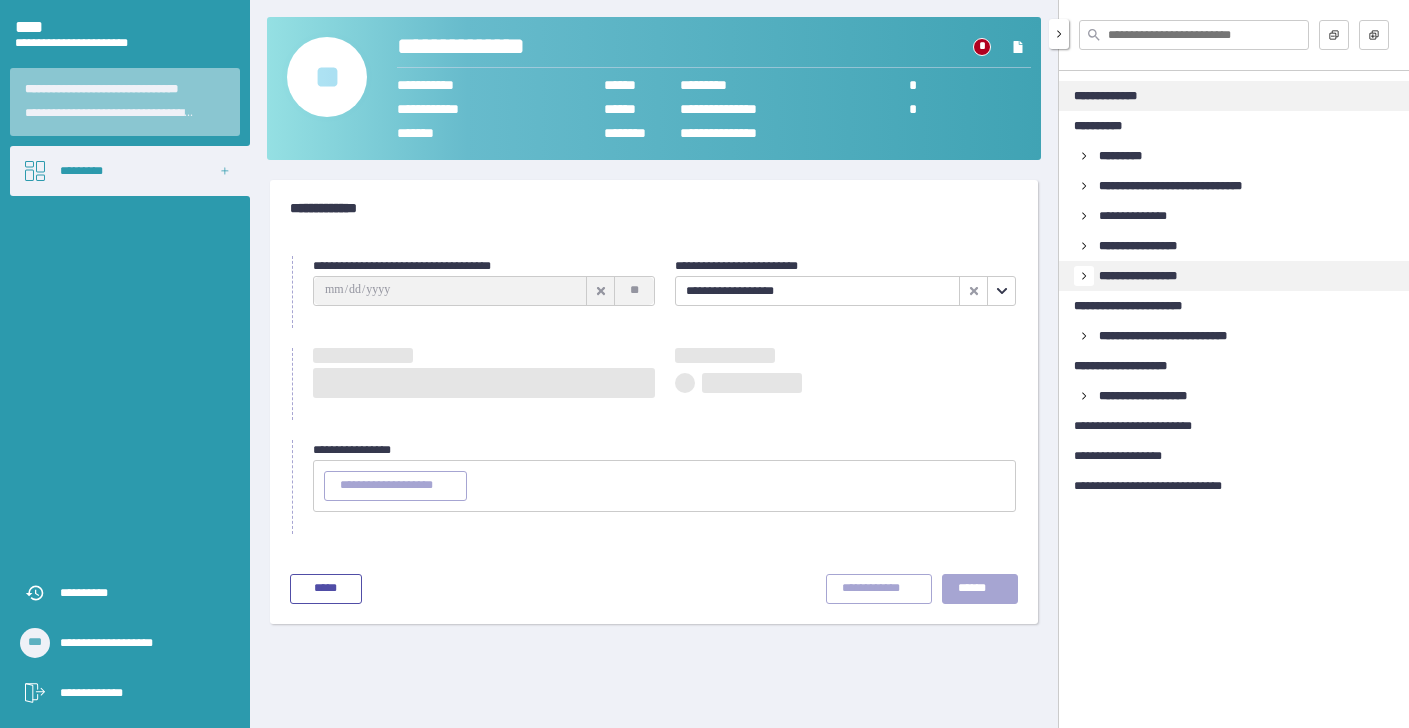 type on "**********" 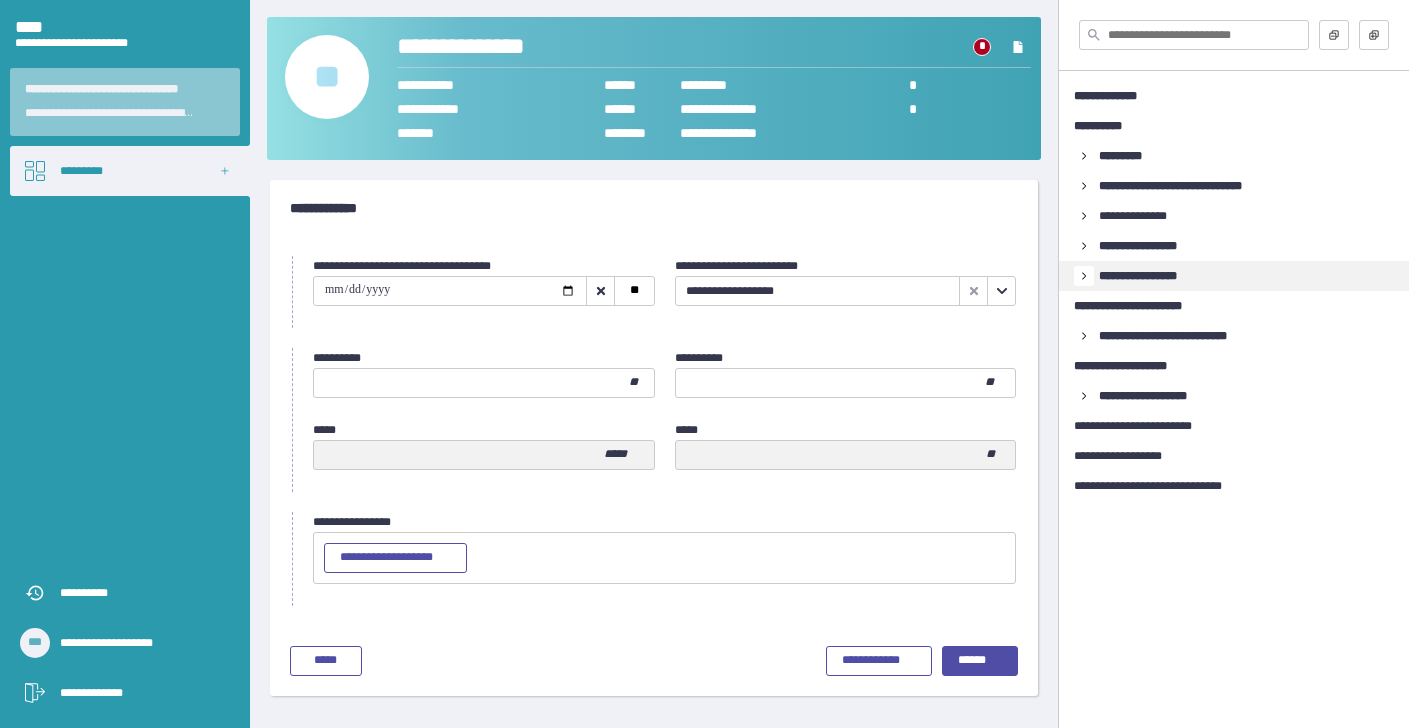 click on "**" at bounding box center (327, 77) 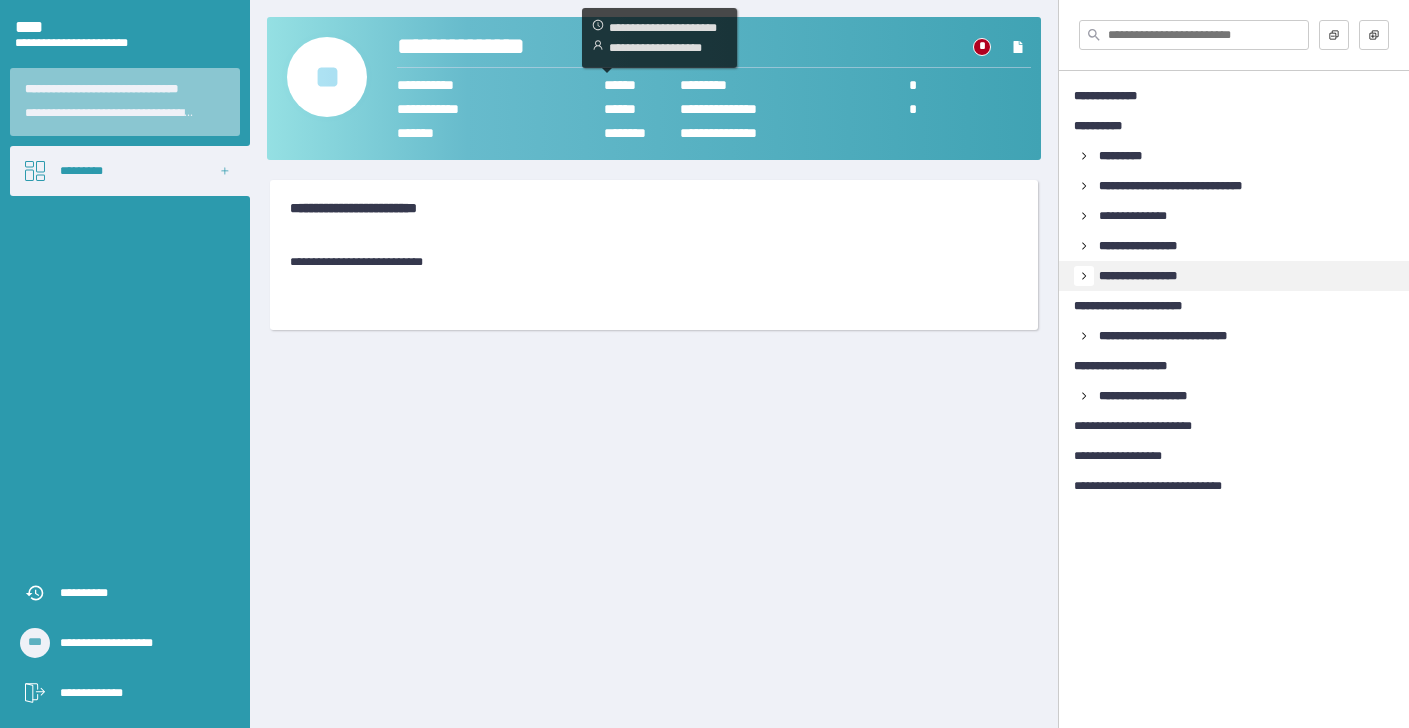 click on "******" at bounding box center [641, 85] 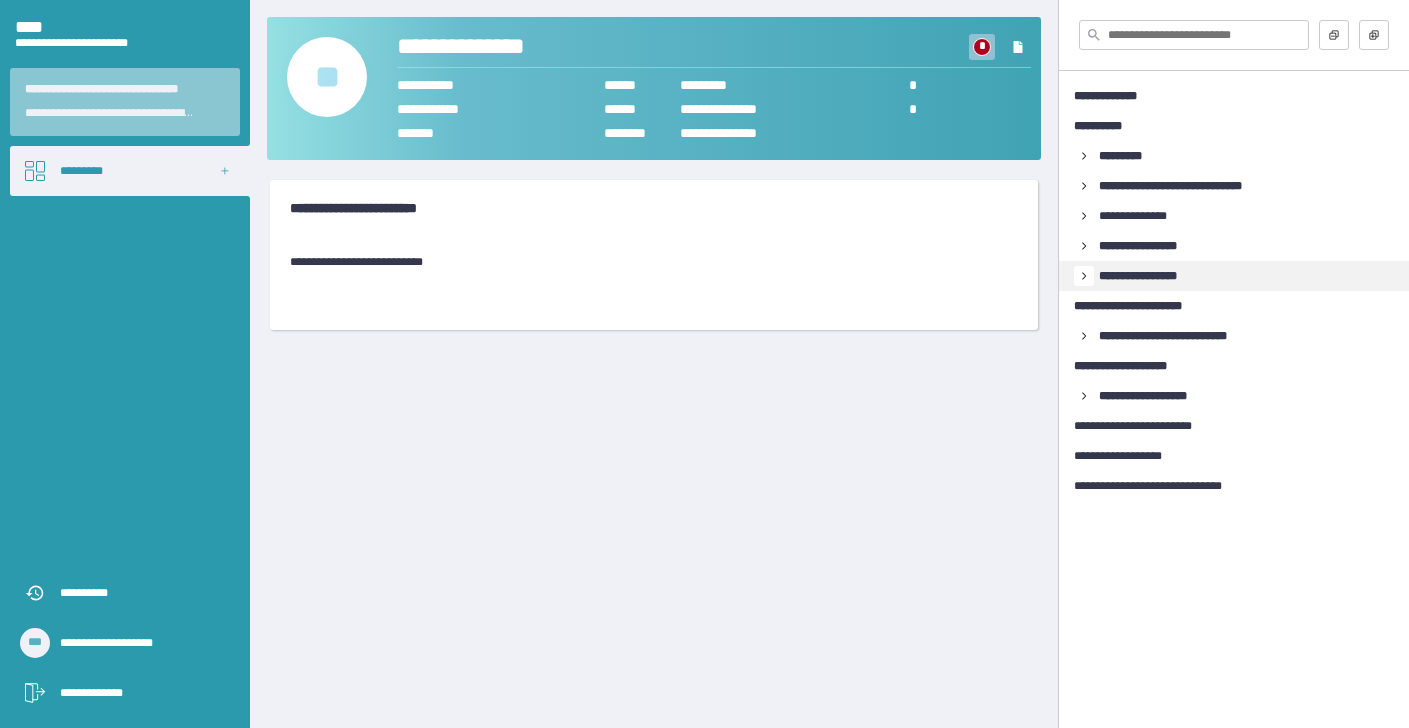 click on "*" at bounding box center [982, 47] 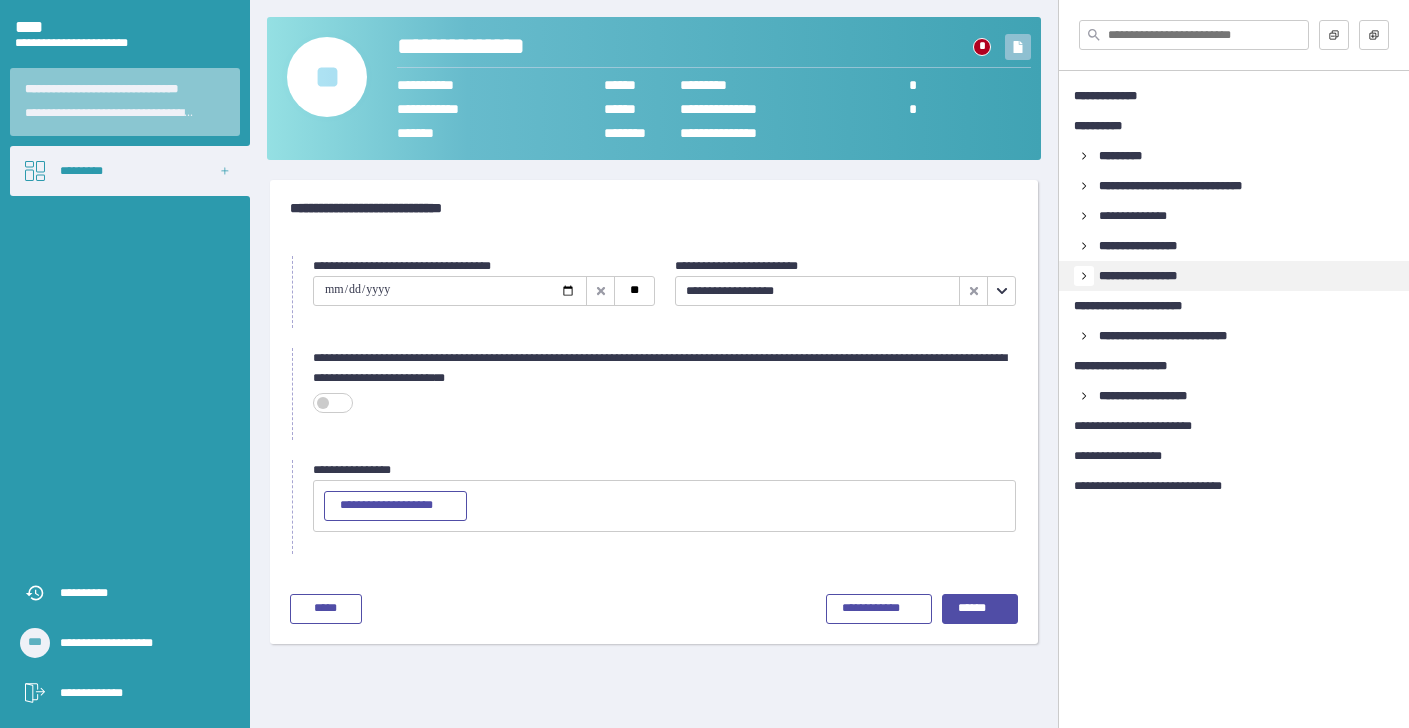 click at bounding box center [1018, 47] 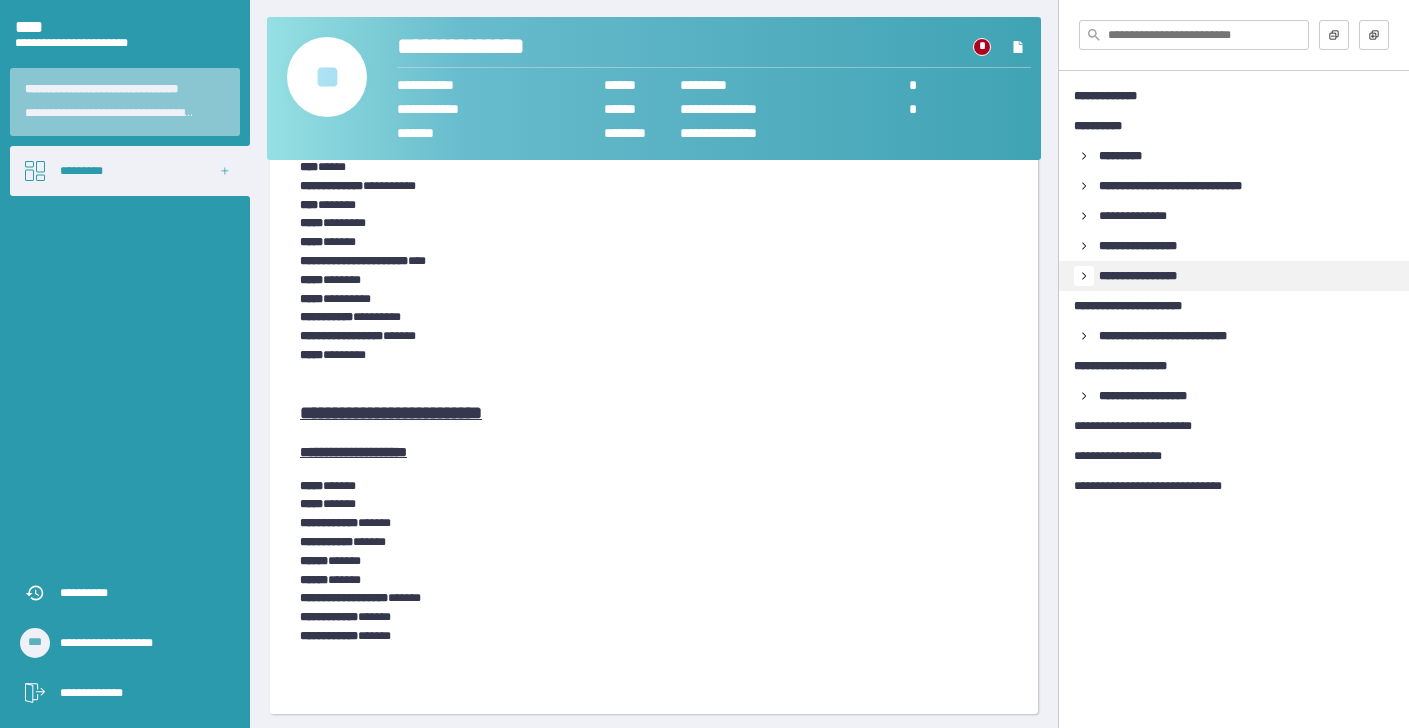 scroll, scrollTop: 2859, scrollLeft: 0, axis: vertical 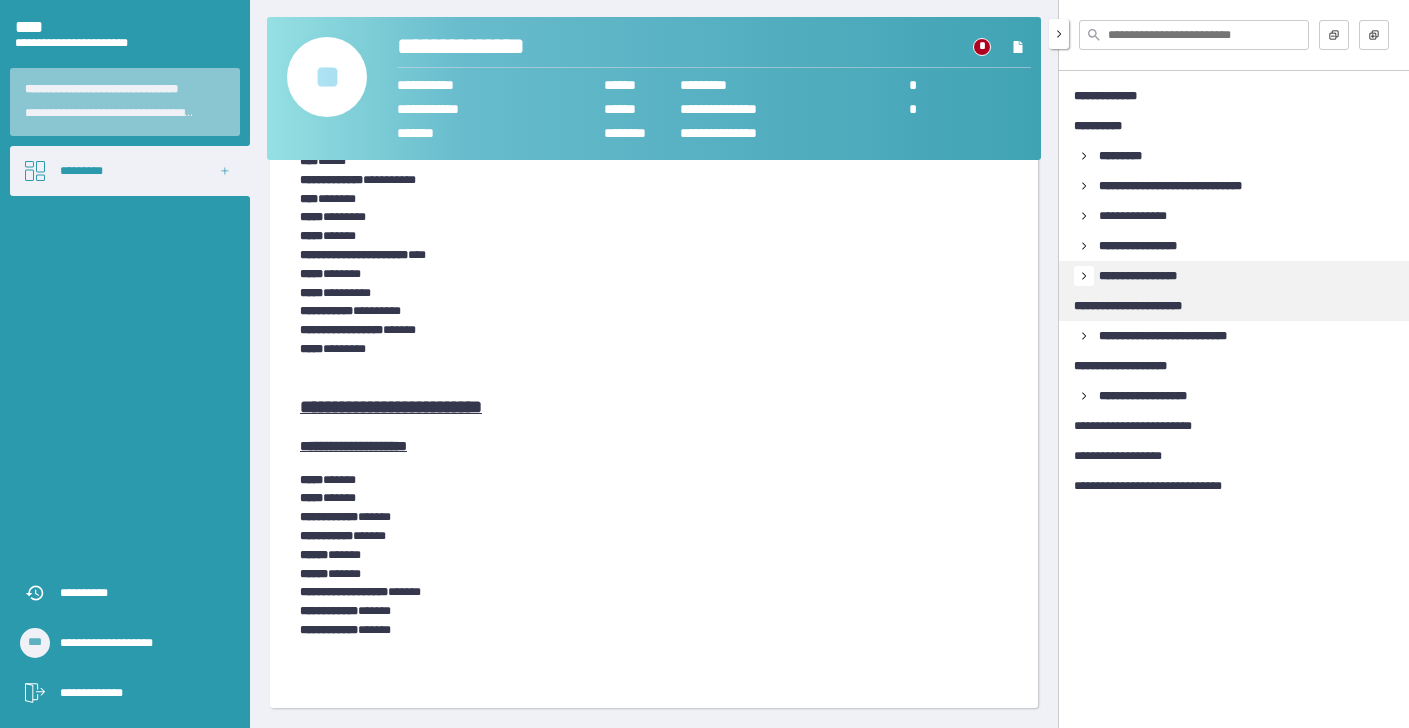 click on "**********" at bounding box center [1141, 306] 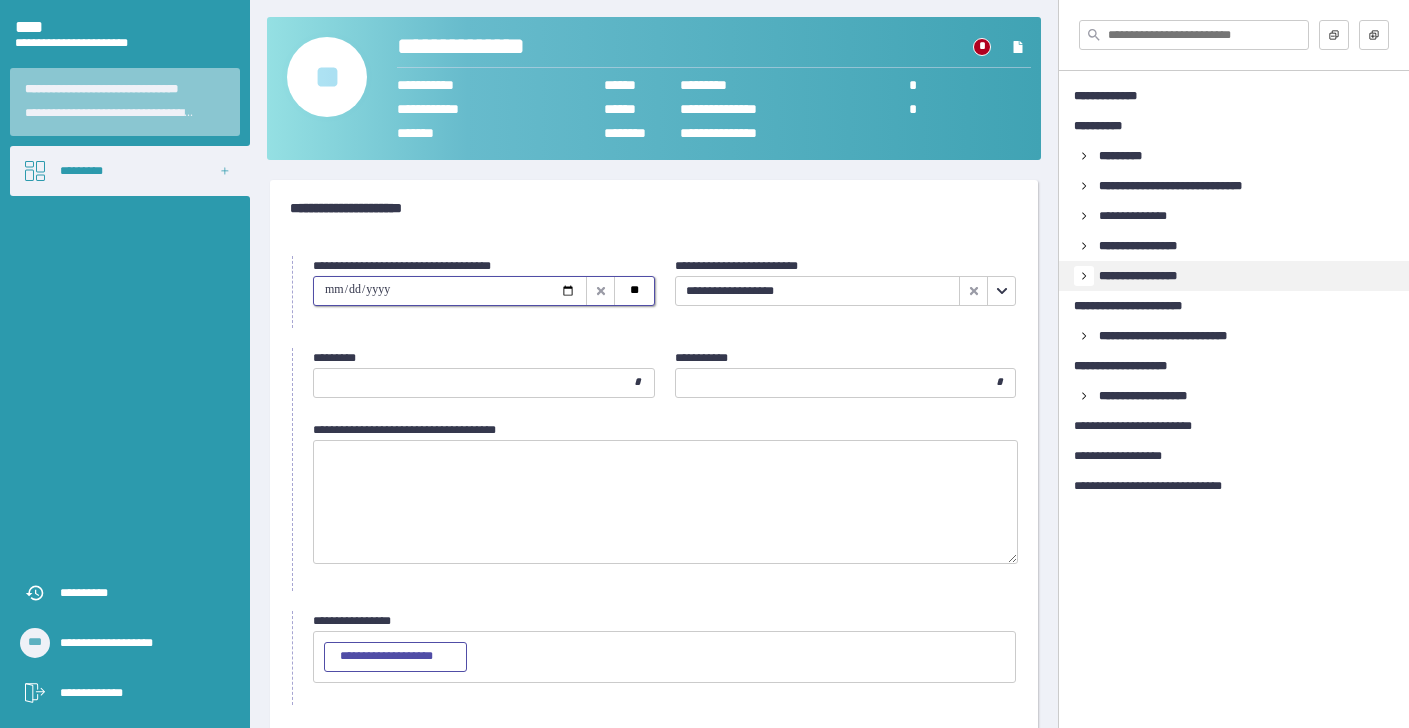 click at bounding box center (450, 291) 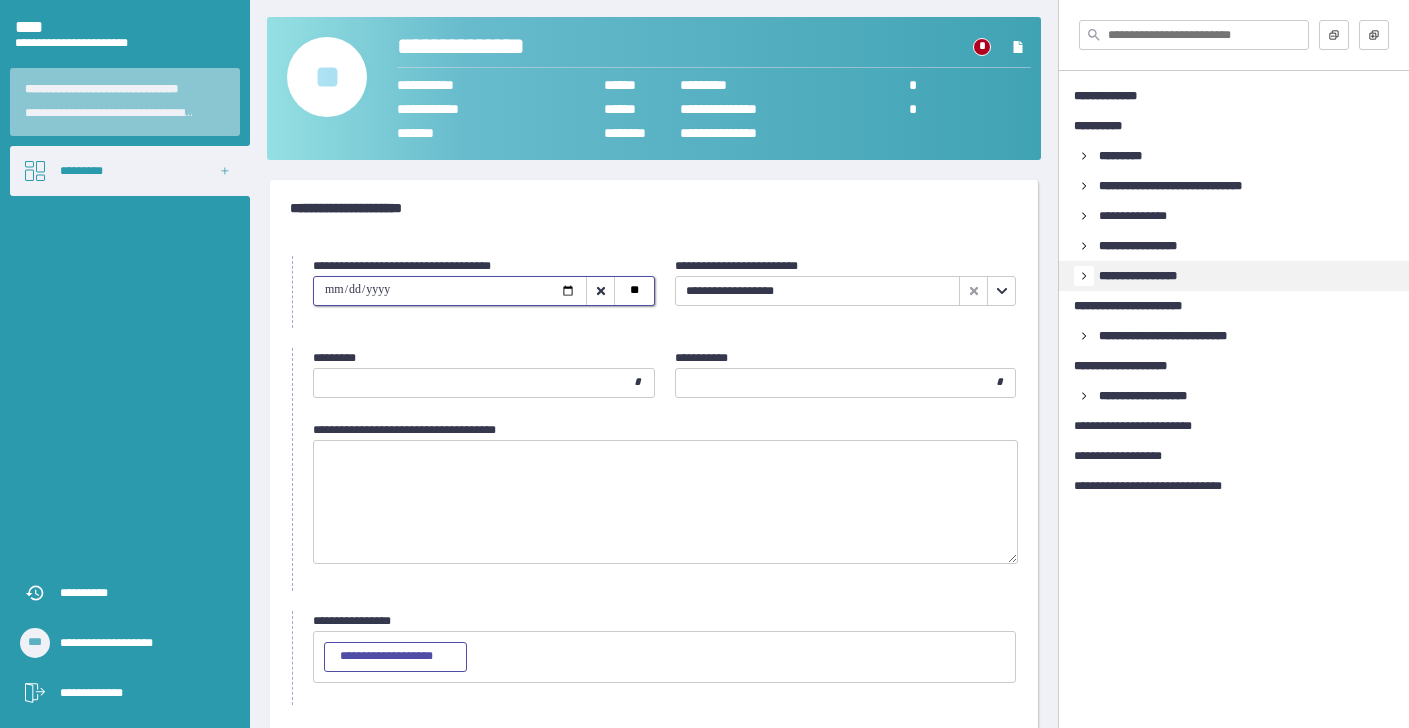 type on "**********" 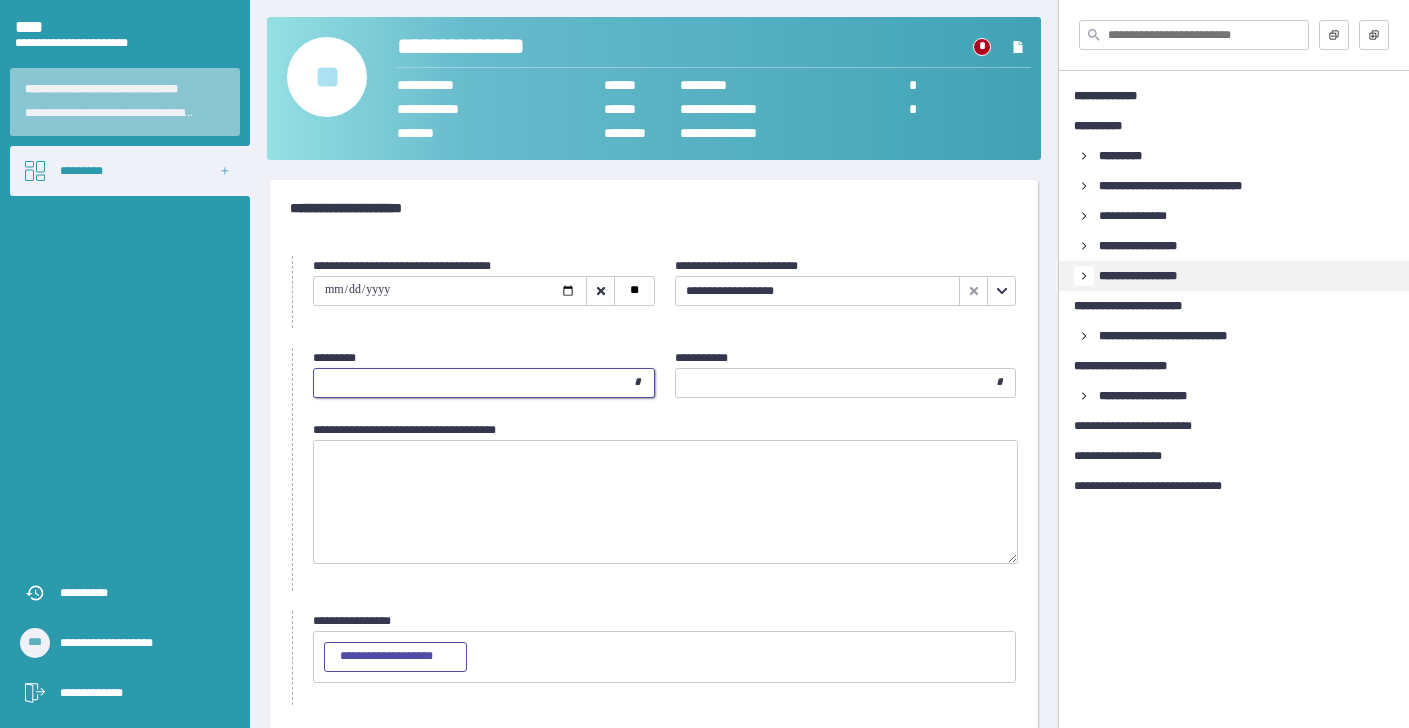 click at bounding box center (474, 383) 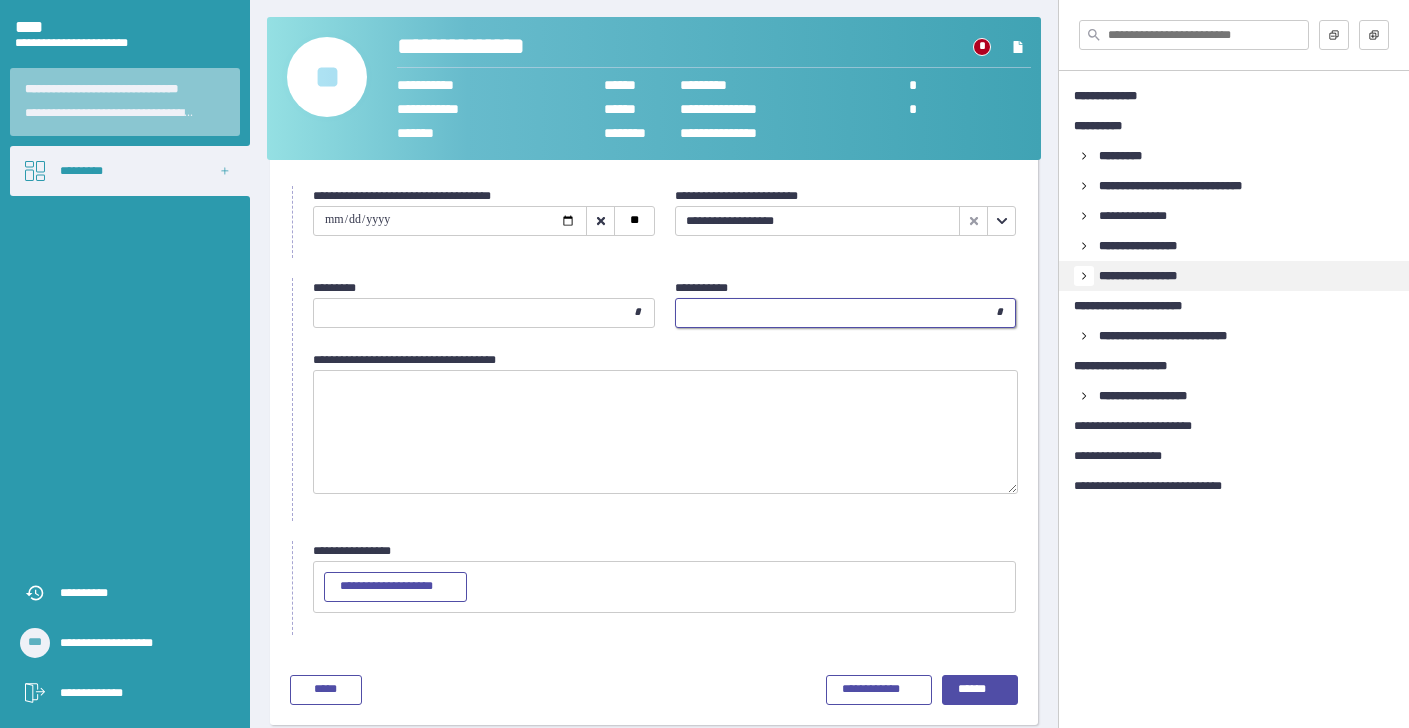 scroll, scrollTop: 85, scrollLeft: 0, axis: vertical 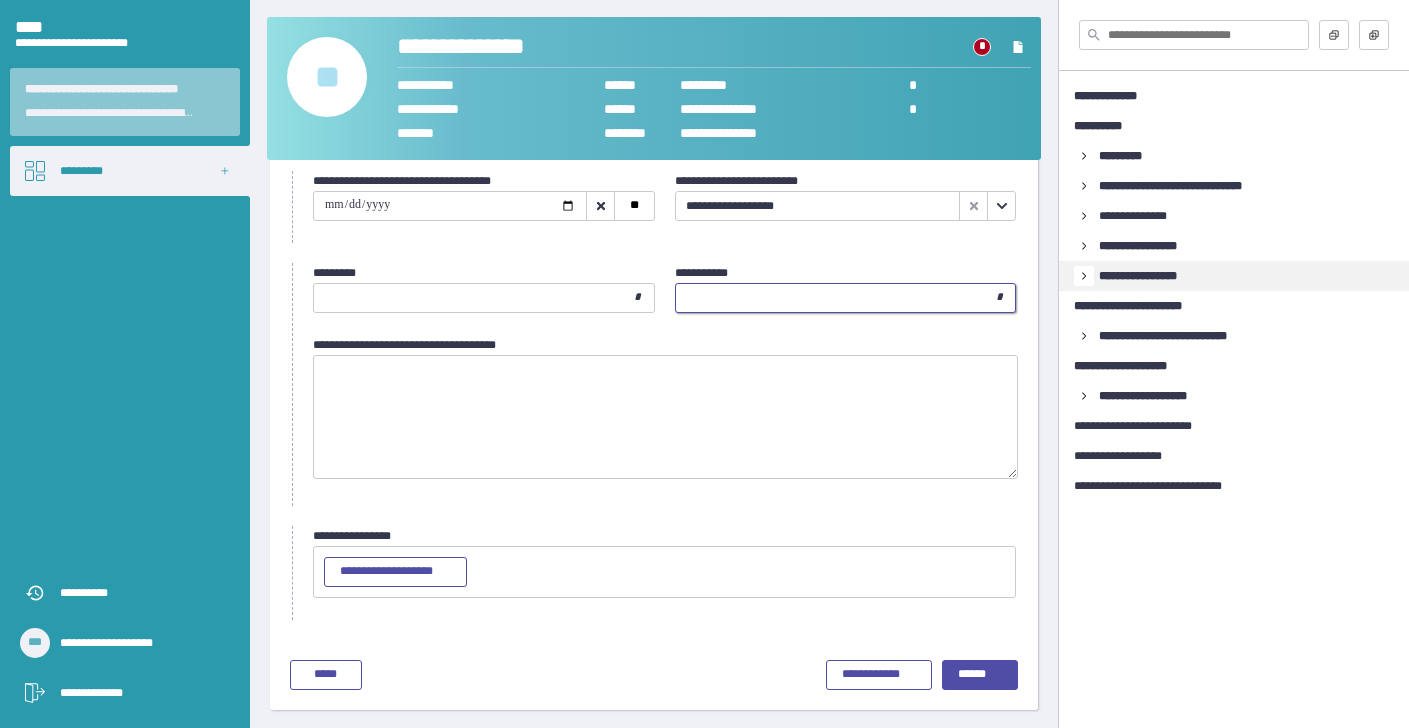 type on "*" 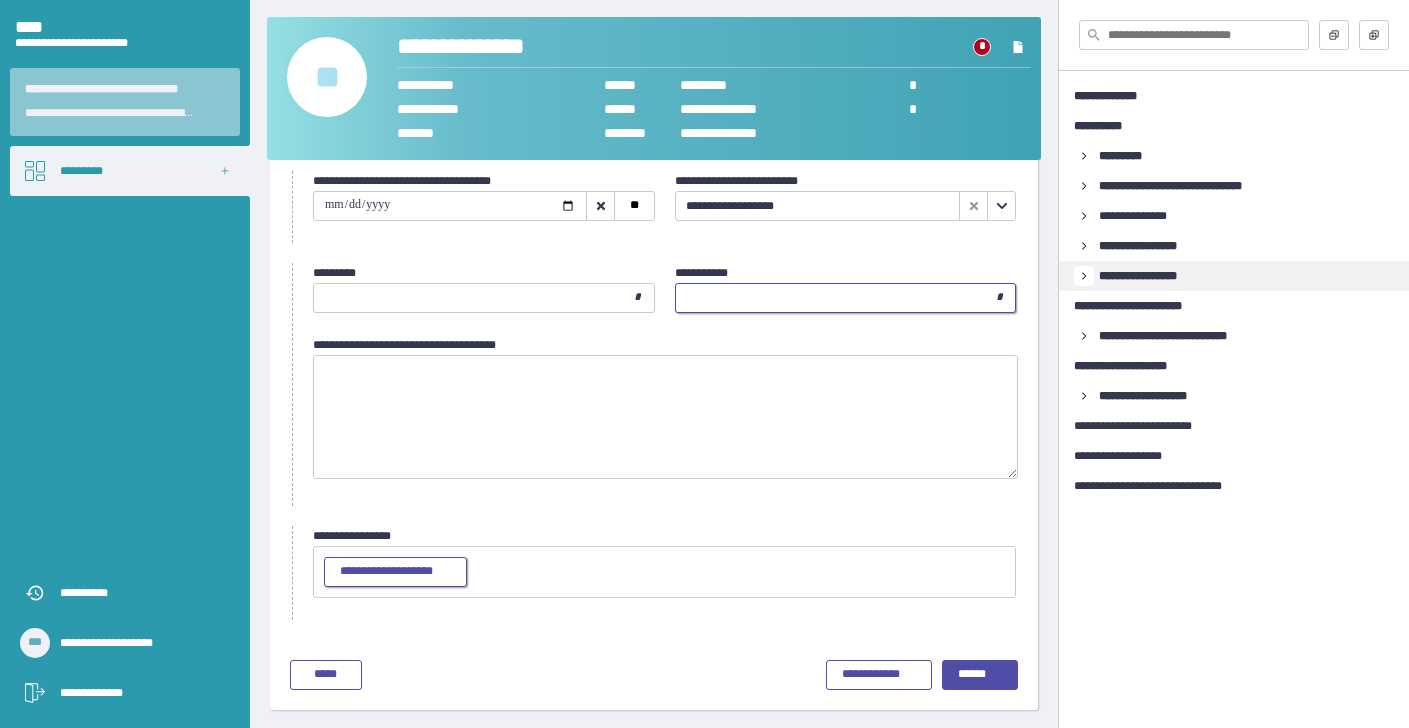 click on "**********" at bounding box center (395, 572) 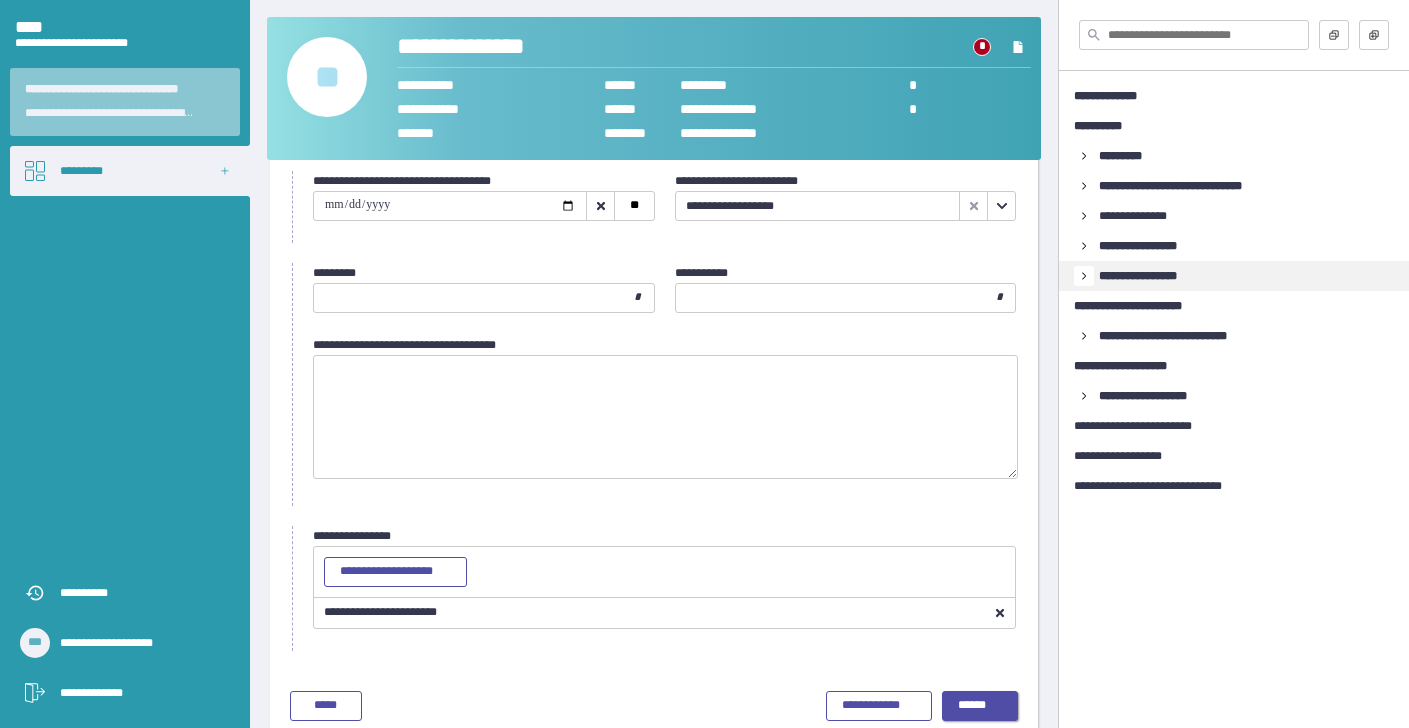 click on "******" at bounding box center [980, 706] 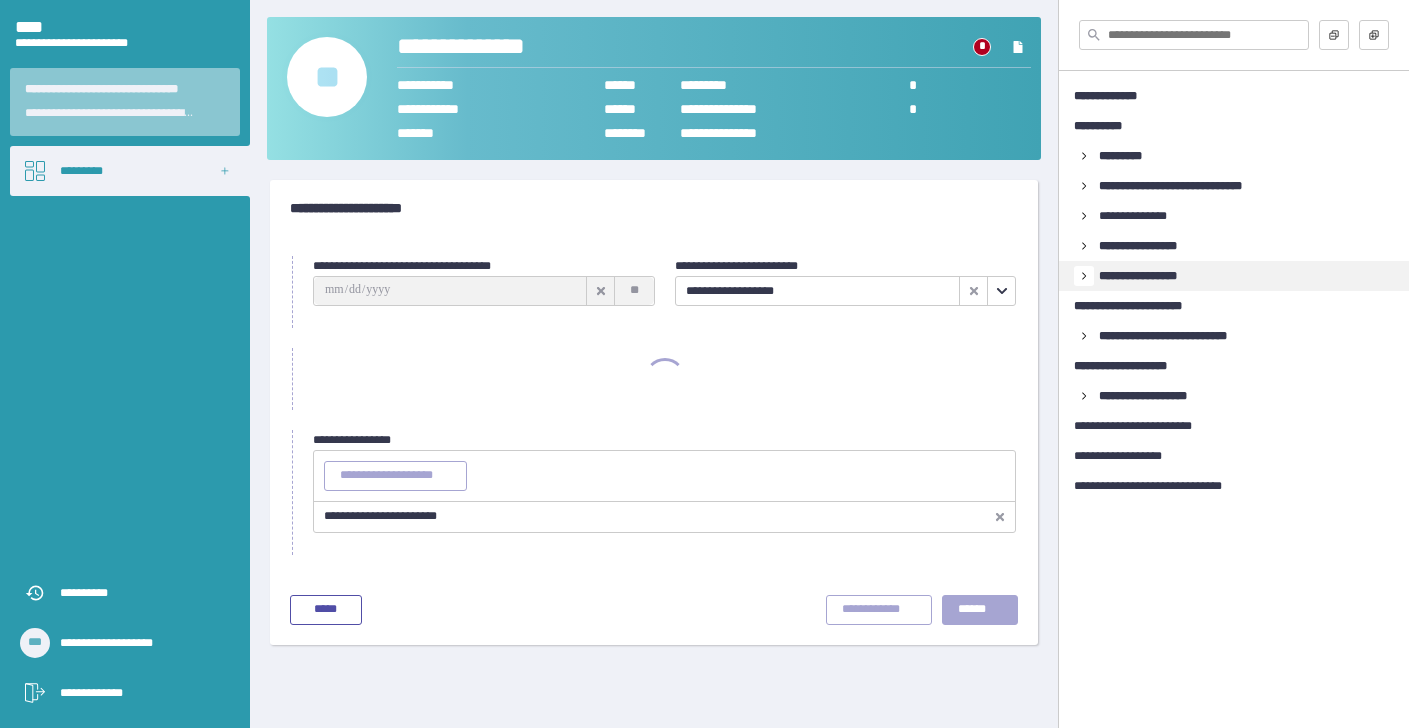 scroll, scrollTop: 0, scrollLeft: 0, axis: both 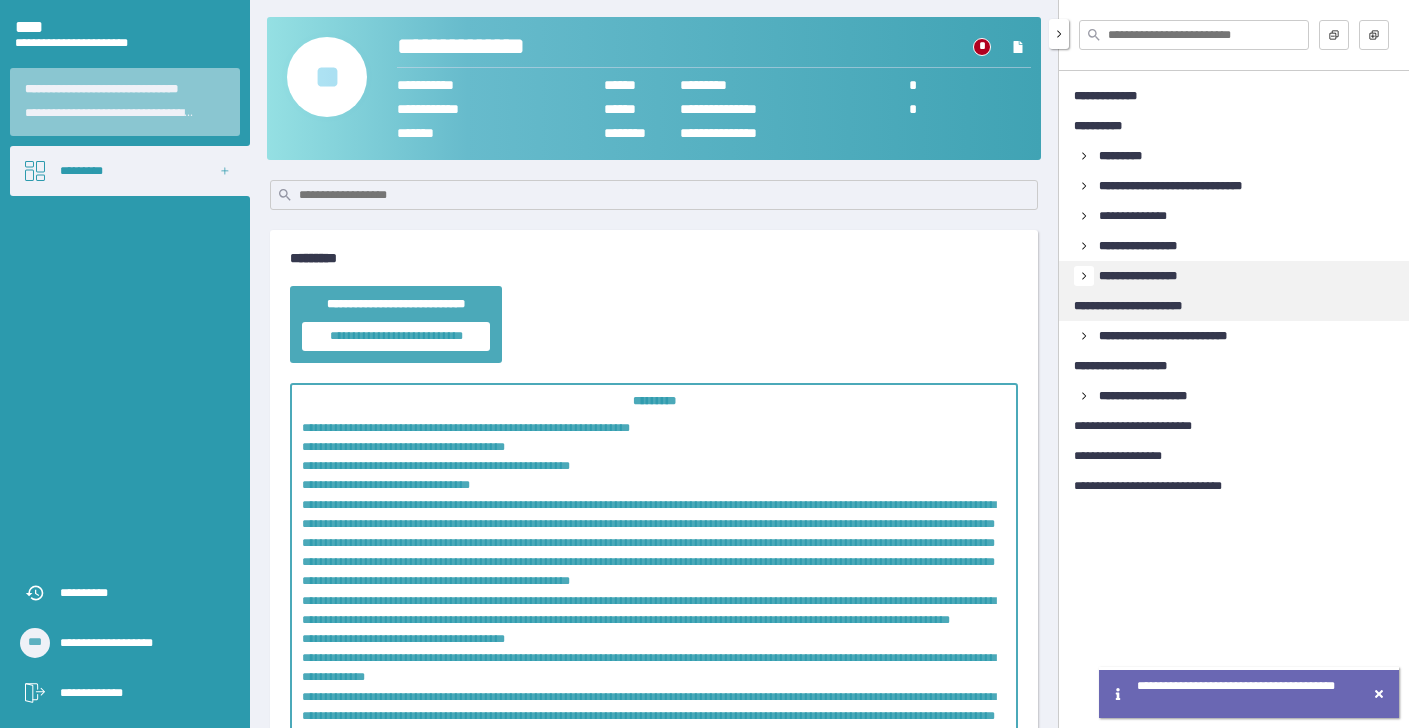 click on "**********" at bounding box center [1141, 306] 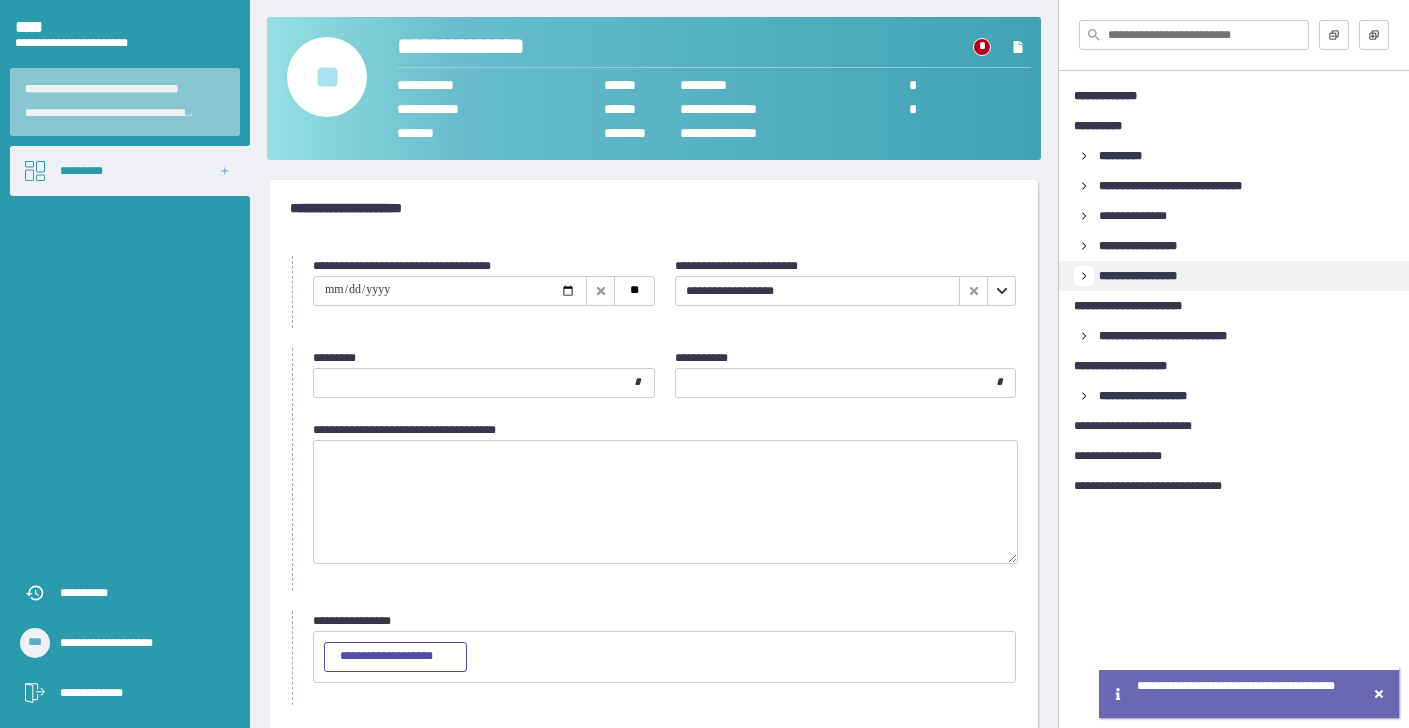 scroll, scrollTop: 85, scrollLeft: 0, axis: vertical 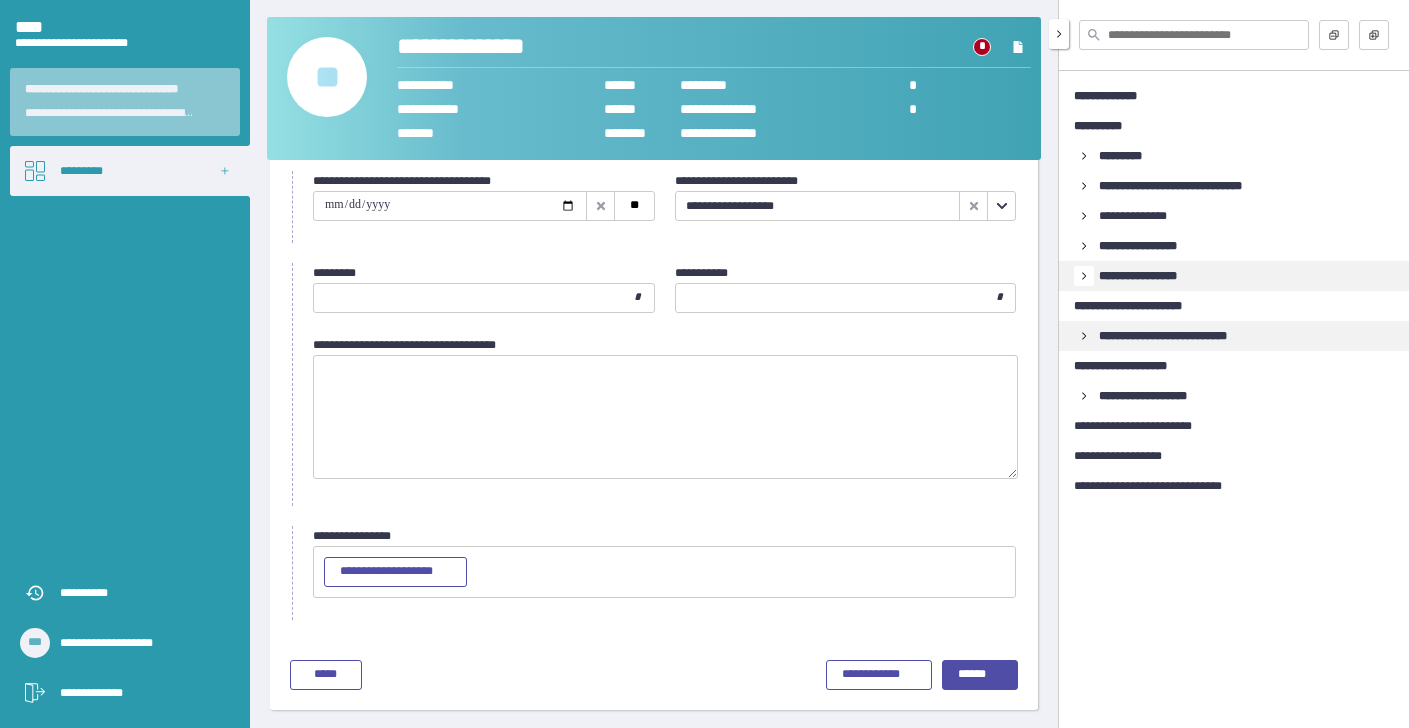 click on "**********" at bounding box center (1180, 336) 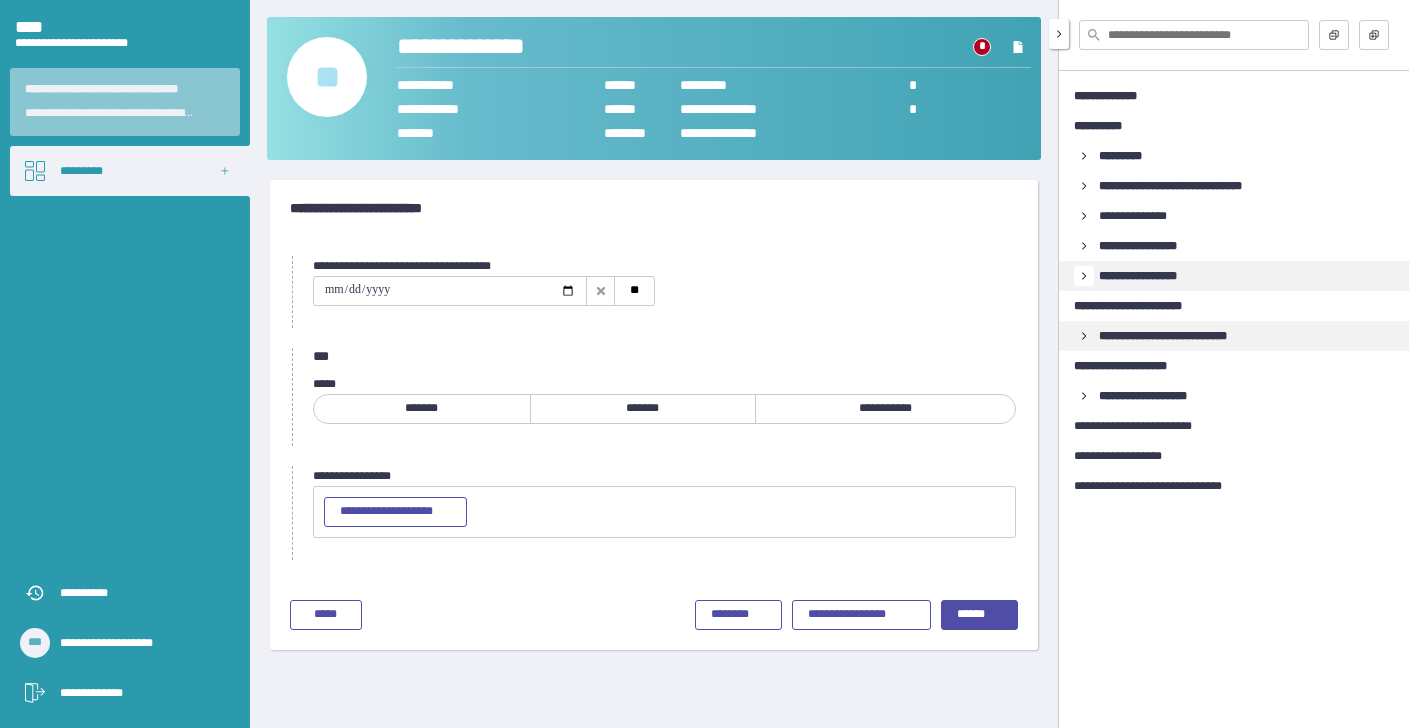 scroll, scrollTop: 0, scrollLeft: 0, axis: both 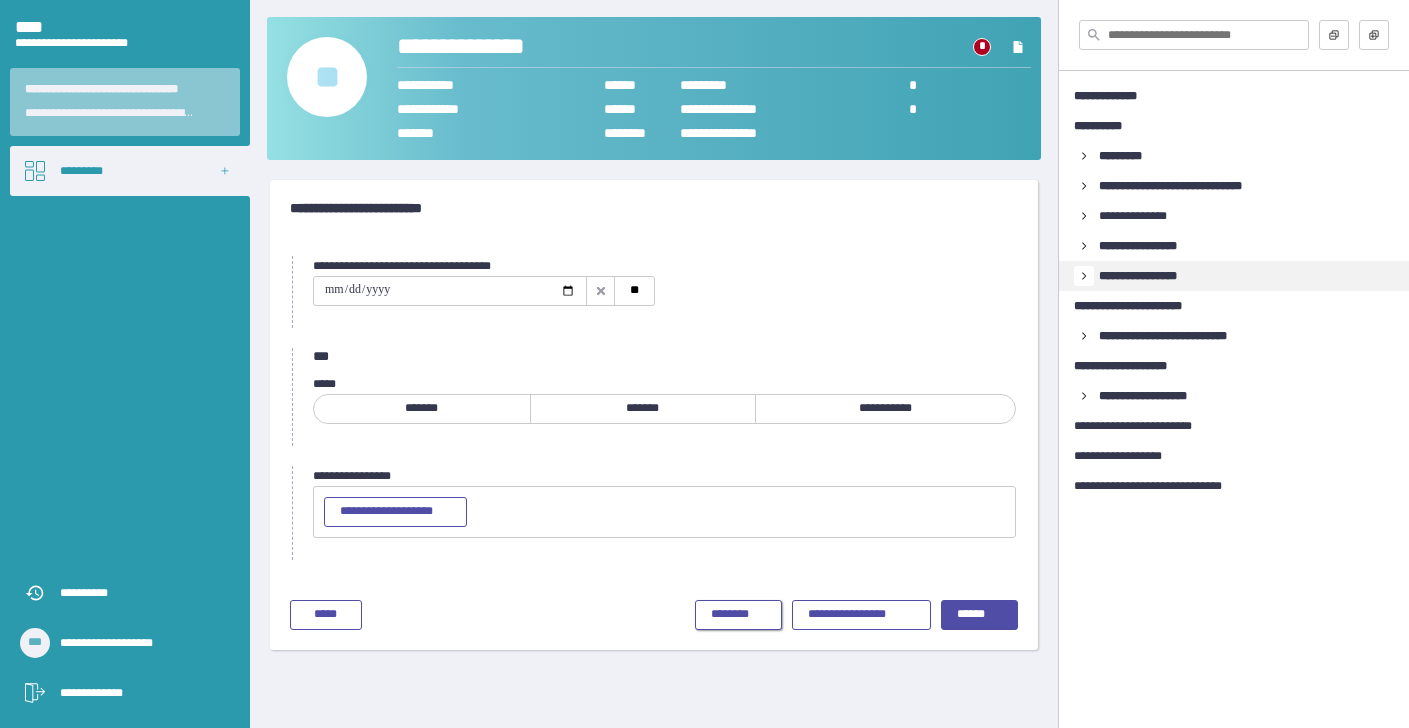 click on "********" at bounding box center (738, 615) 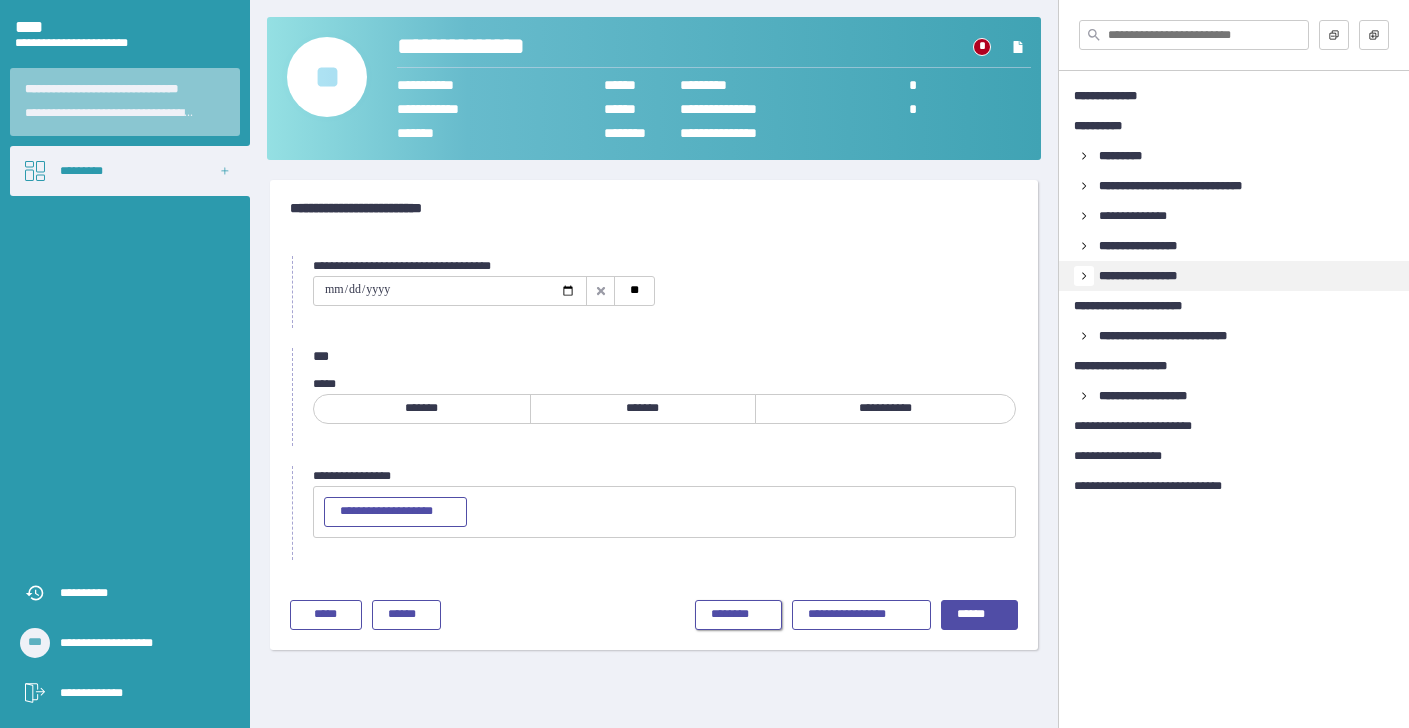 click on "********" at bounding box center (738, 615) 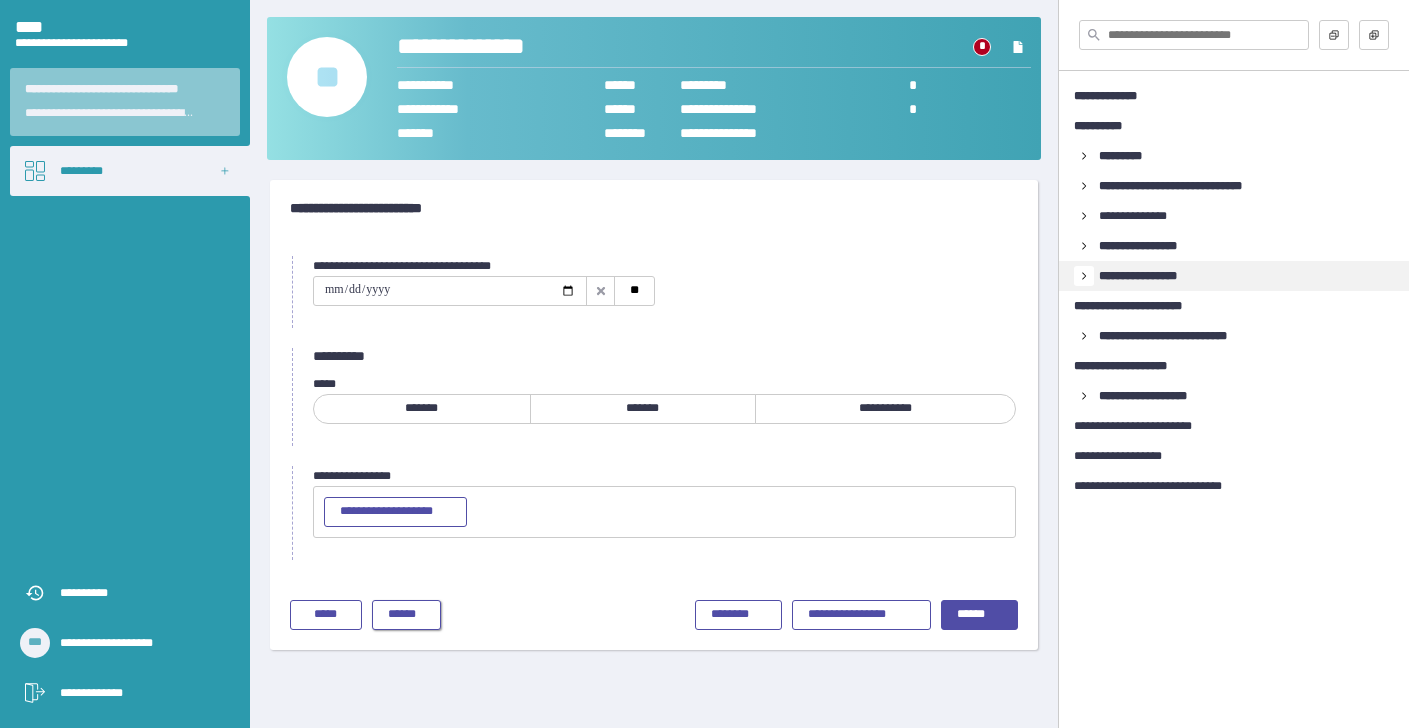 click on "******" at bounding box center (406, 615) 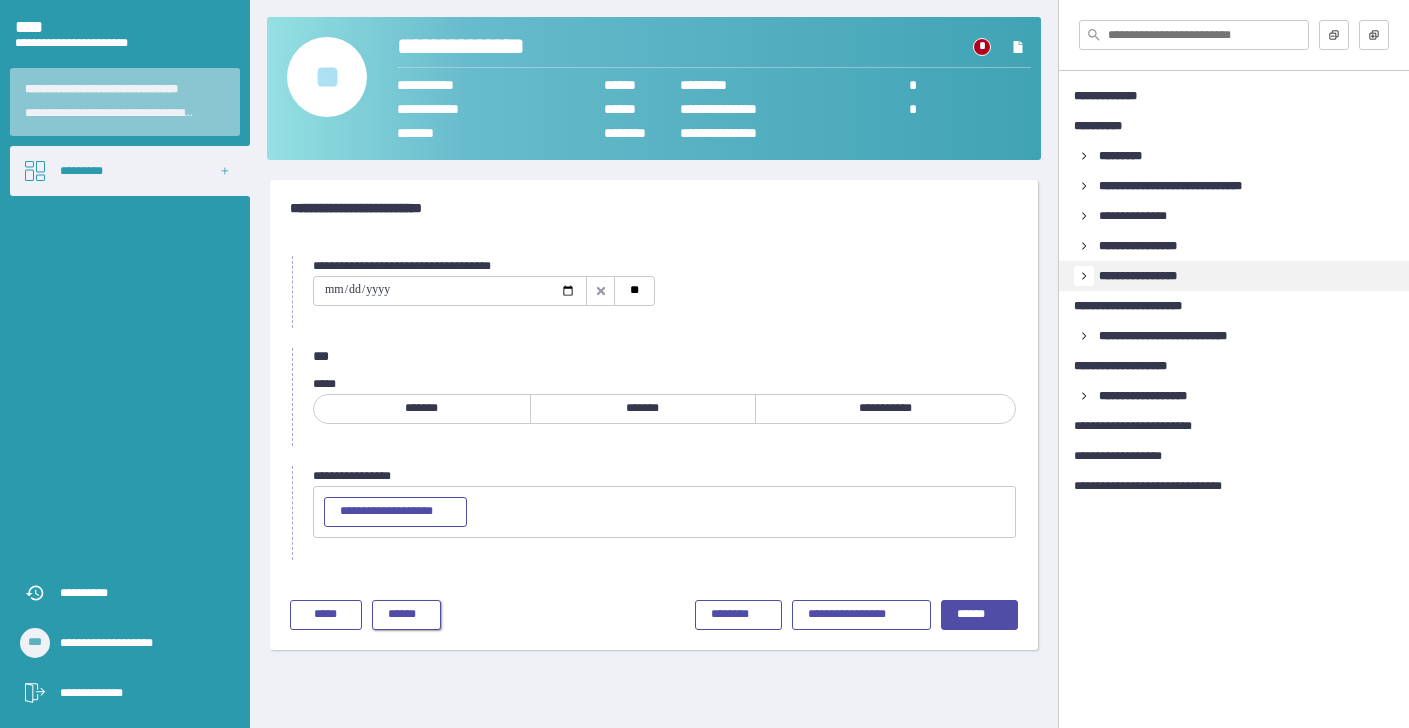 click on "******" at bounding box center [406, 615] 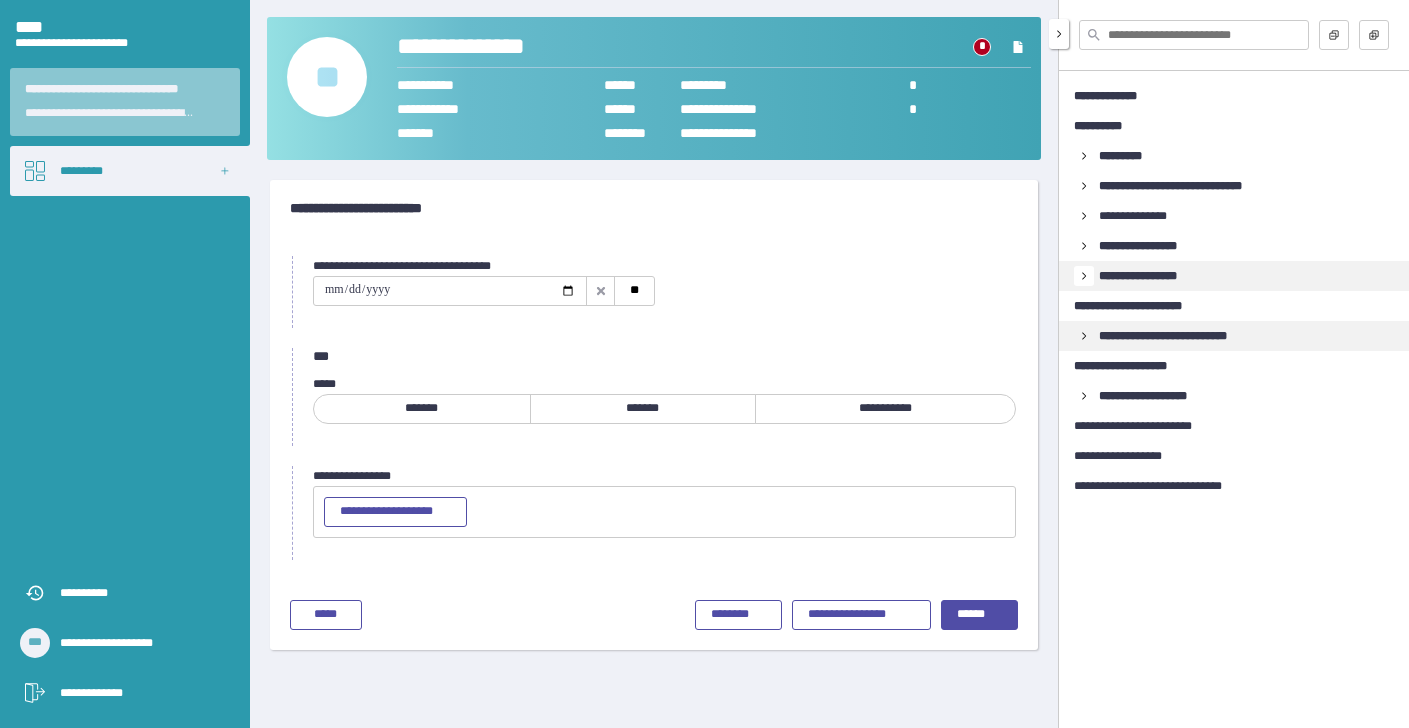 click on "**********" at bounding box center (1180, 336) 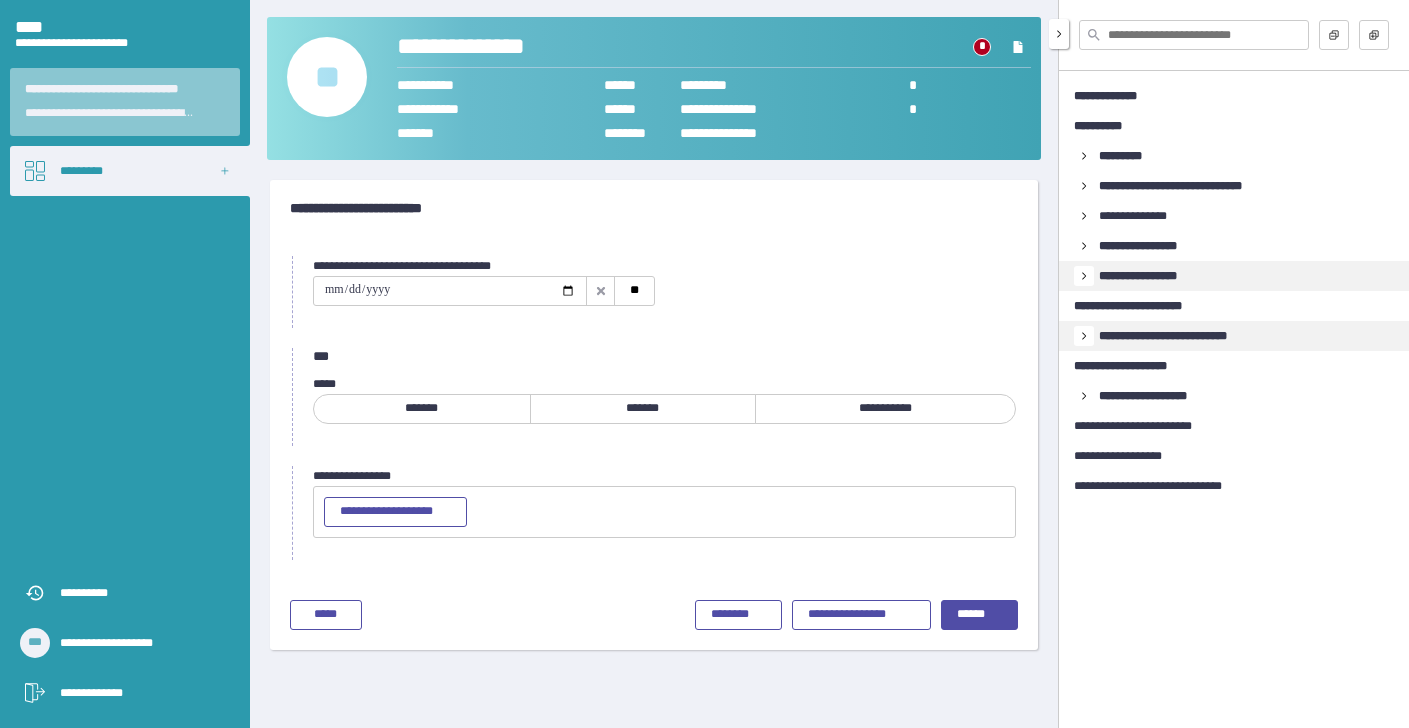 click 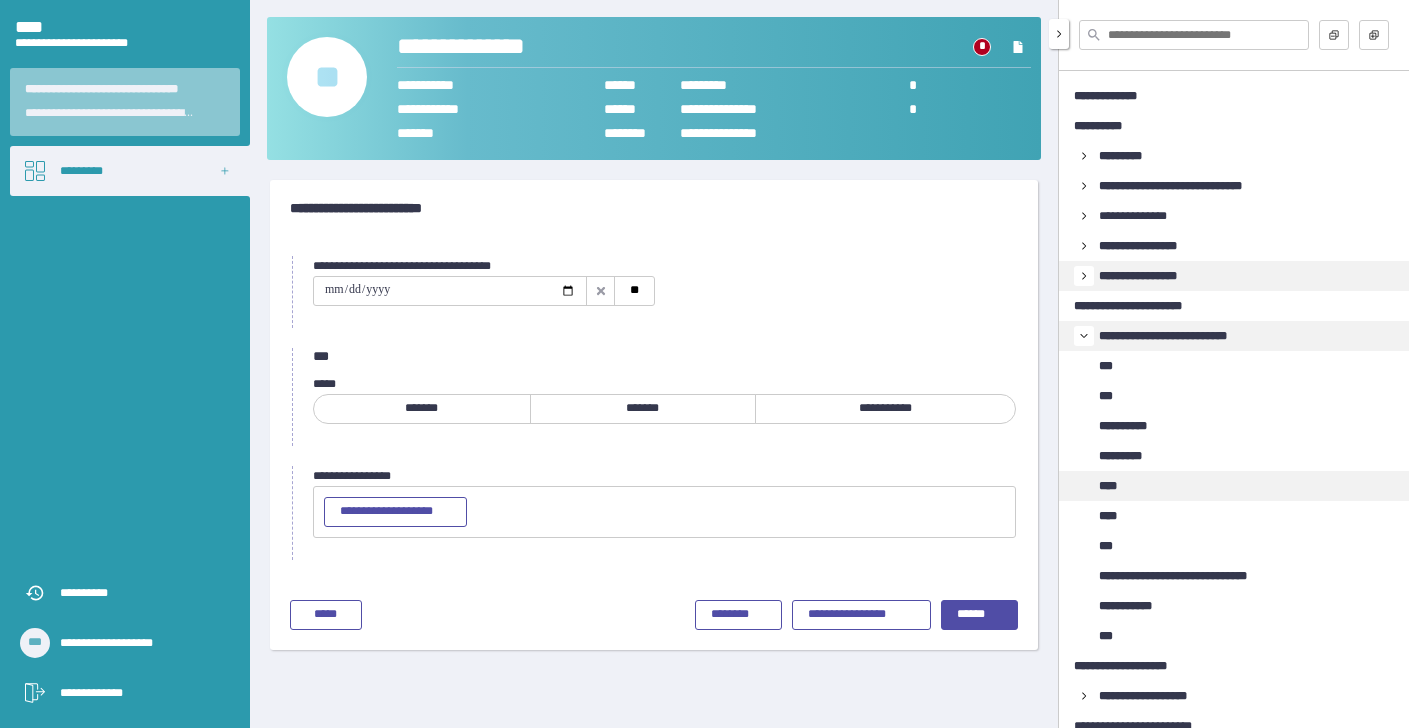 click on "****" at bounding box center [1113, 486] 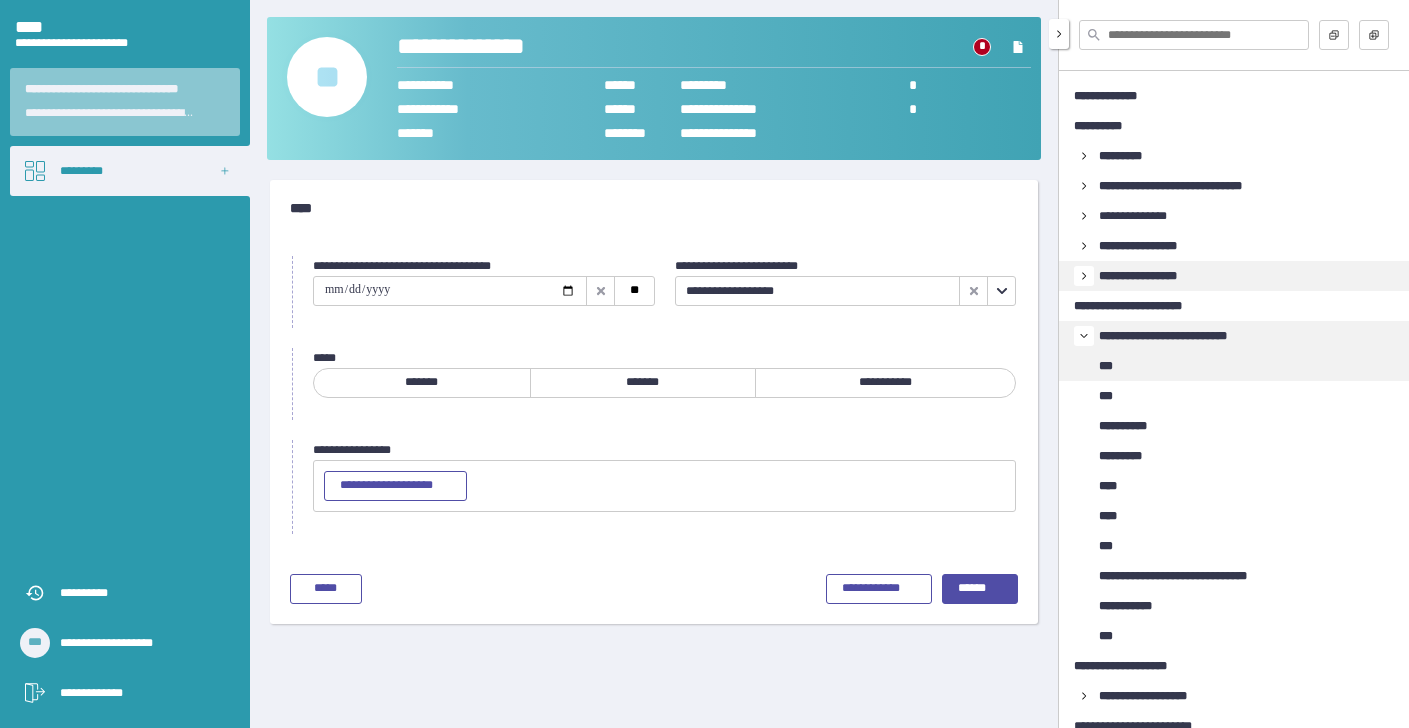 click on "***" at bounding box center [1254, 366] 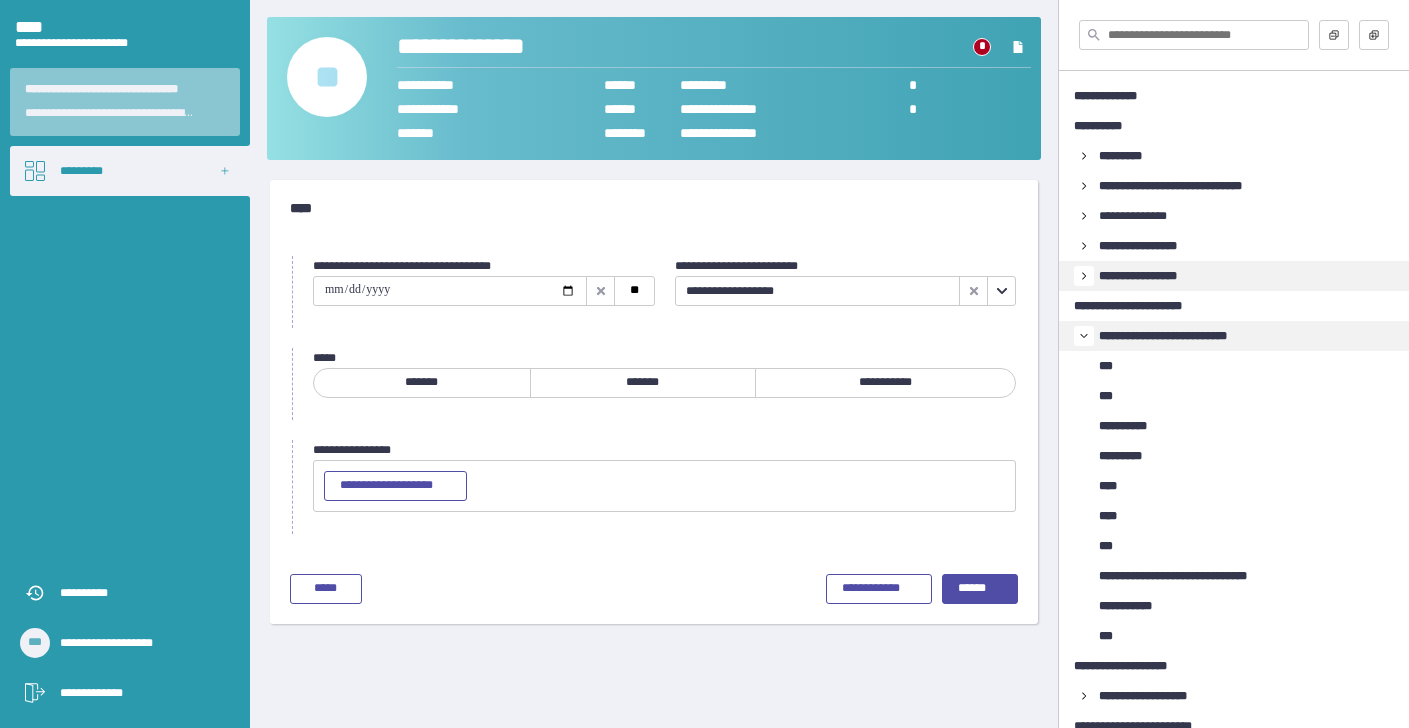 click at bounding box center (1001, 291) 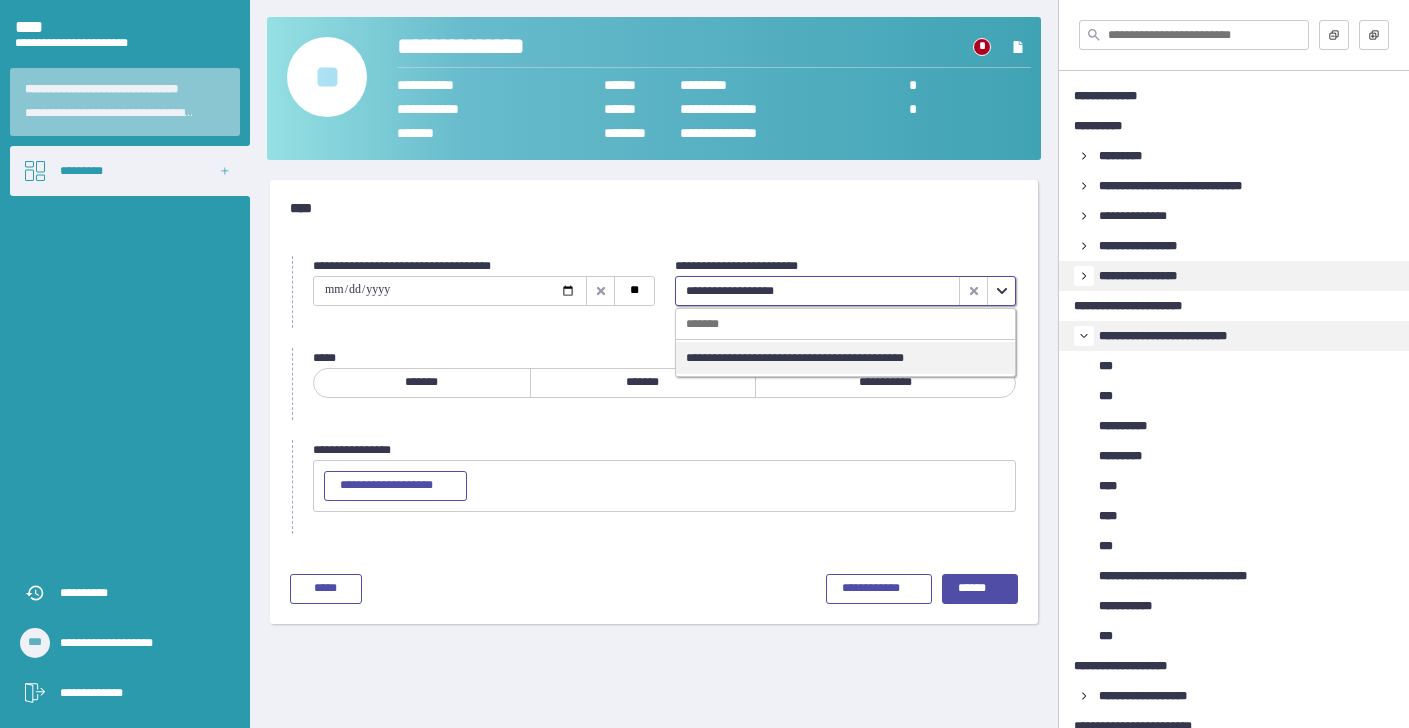click on "**********" at bounding box center (846, 358) 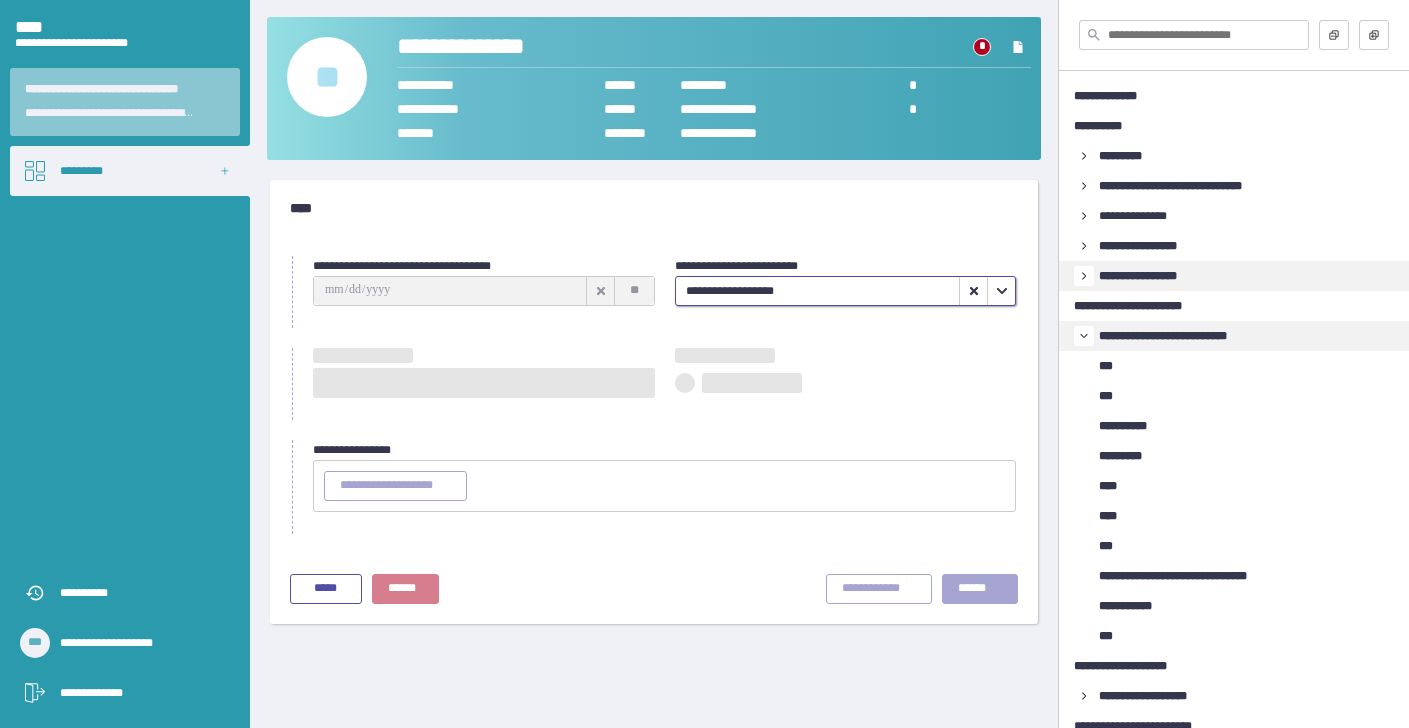 type on "**********" 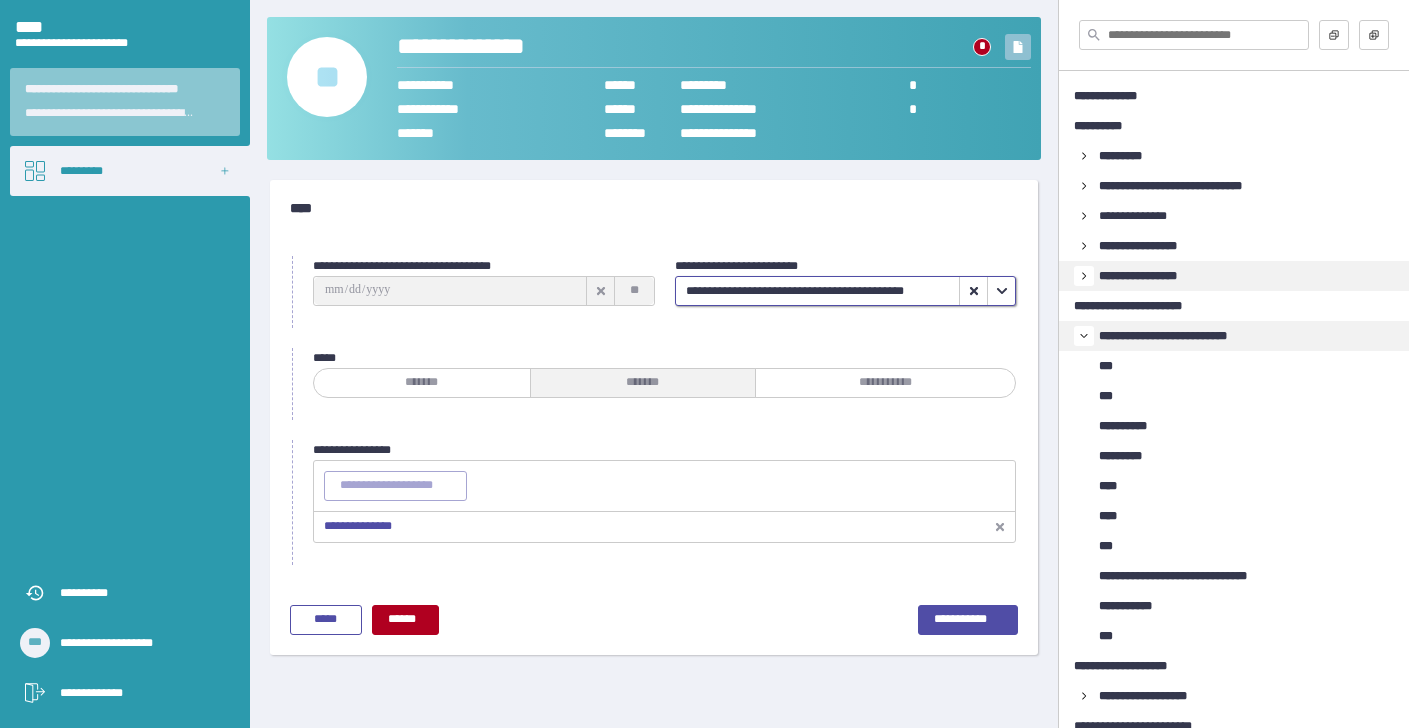 click 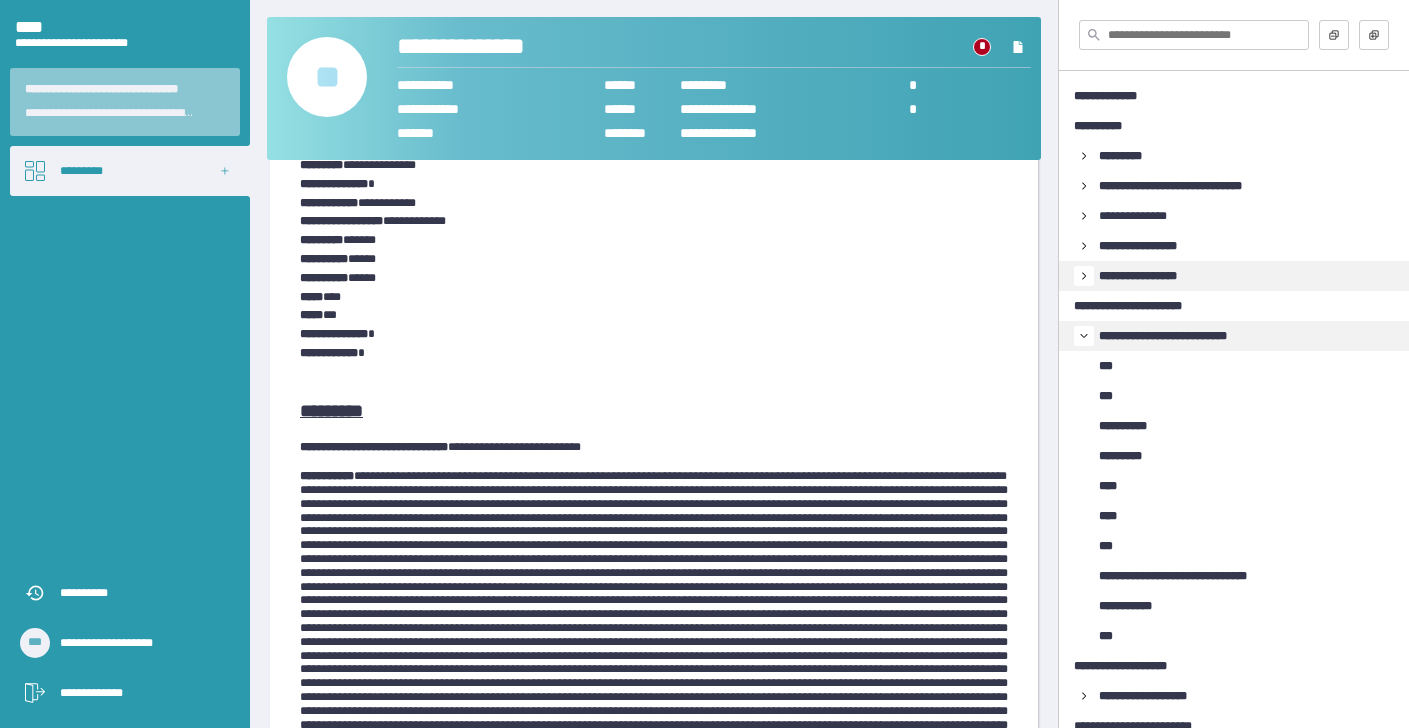 scroll, scrollTop: 0, scrollLeft: 0, axis: both 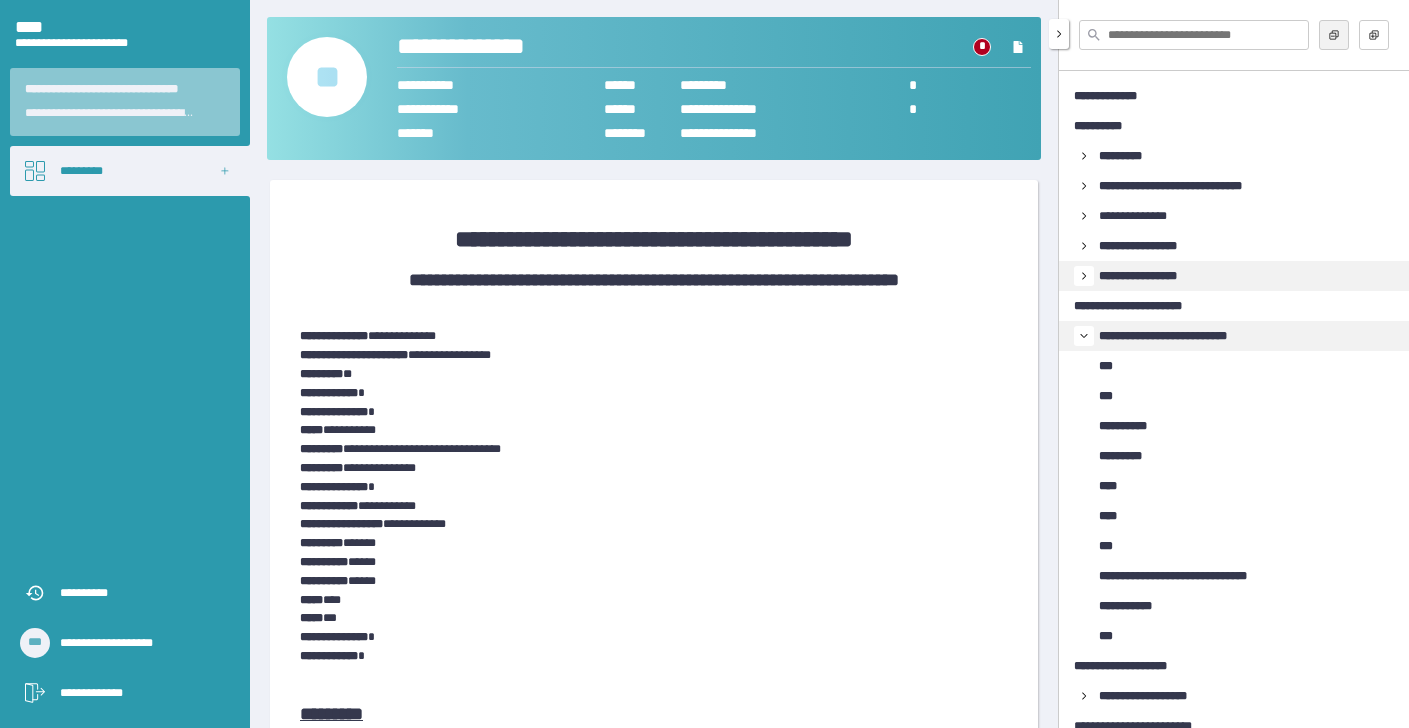 click 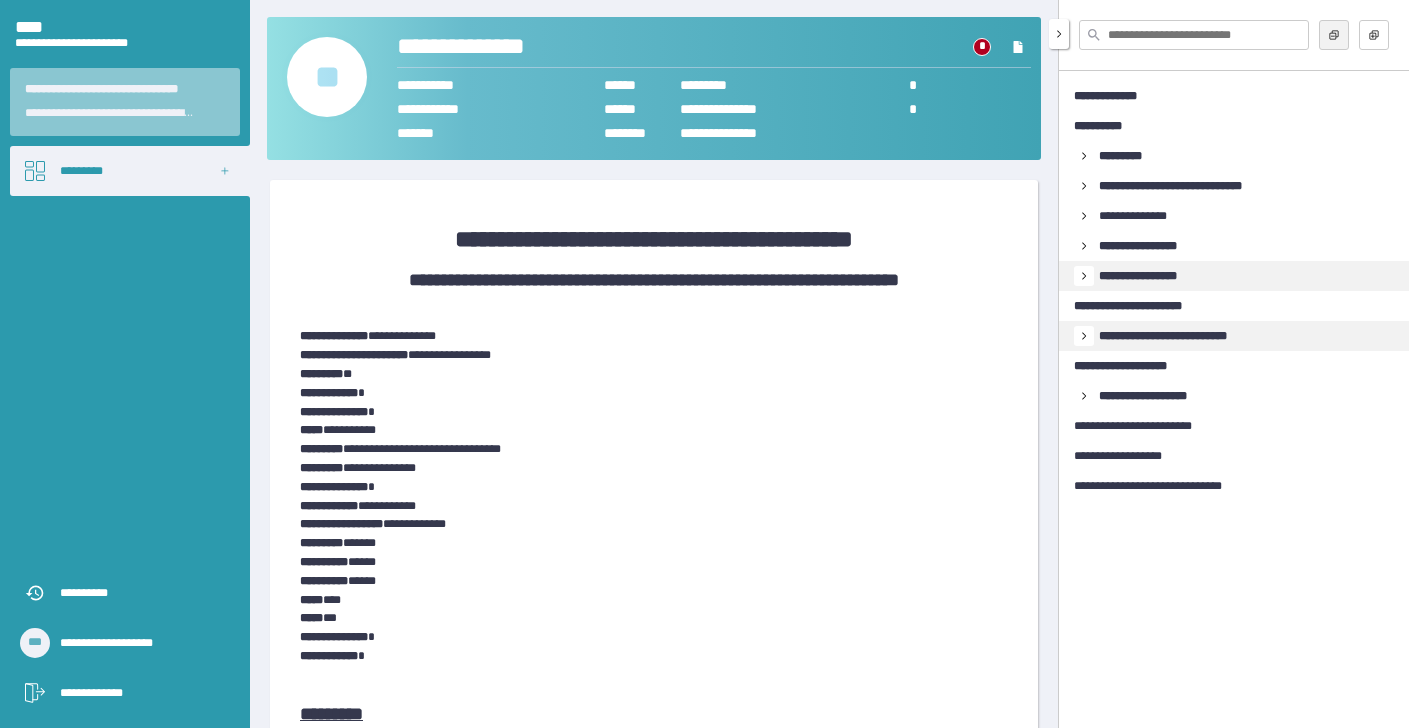 click 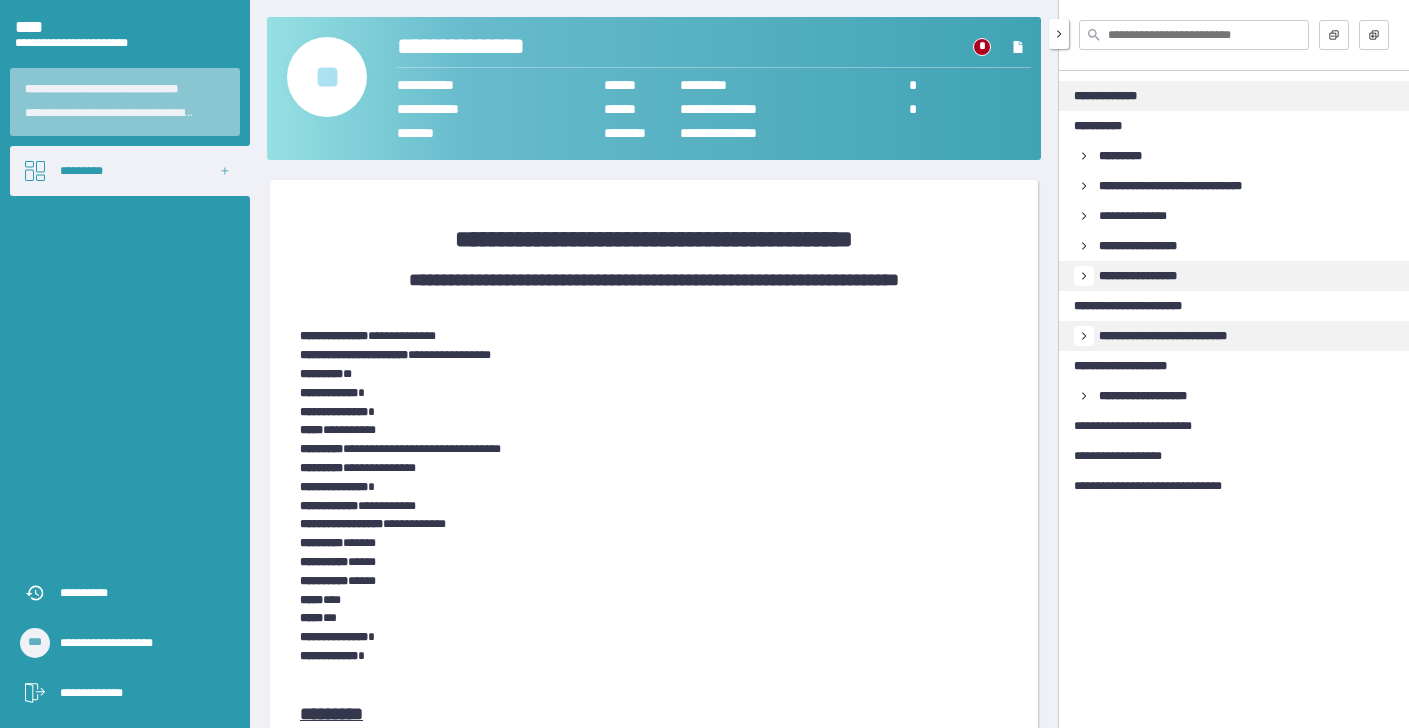 click on "**********" at bounding box center [1120, 96] 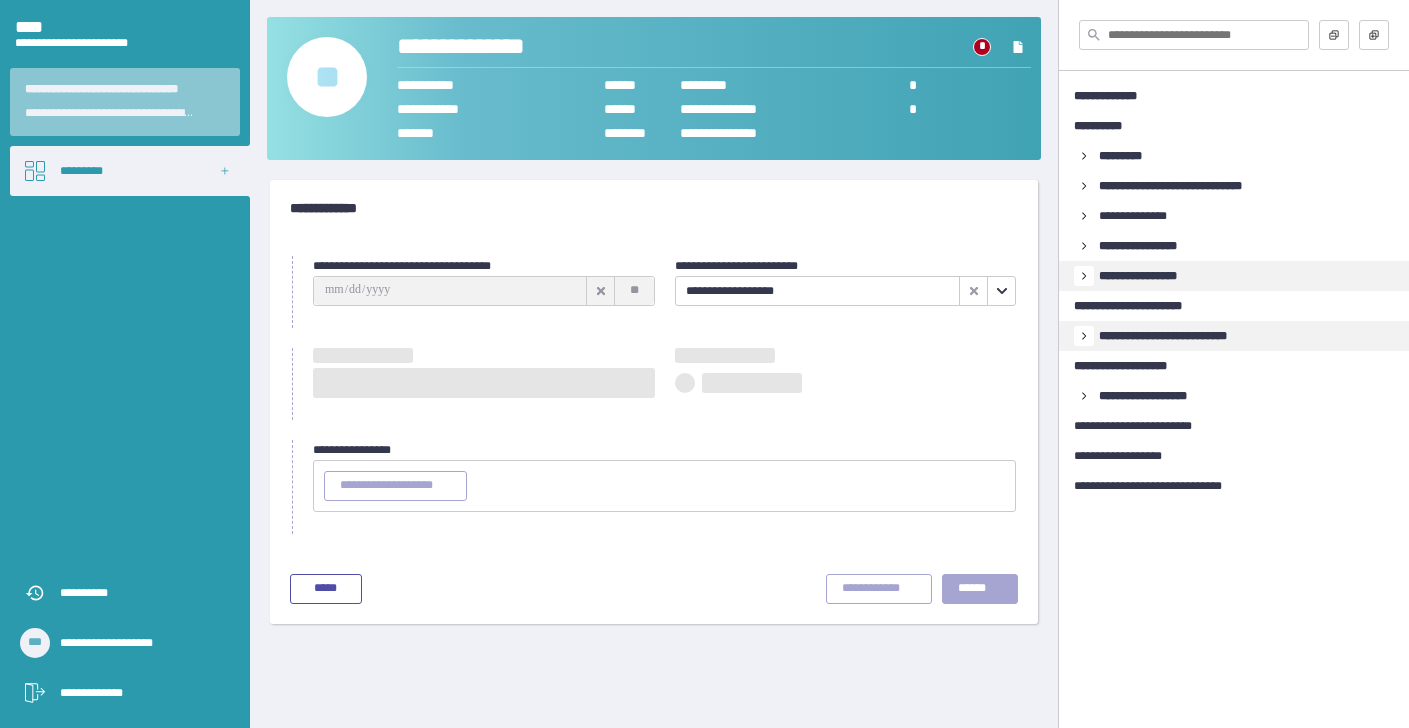 click on "**********" at bounding box center (654, 208) 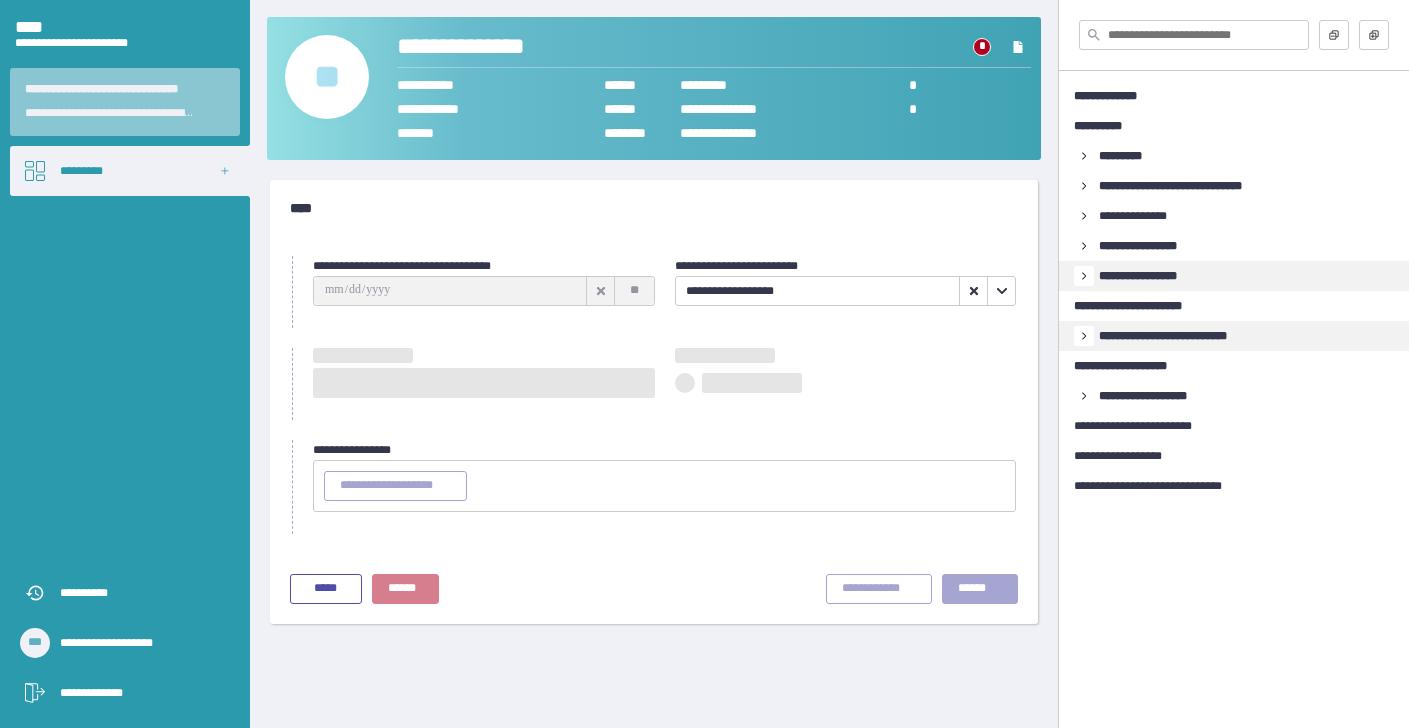 type on "**********" 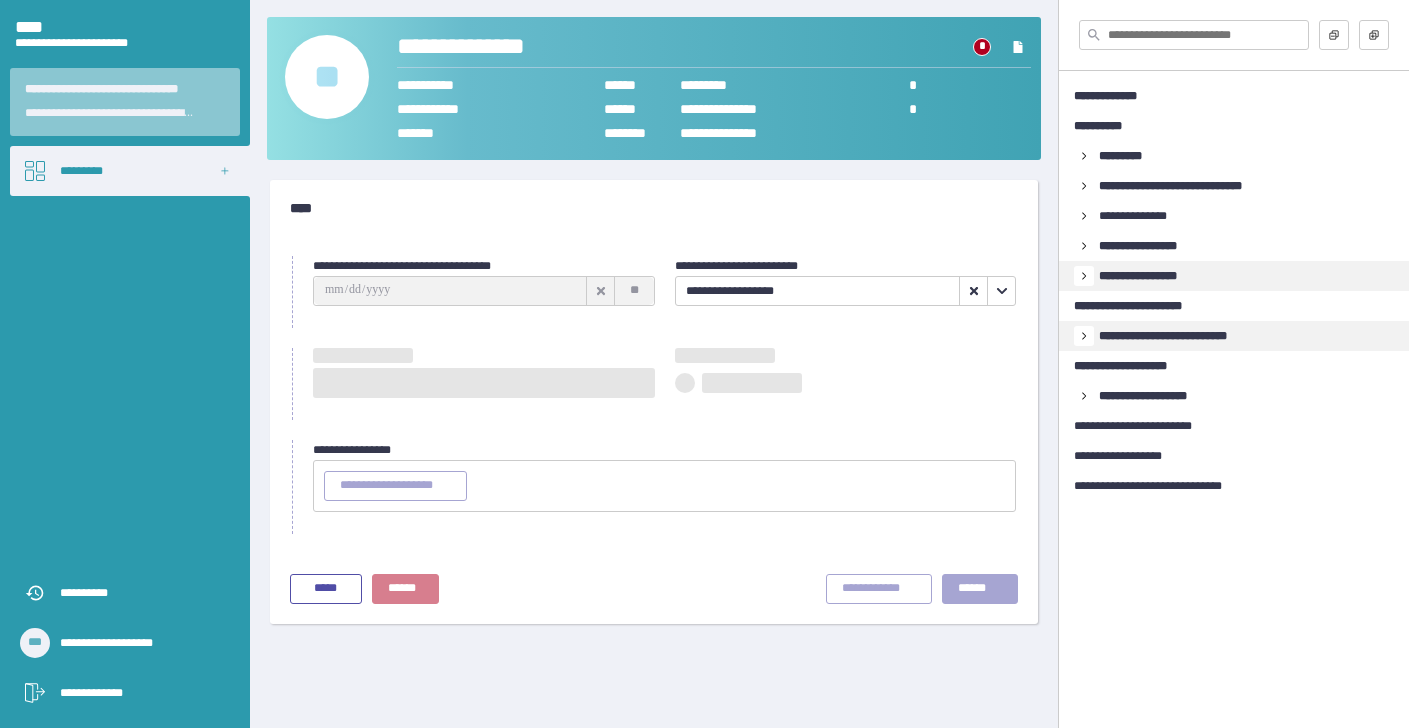 type 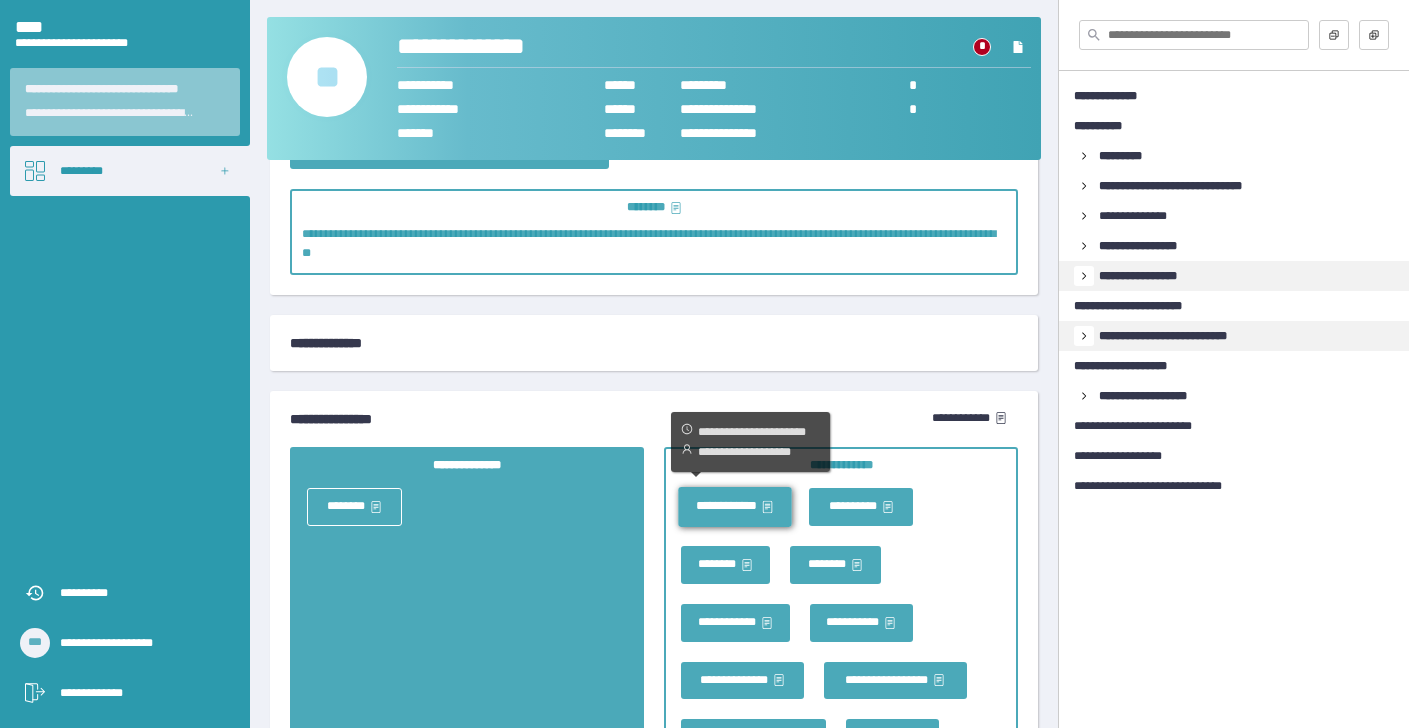 scroll, scrollTop: 2360, scrollLeft: 0, axis: vertical 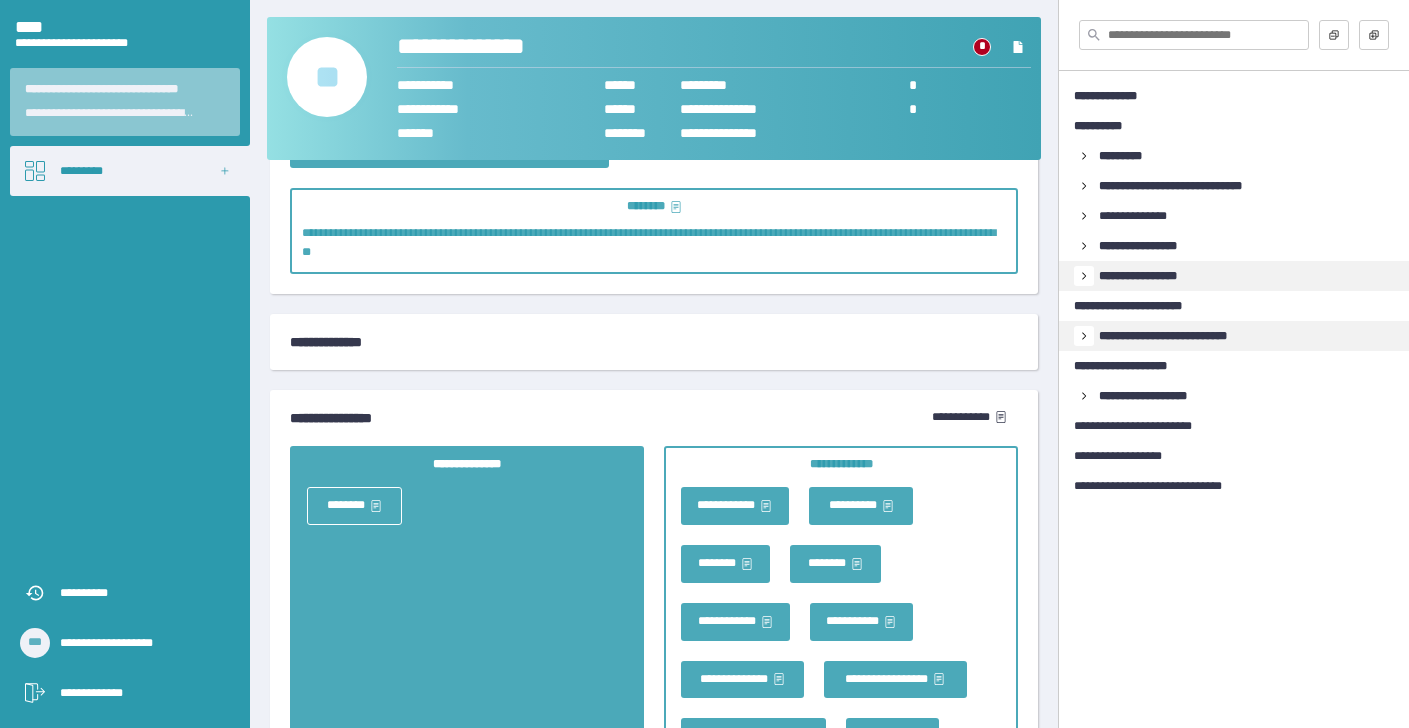 click on "**********" at bounding box center (654, 342) 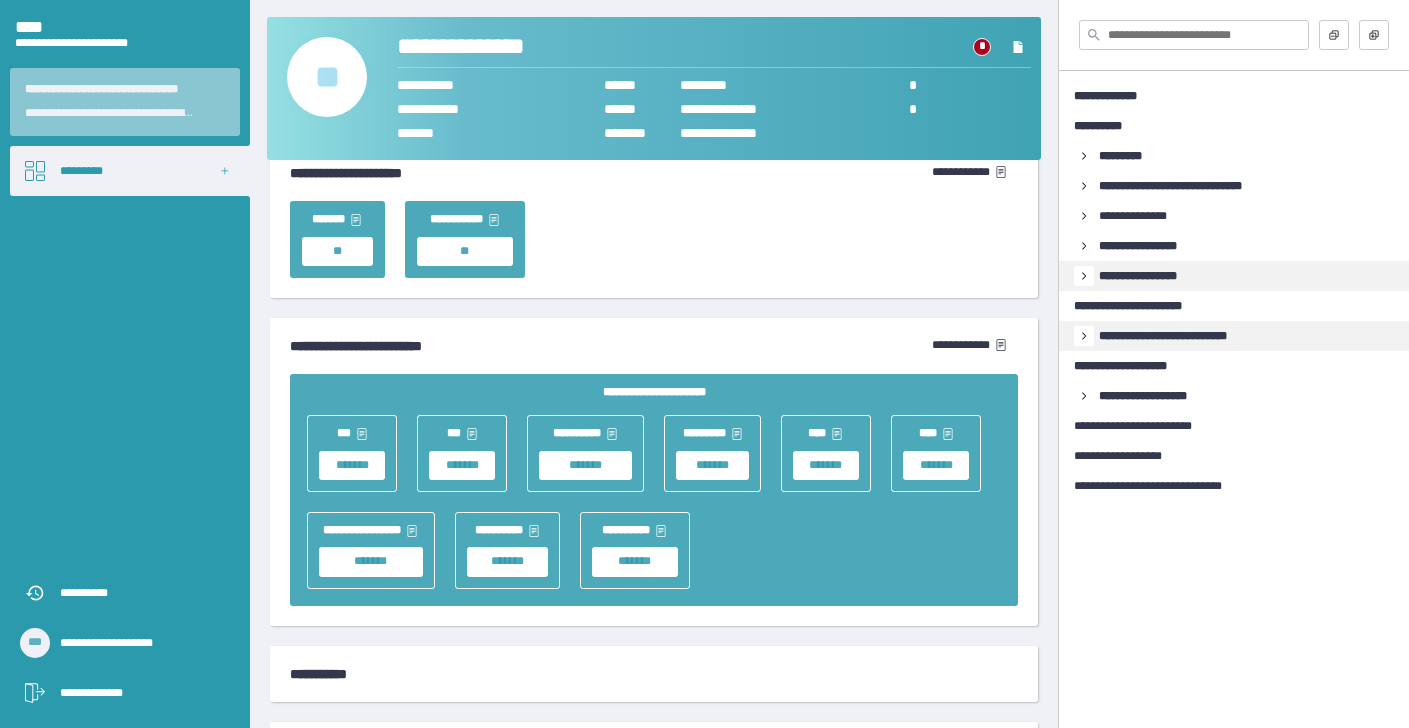scroll, scrollTop: 3775, scrollLeft: 0, axis: vertical 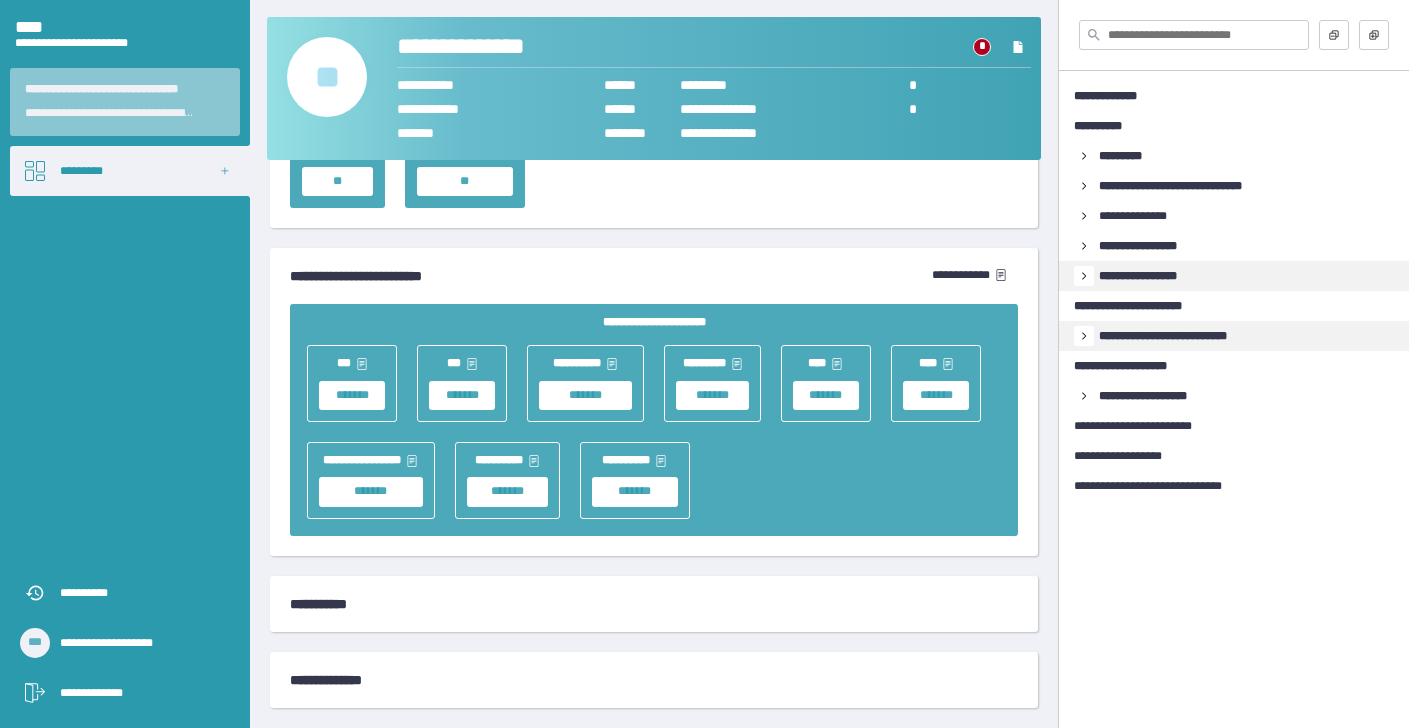 click on "**********" at bounding box center (654, 604) 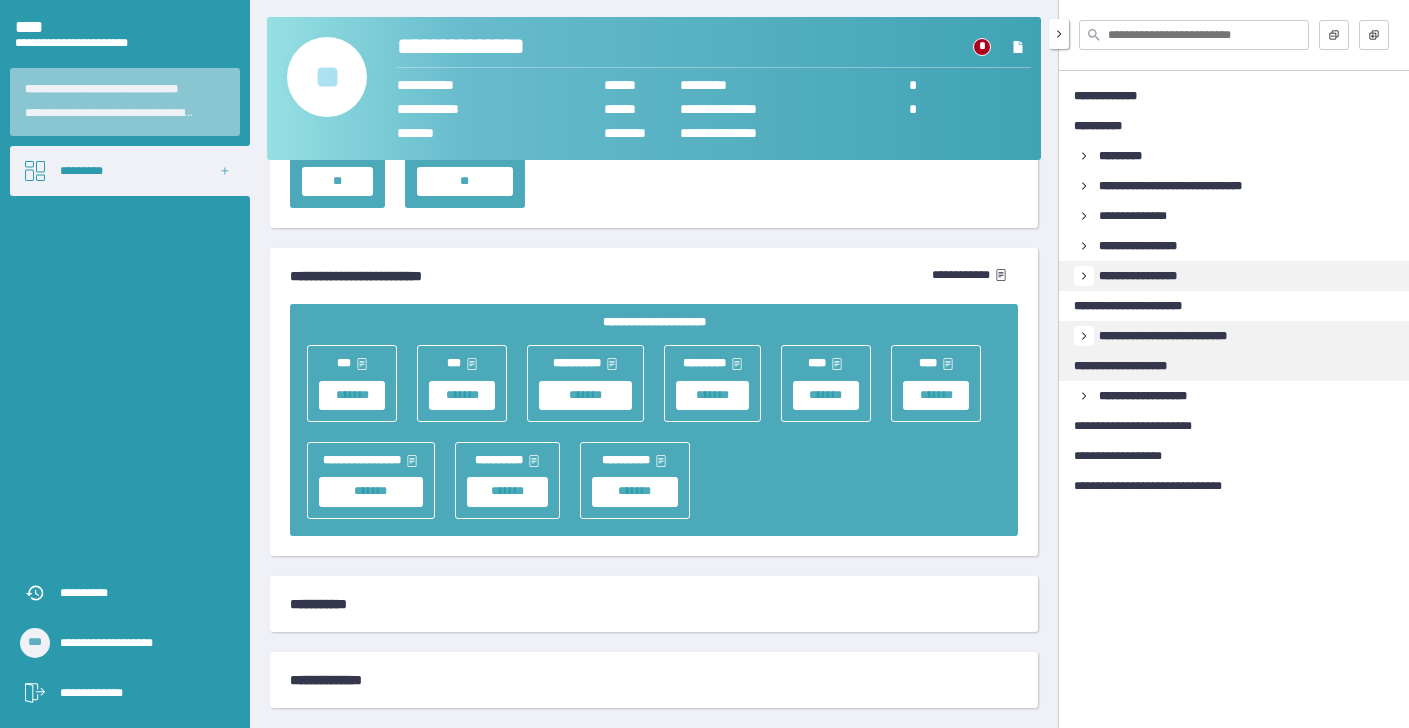 click on "**********" at bounding box center (1136, 366) 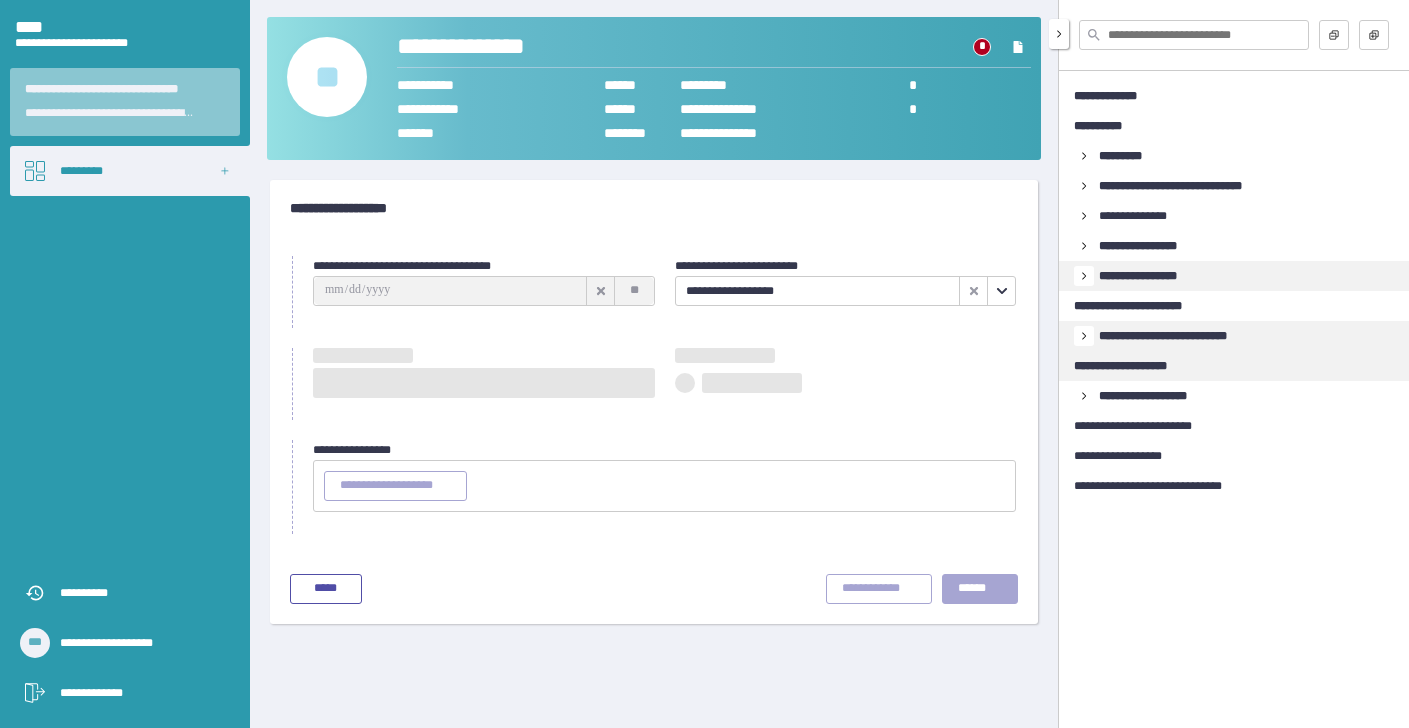 type on "**********" 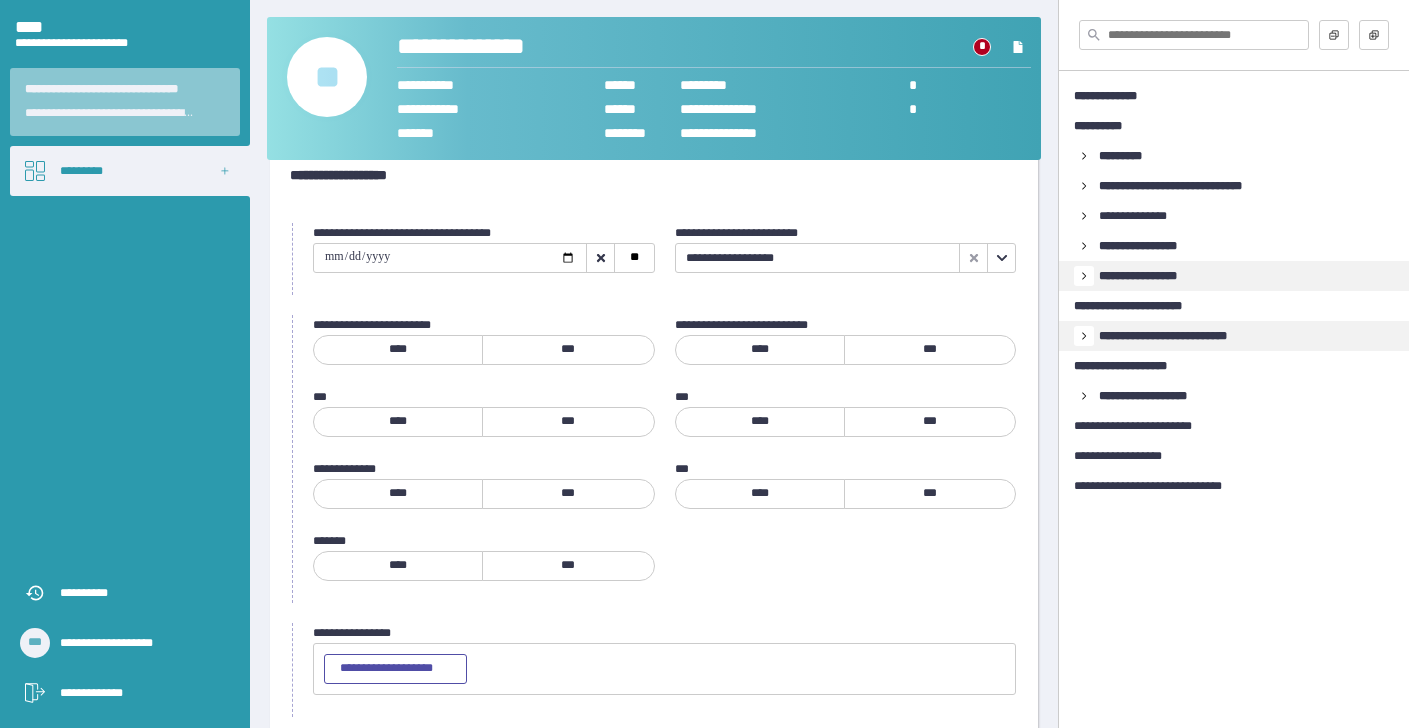 scroll, scrollTop: 39, scrollLeft: 0, axis: vertical 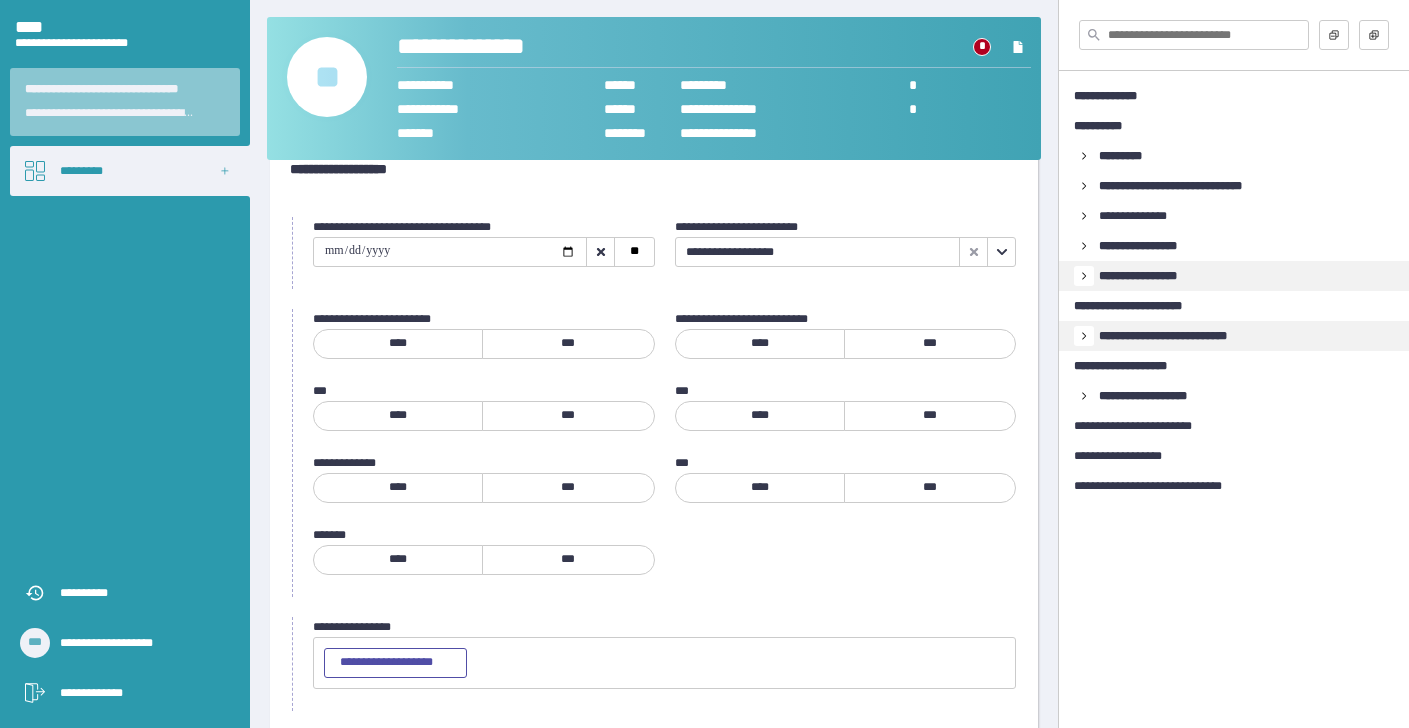 click on "**********" at bounding box center (1152, 276) 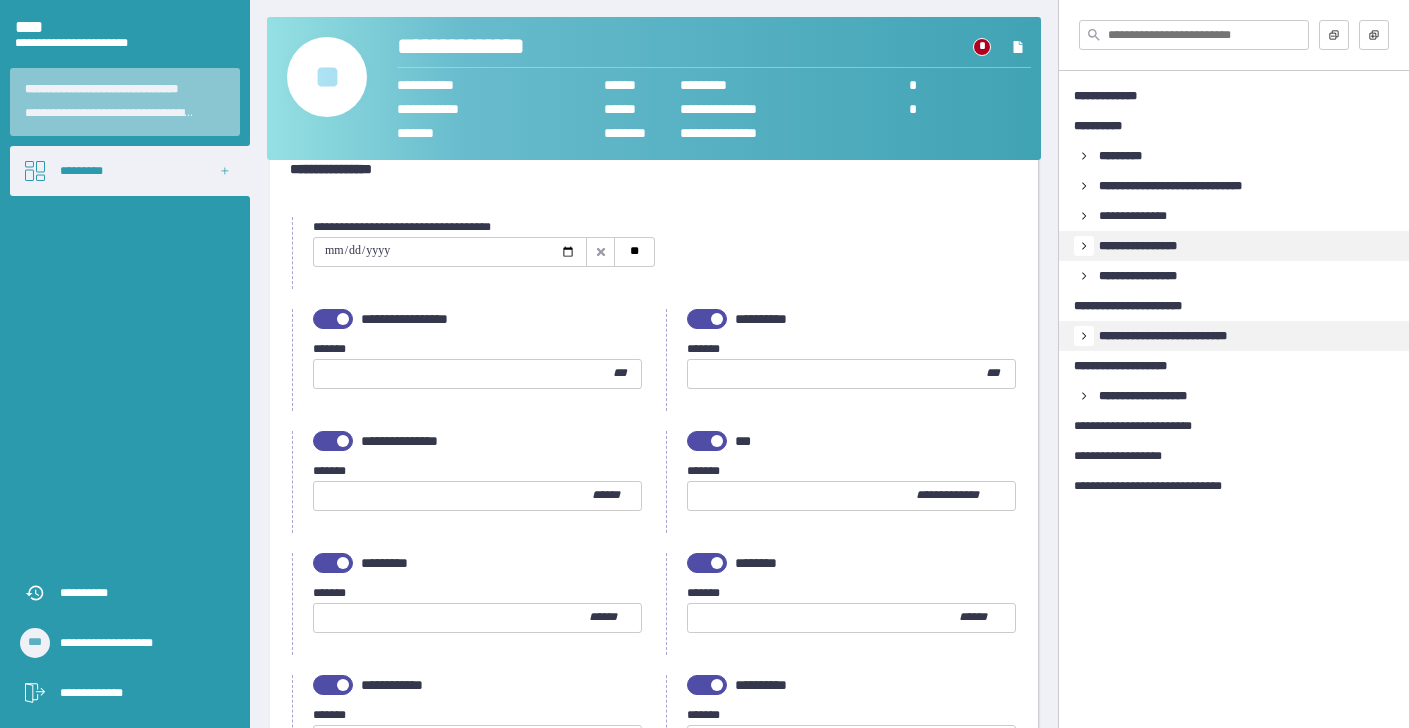 click on "**********" at bounding box center [1152, 246] 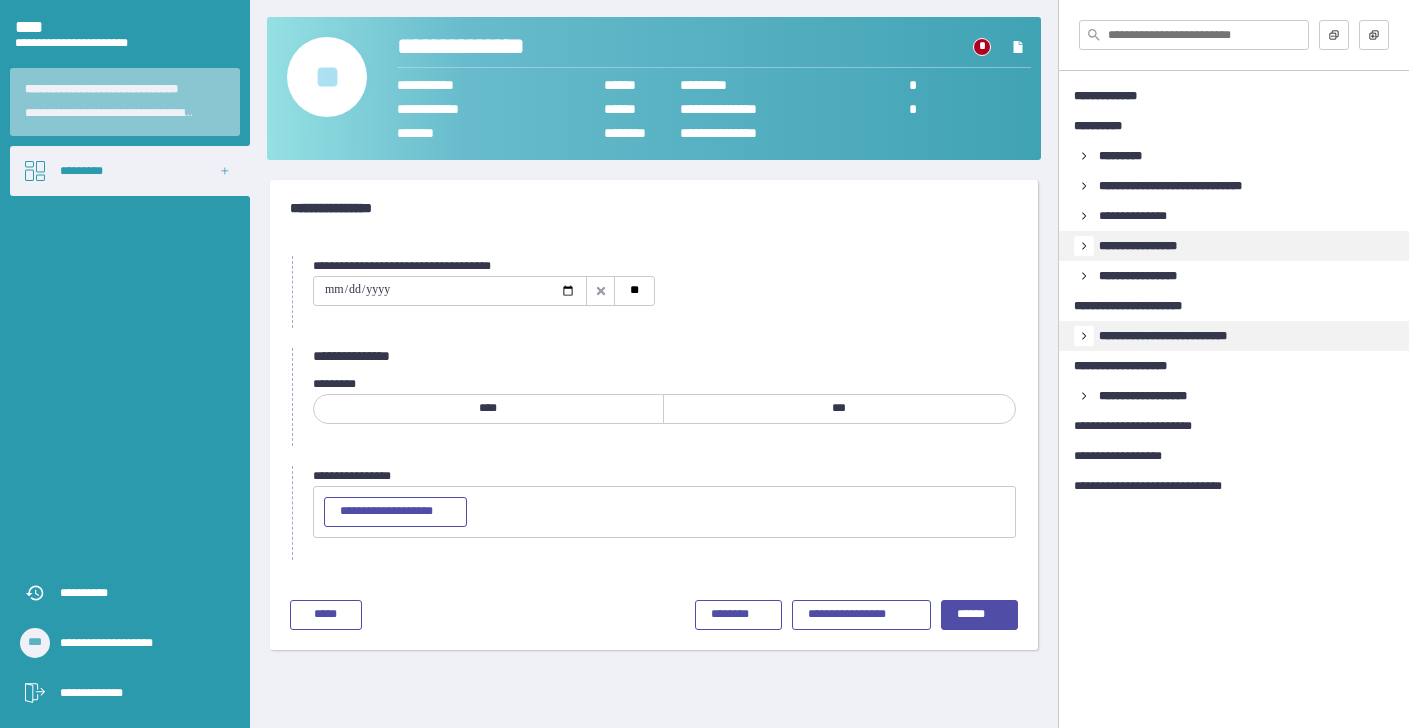 scroll, scrollTop: 0, scrollLeft: 0, axis: both 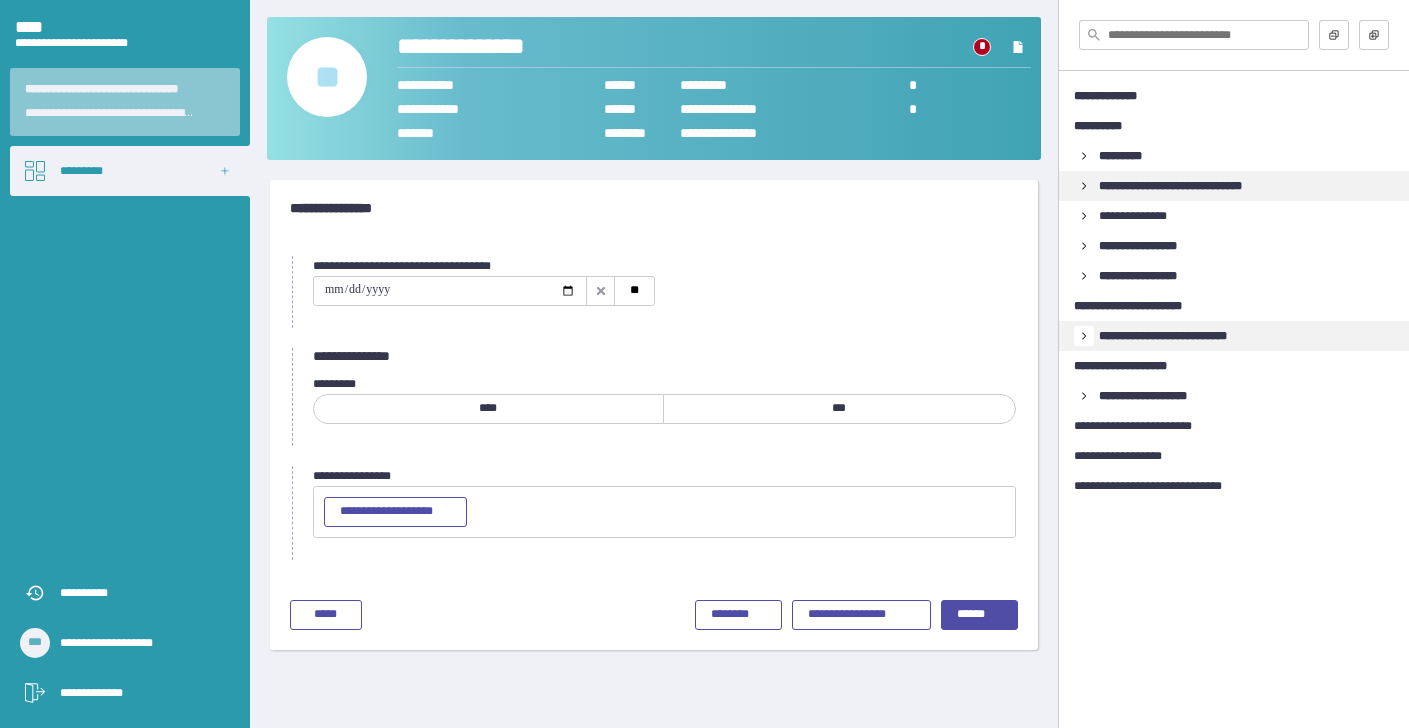 click on "**********" at bounding box center (1234, 186) 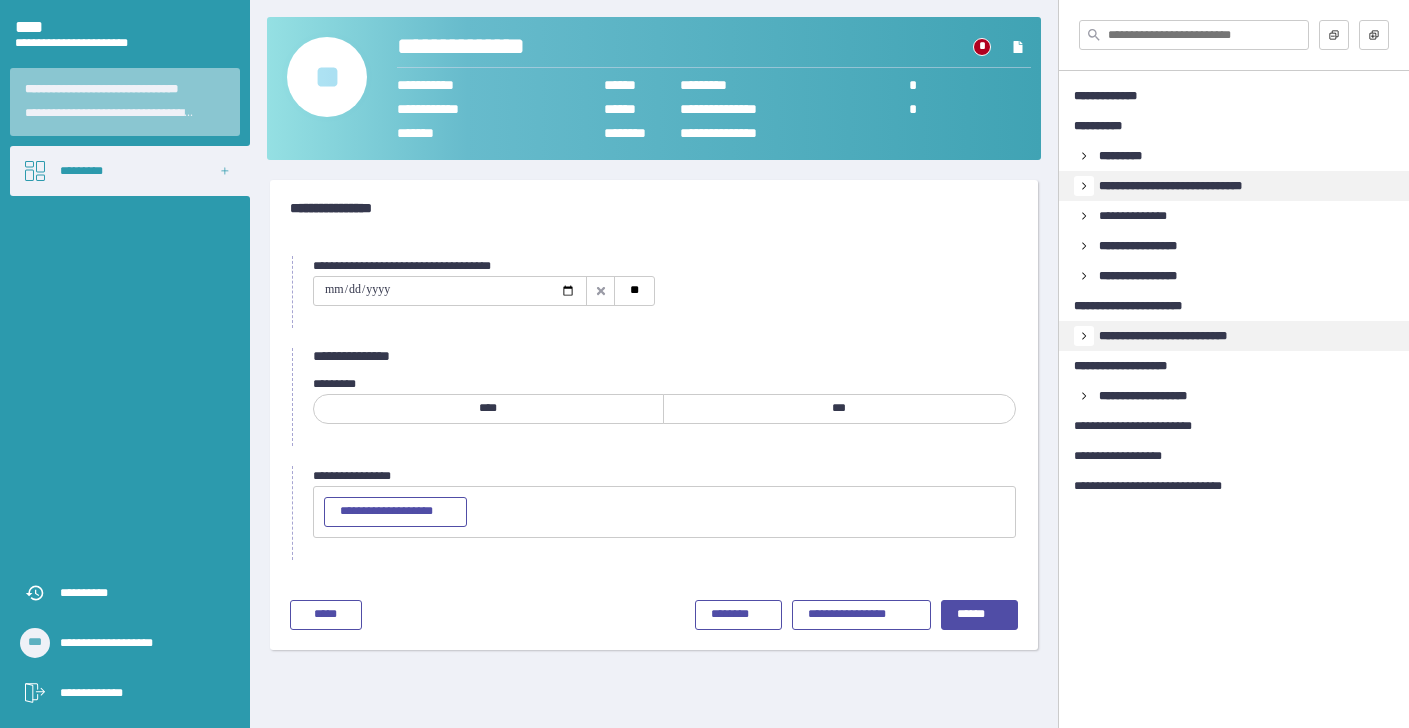 click 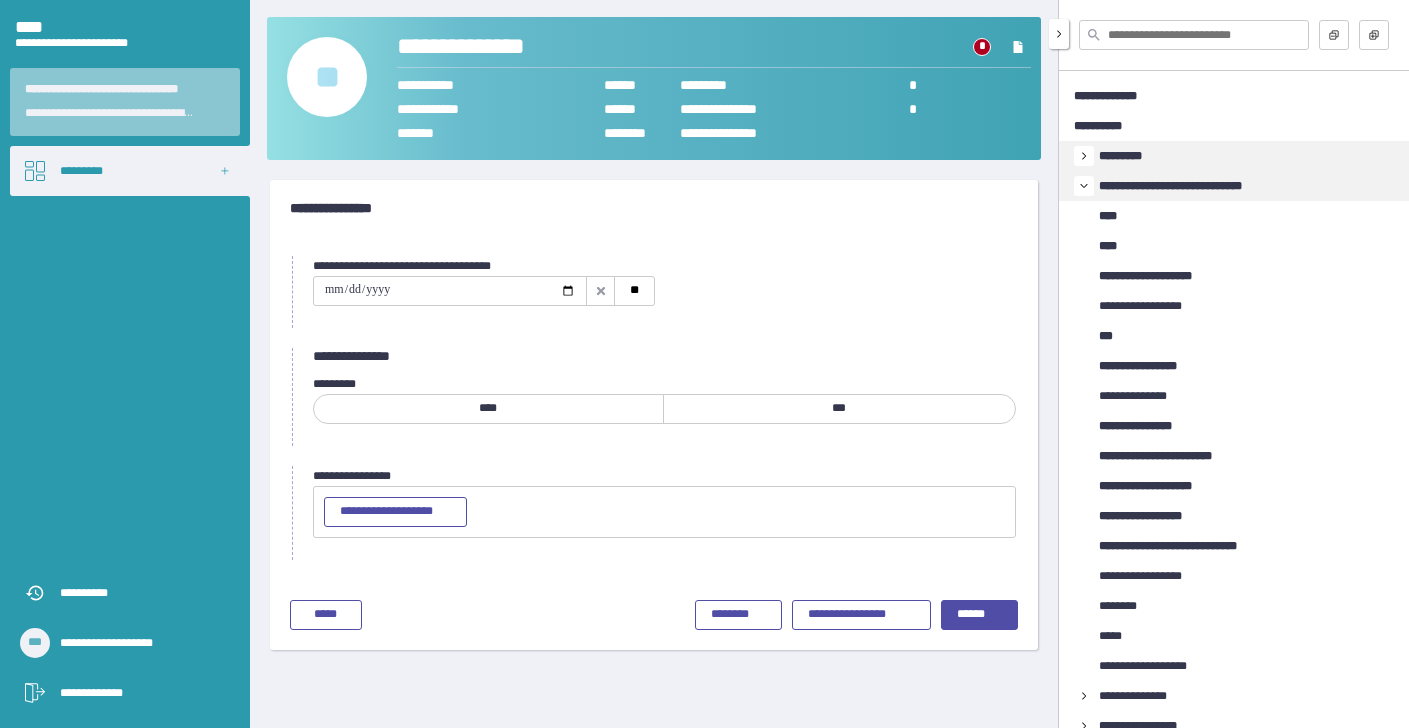 click 